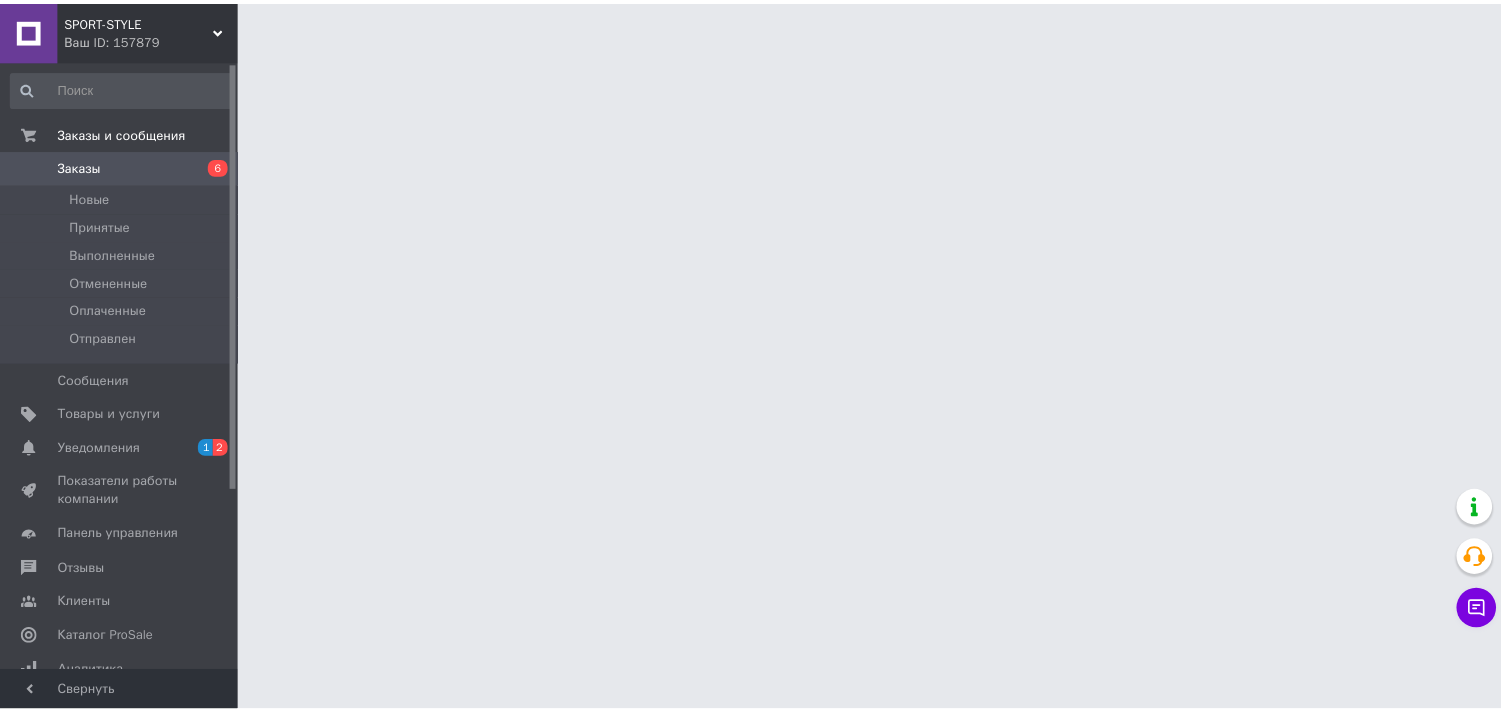 scroll, scrollTop: 0, scrollLeft: 0, axis: both 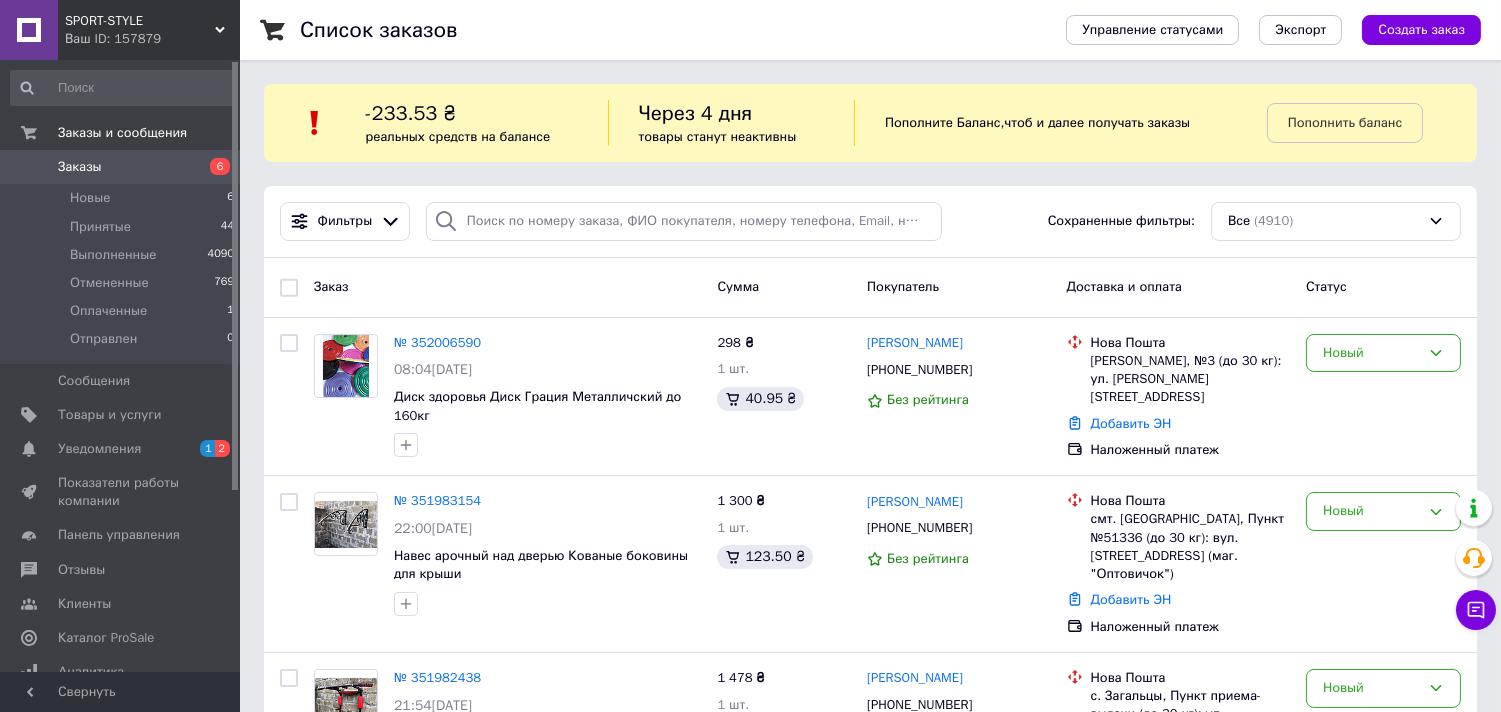 click on "Уведомления" at bounding box center (121, 449) 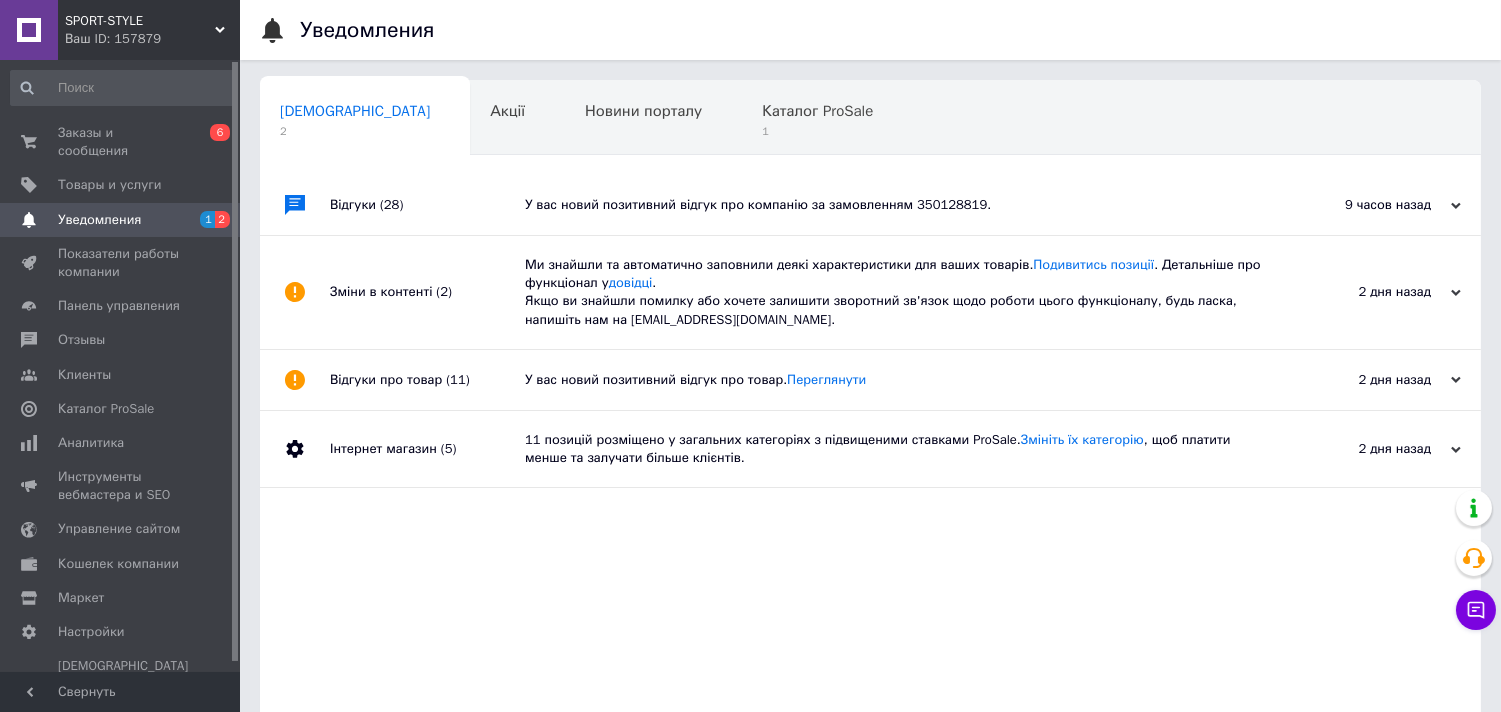 click on "У вас новий позитивний відгук про компанію за замовленням 350128819." at bounding box center (893, 205) 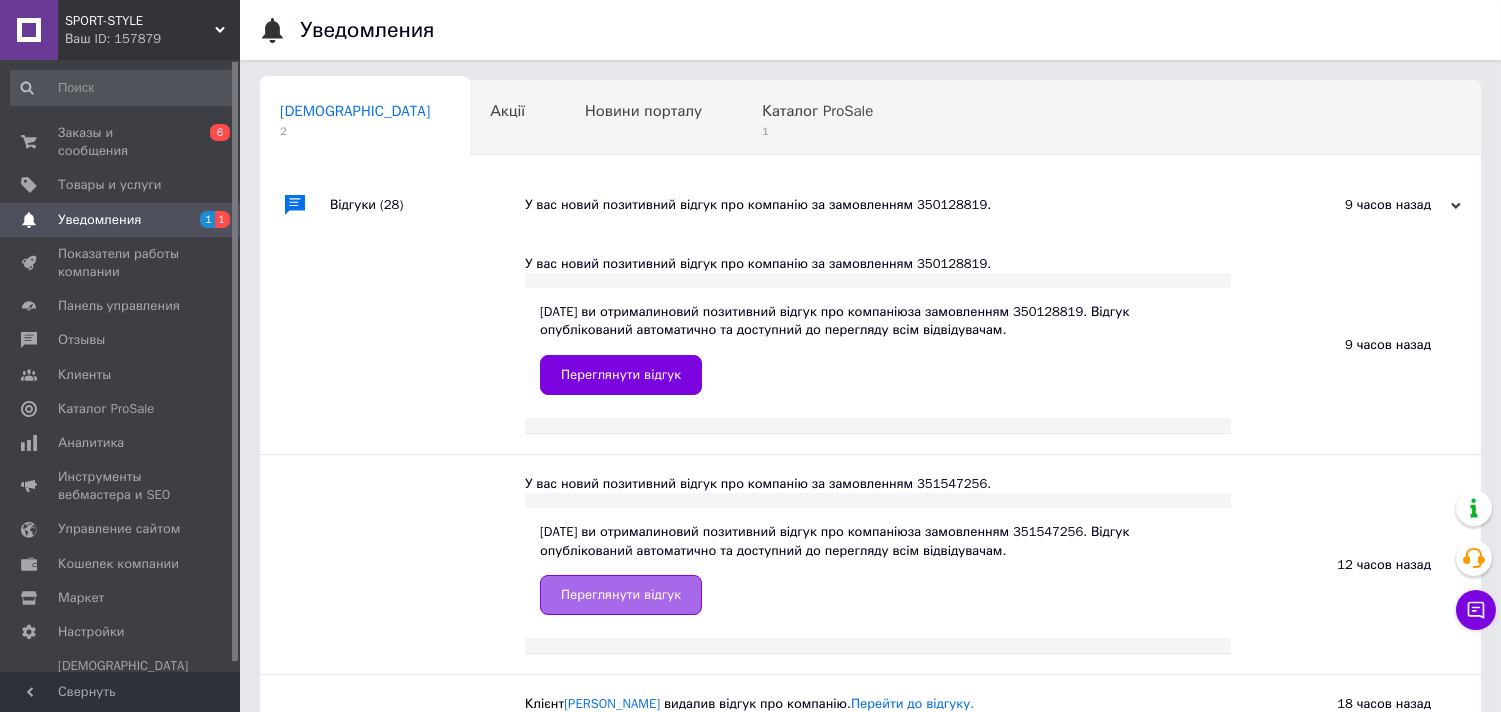 click on "Переглянути відгук" at bounding box center [621, 595] 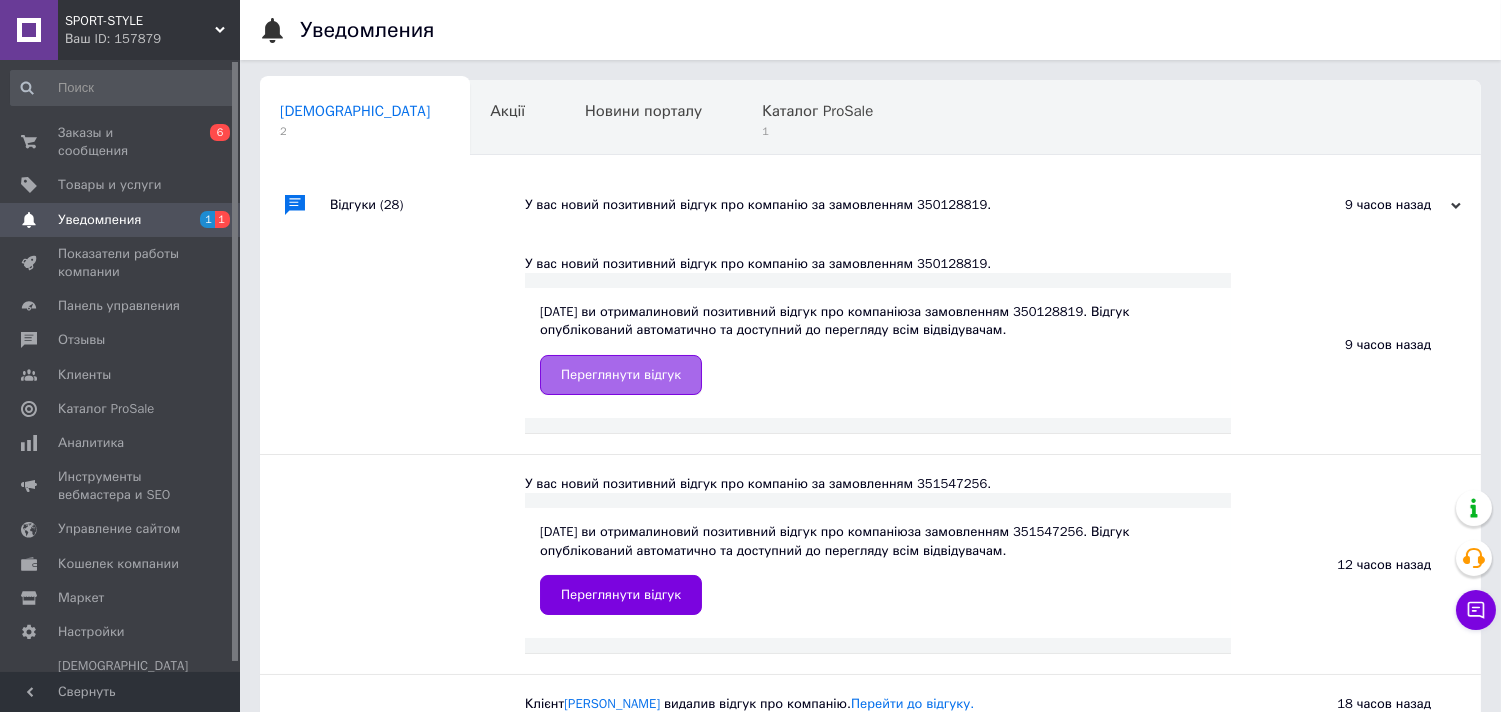 click on "Переглянути відгук" at bounding box center (621, 375) 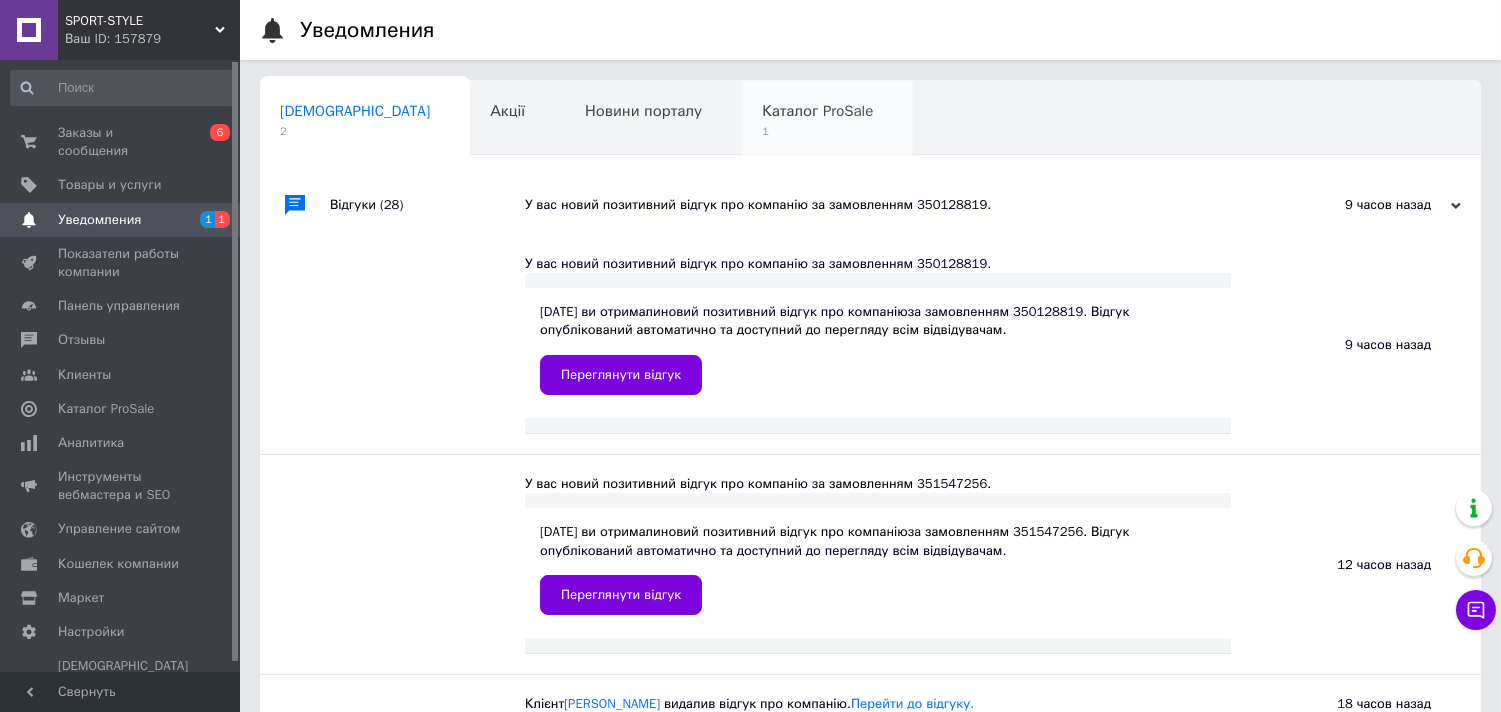 click on "1" at bounding box center (817, 131) 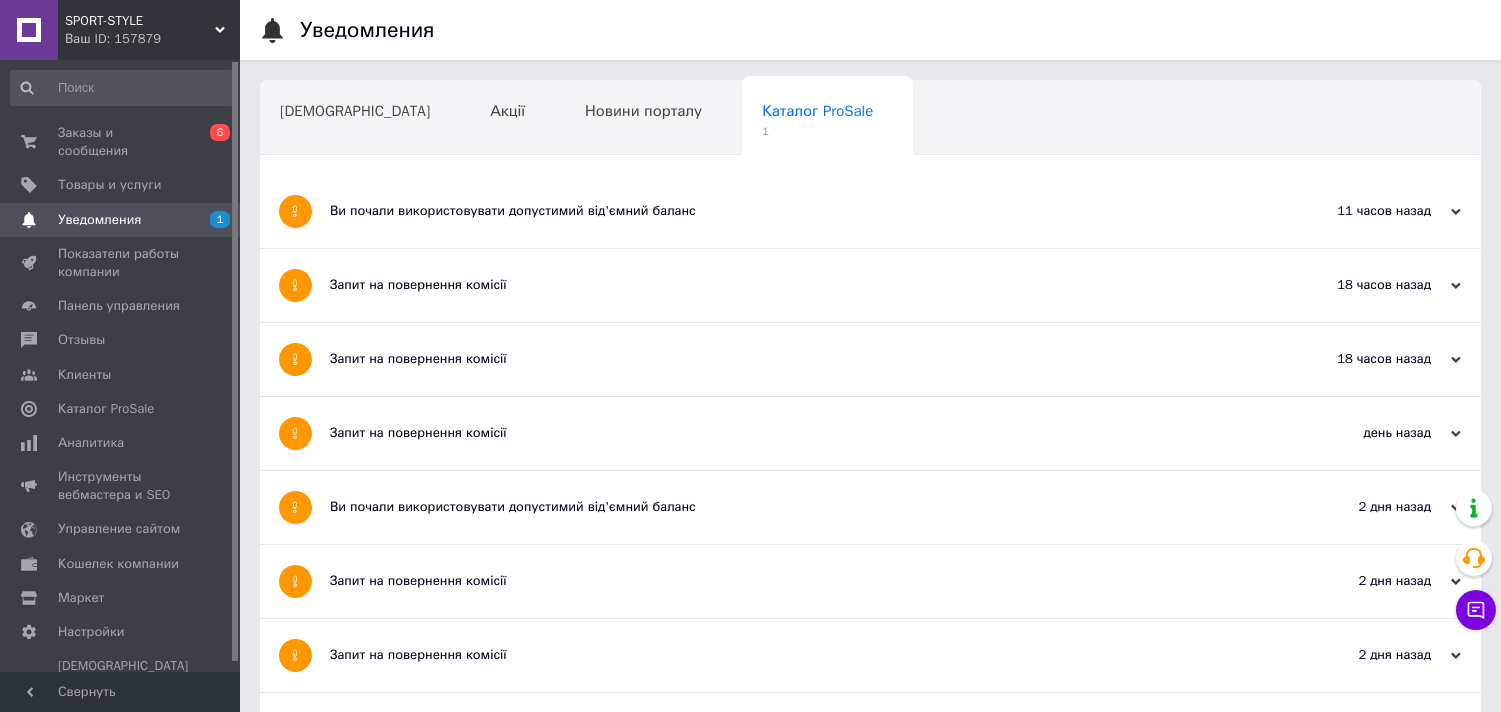 click on "Ви почали використовувати допустимий від'ємний баланс" at bounding box center (795, 211) 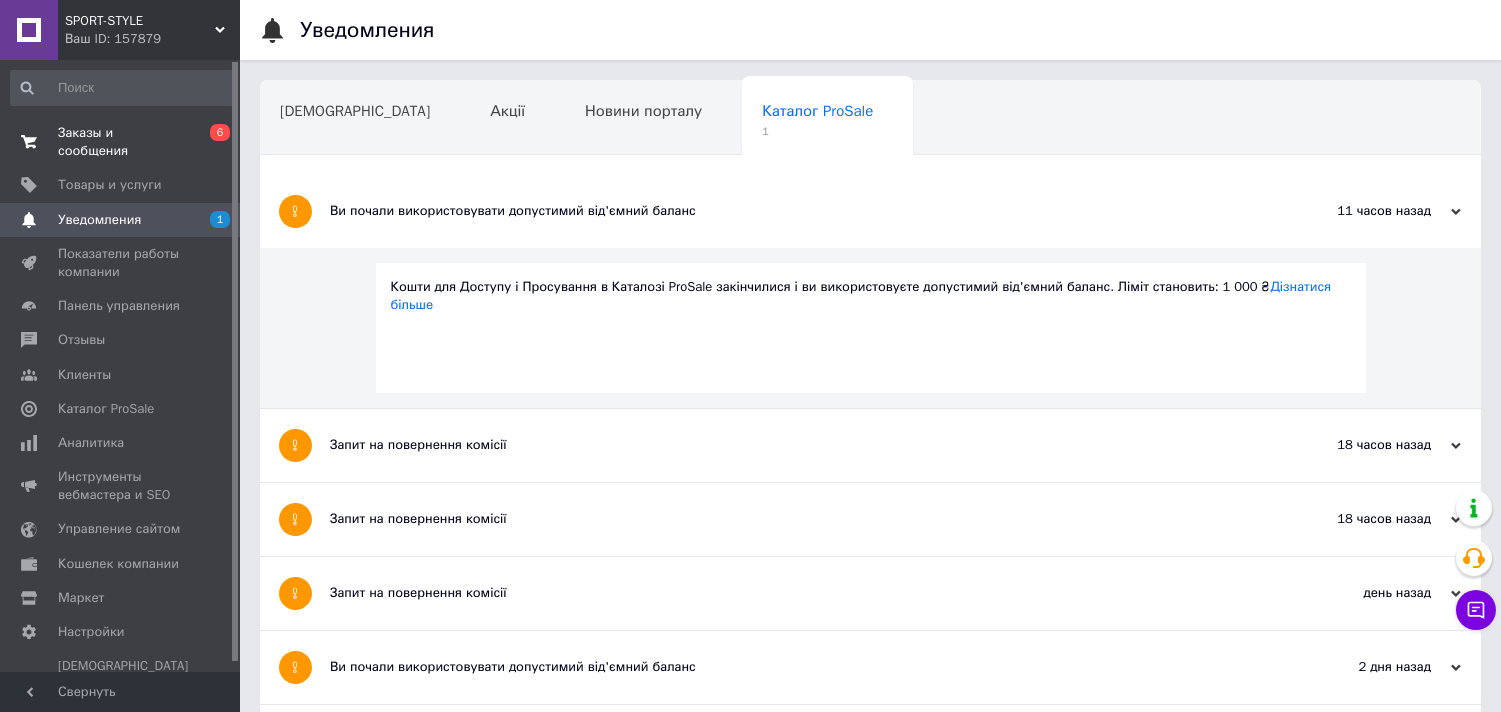click on "Заказы и сообщения" at bounding box center [121, 142] 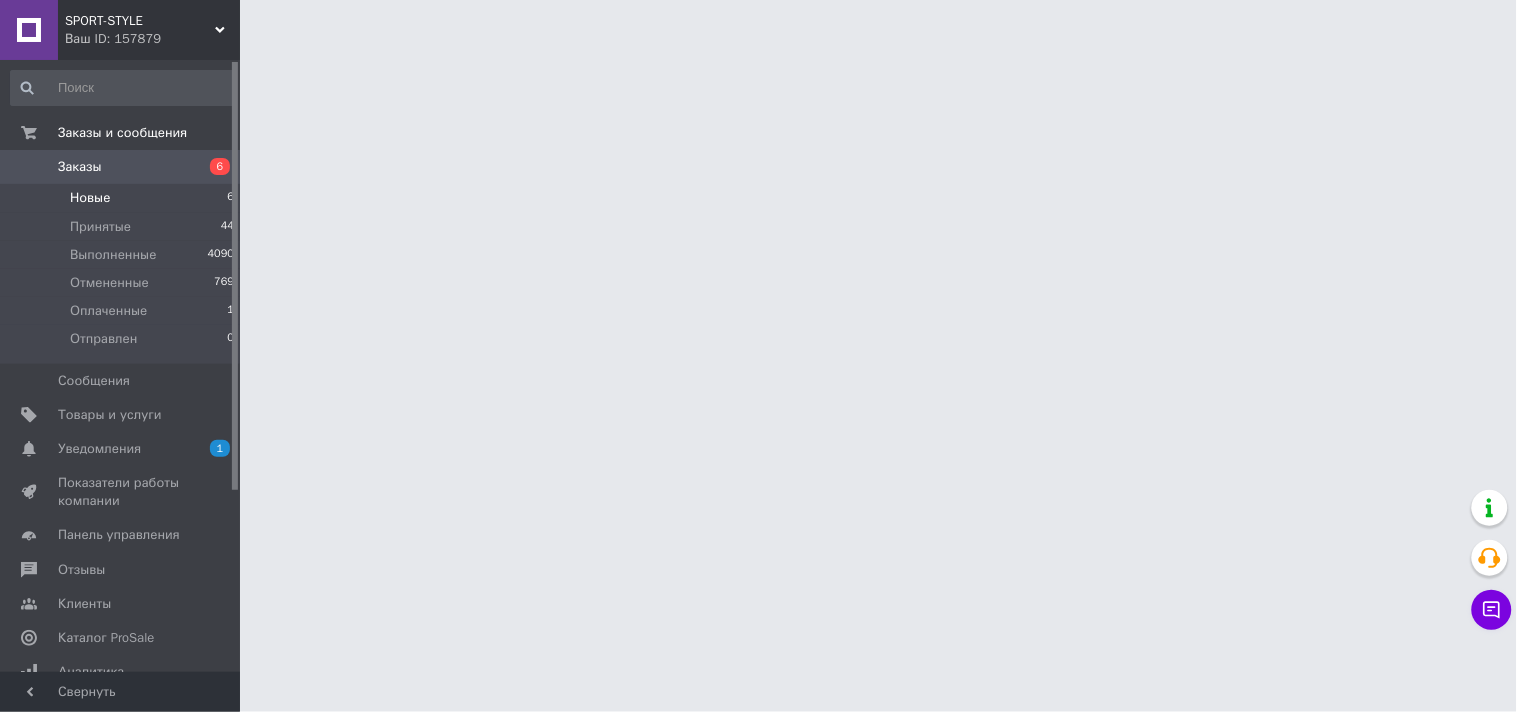 click on "Новые 6" at bounding box center [123, 198] 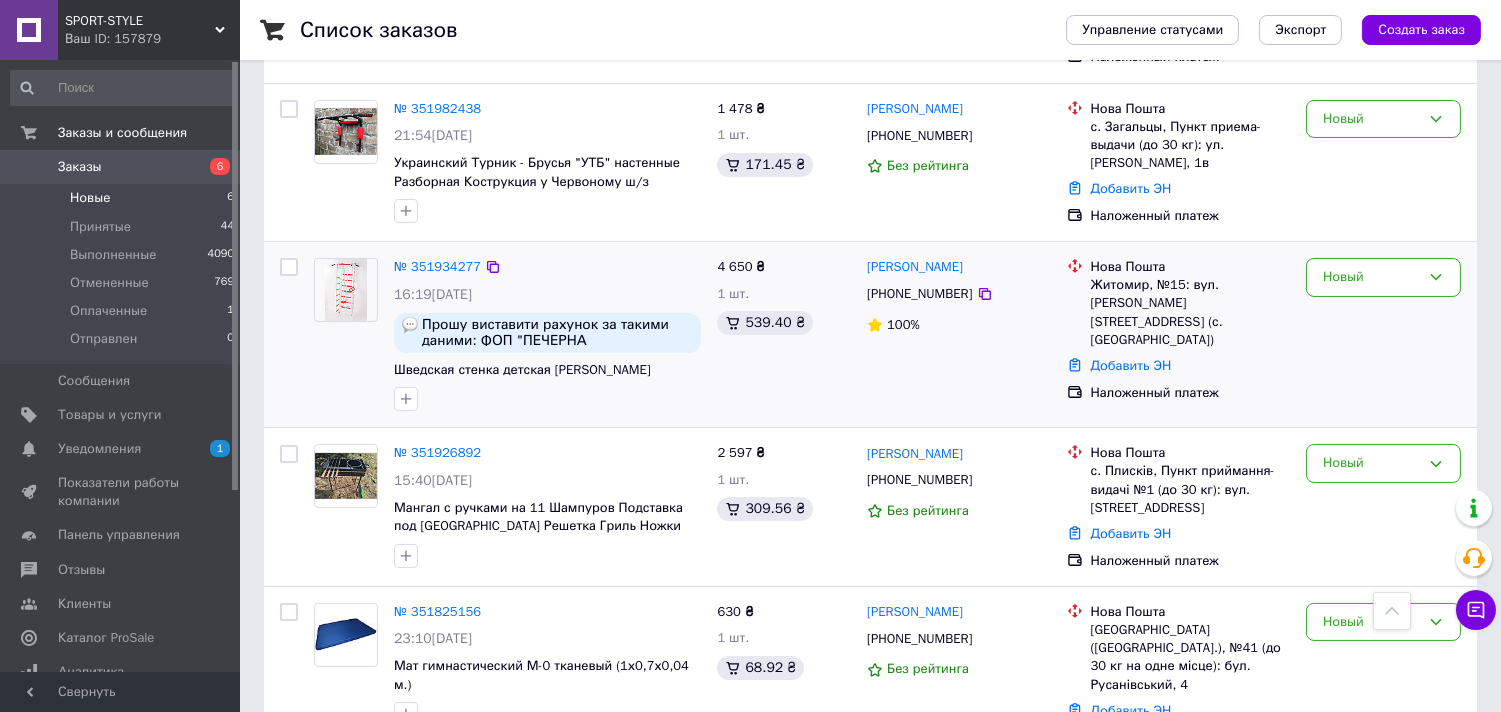scroll, scrollTop: 677, scrollLeft: 0, axis: vertical 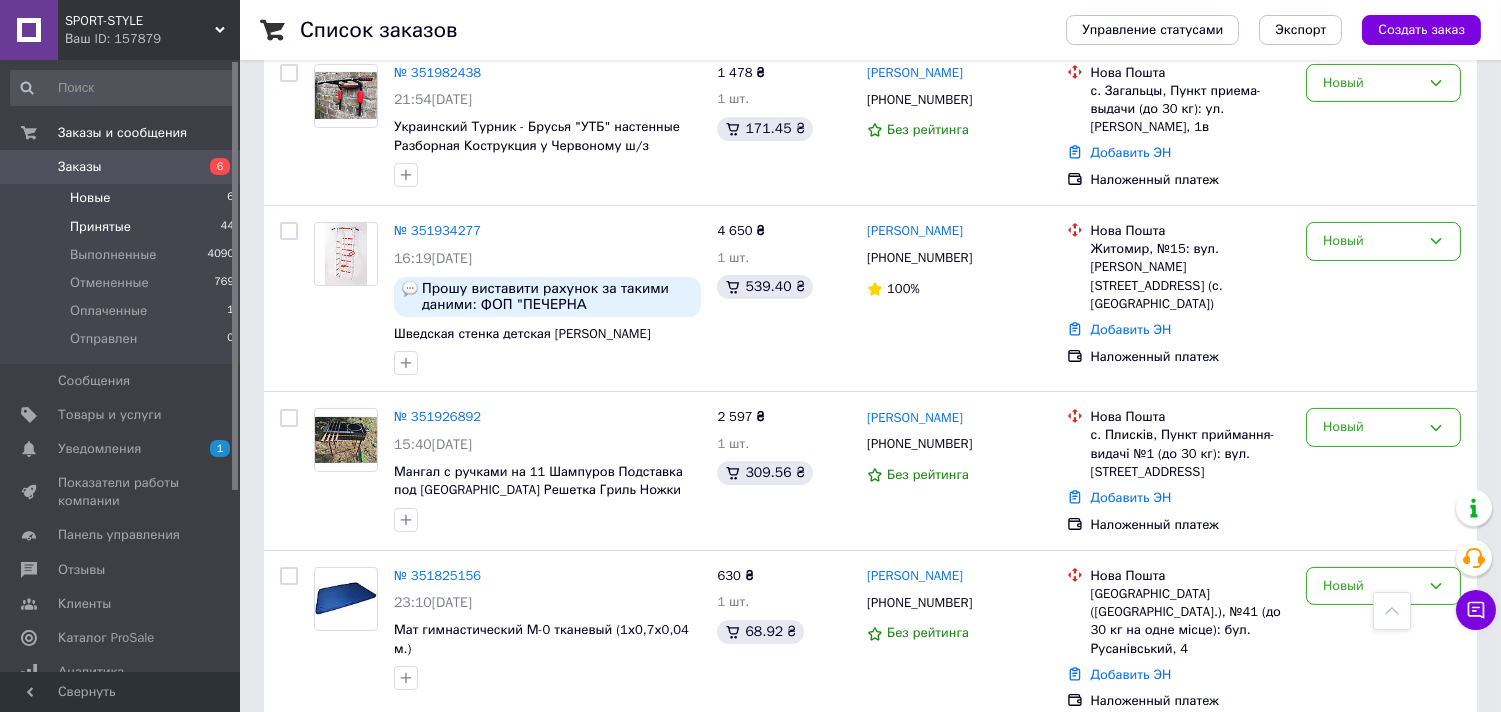 click on "Принятые" at bounding box center (100, 227) 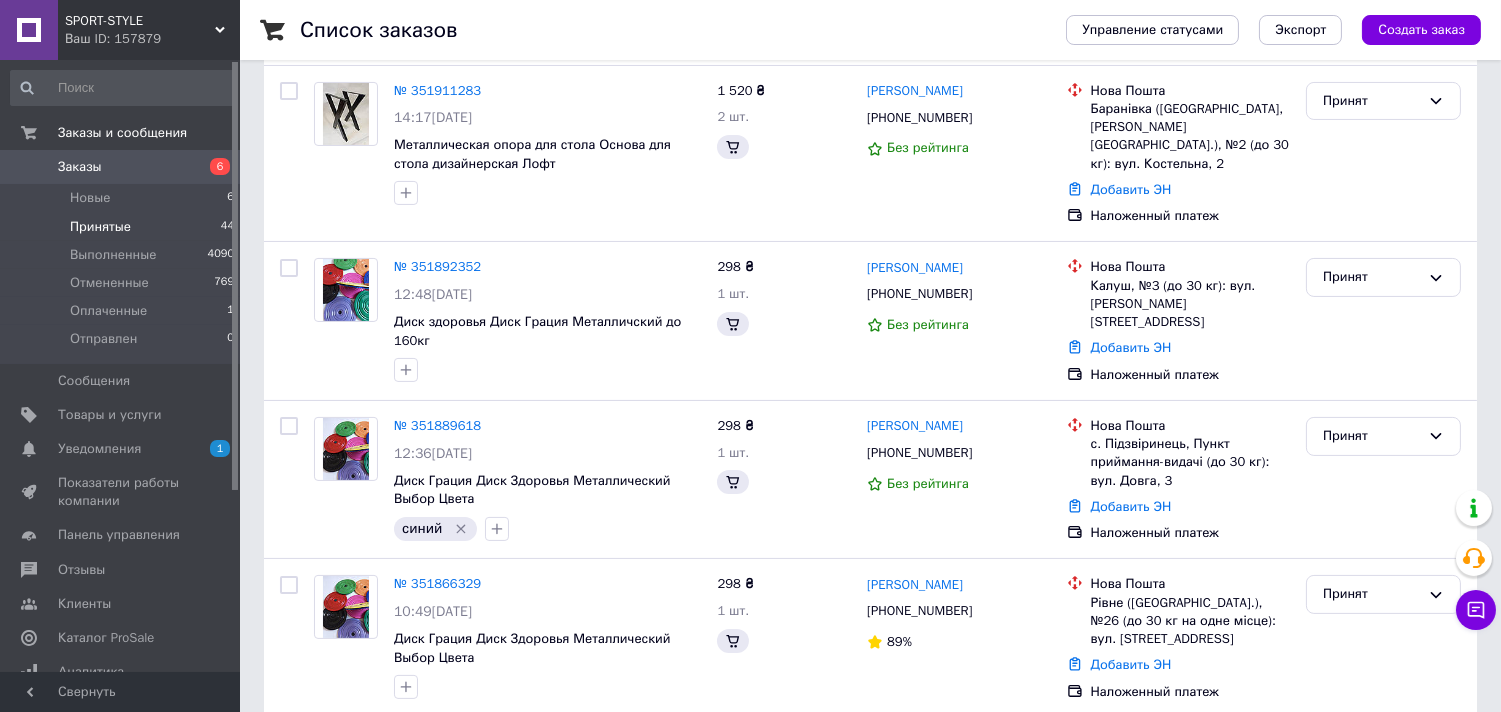 scroll, scrollTop: 0, scrollLeft: 0, axis: both 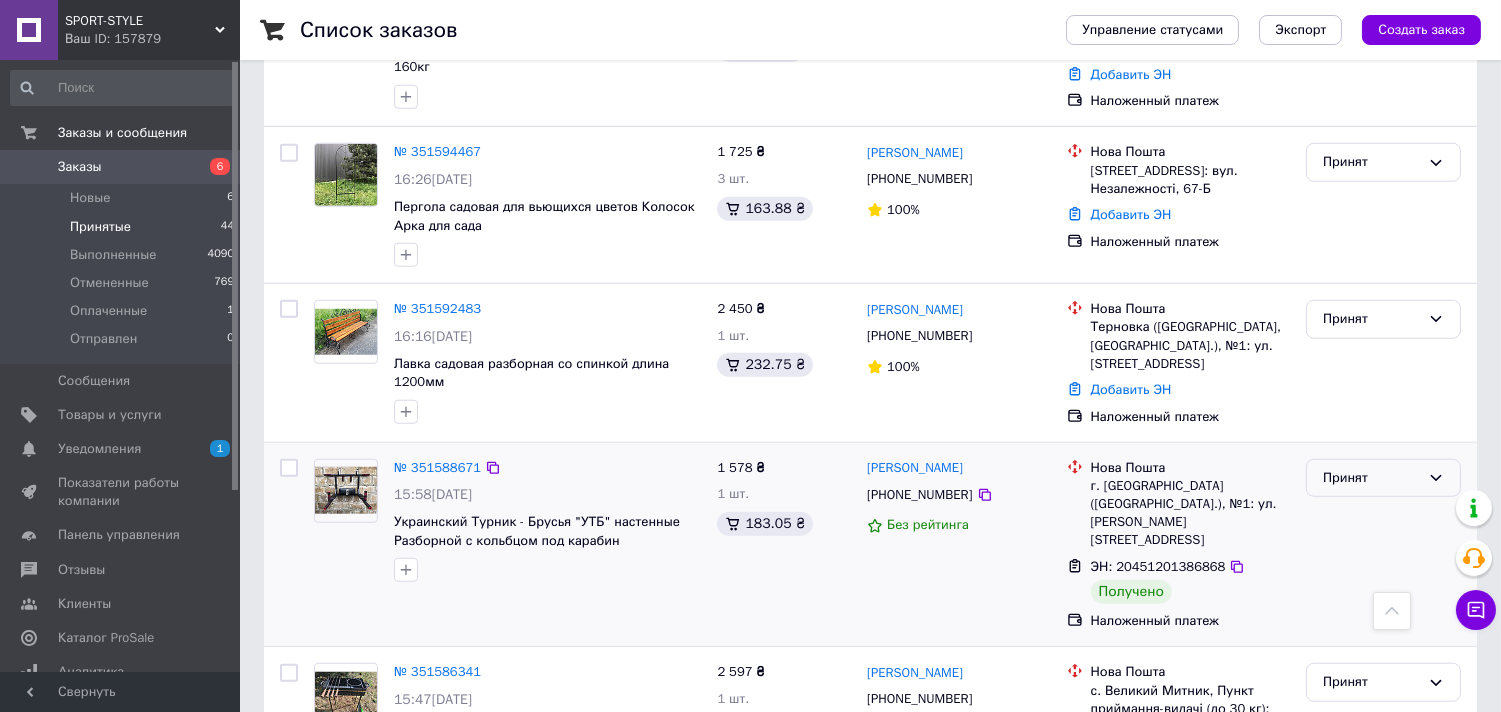 click on "Принят" at bounding box center (1383, 478) 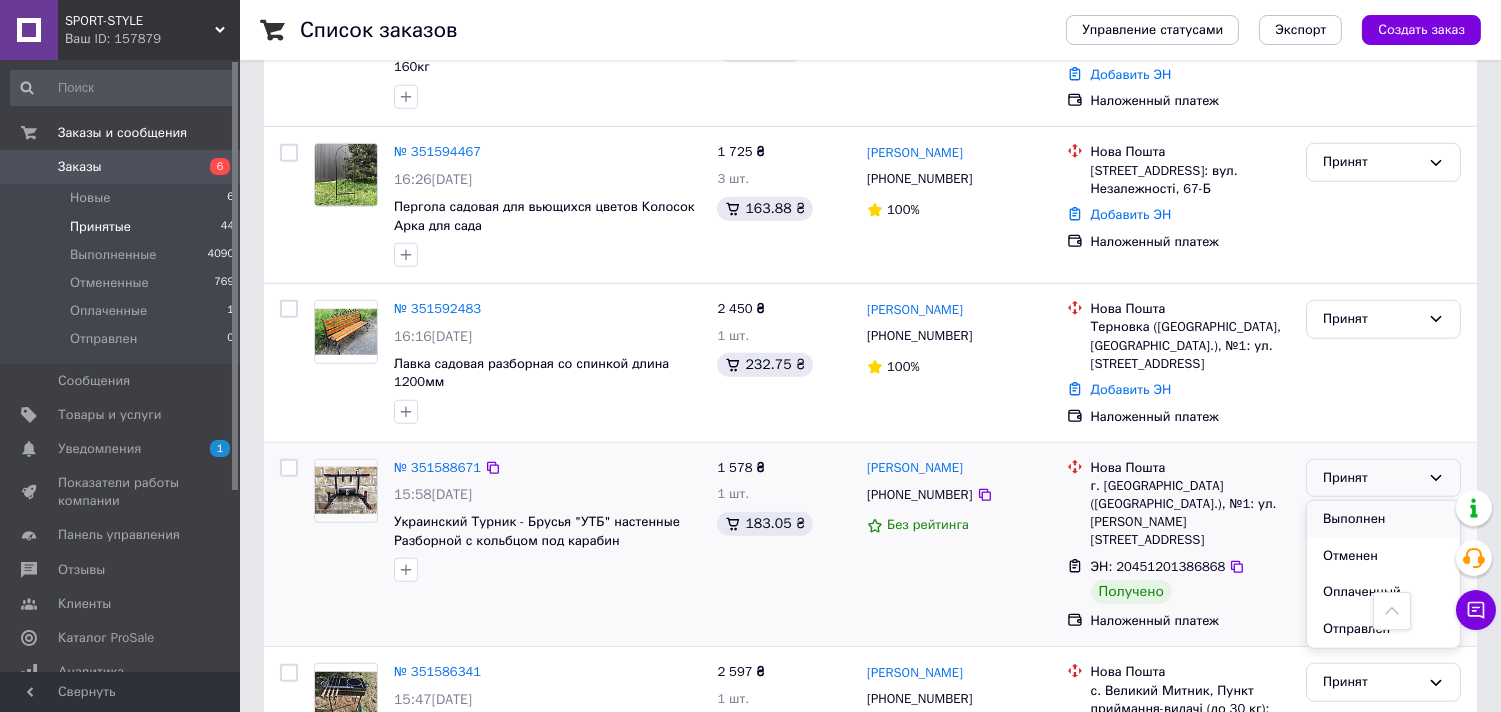 click on "Выполнен" at bounding box center [1383, 519] 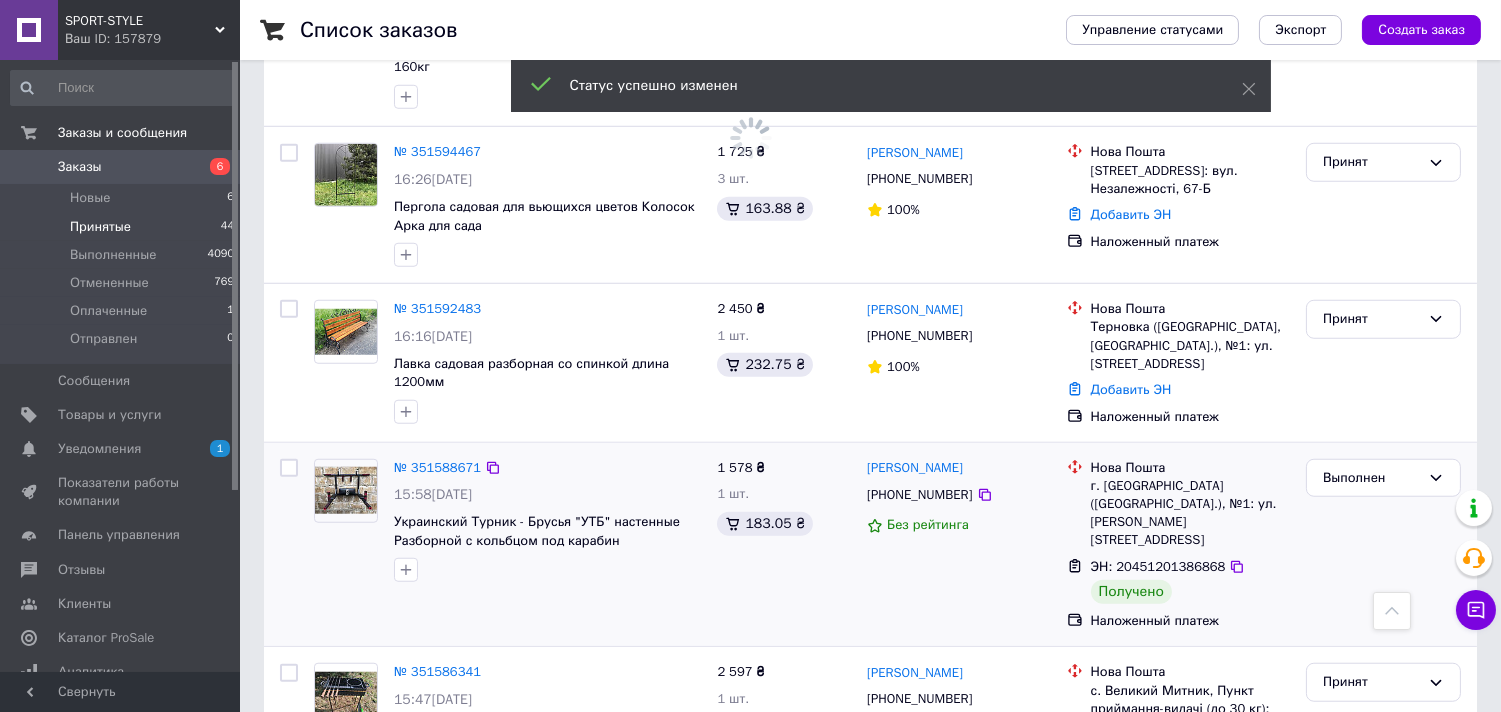 click on "3" at bounding box center (371, 868) 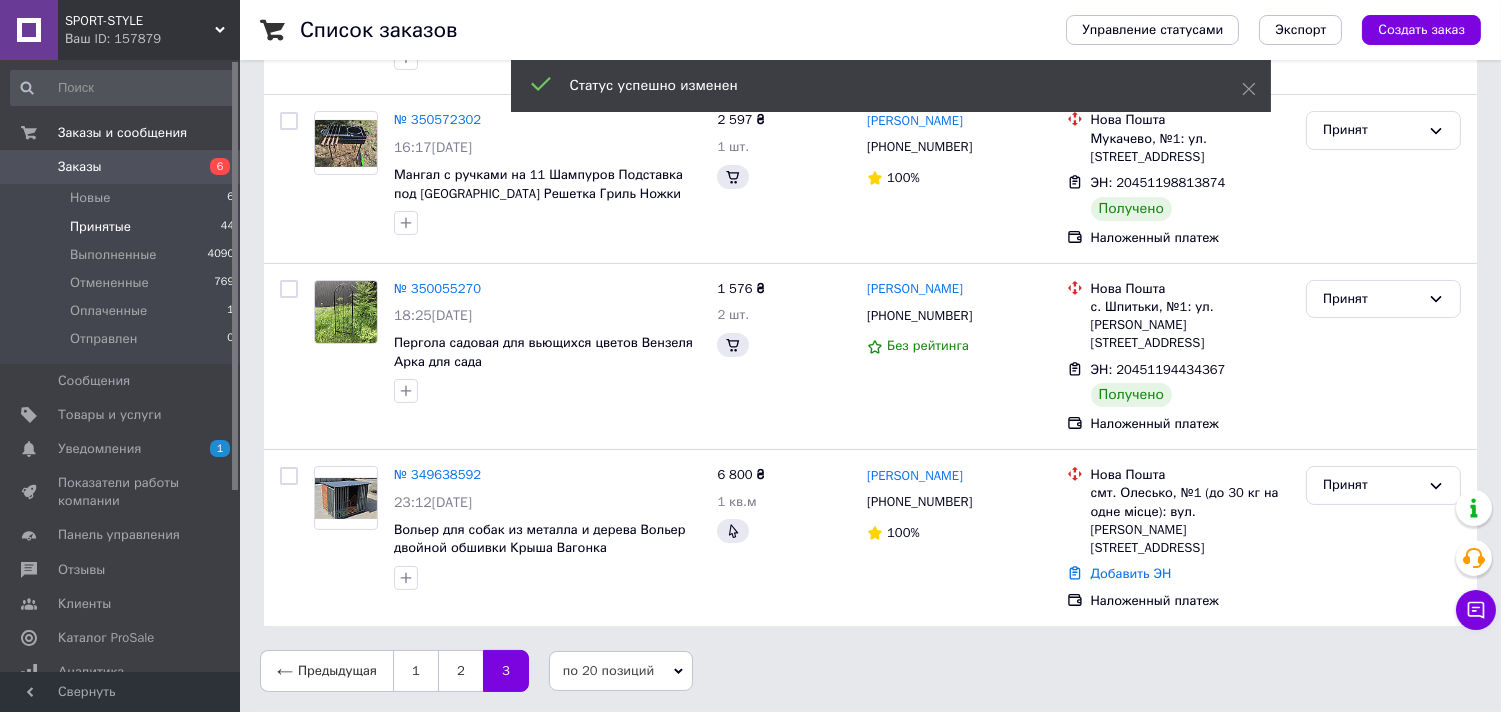 scroll, scrollTop: 0, scrollLeft: 0, axis: both 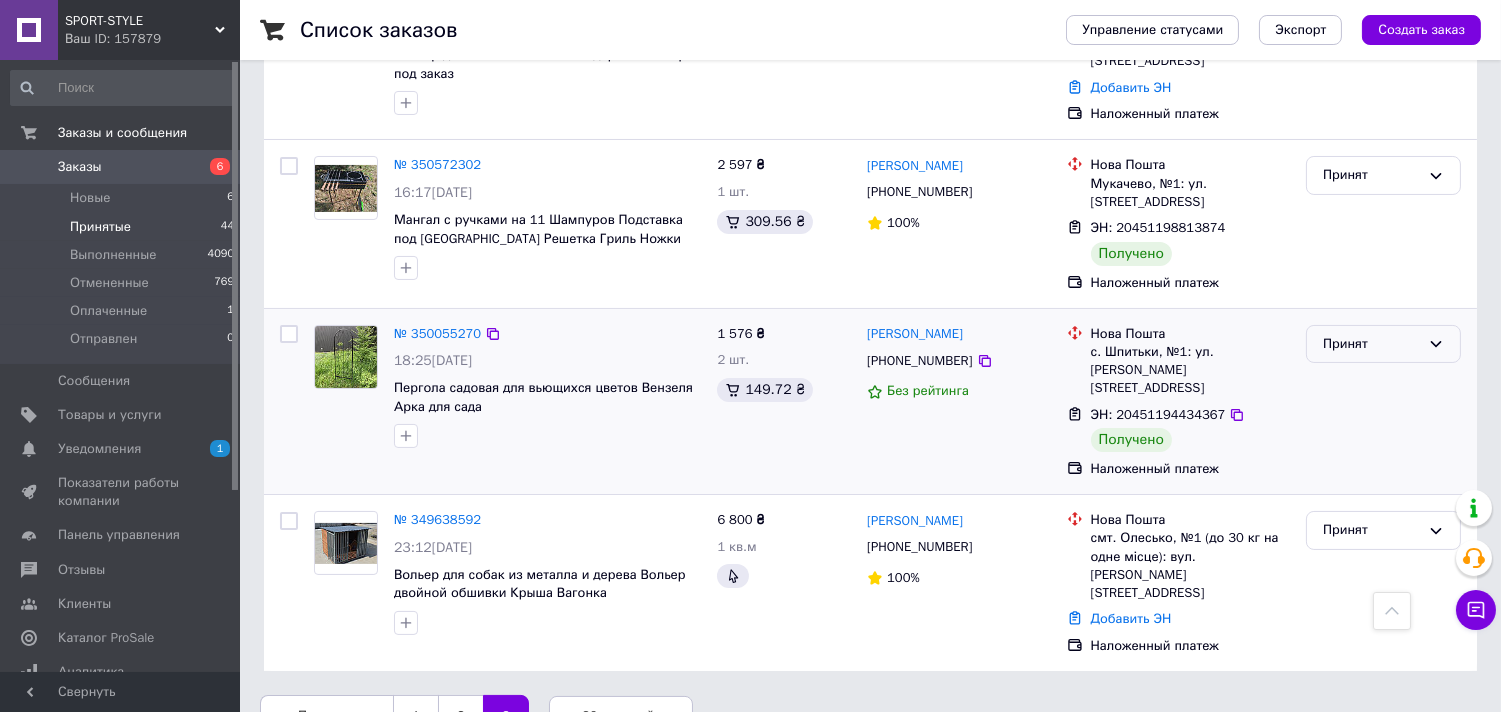 click on "Принят" at bounding box center (1383, 344) 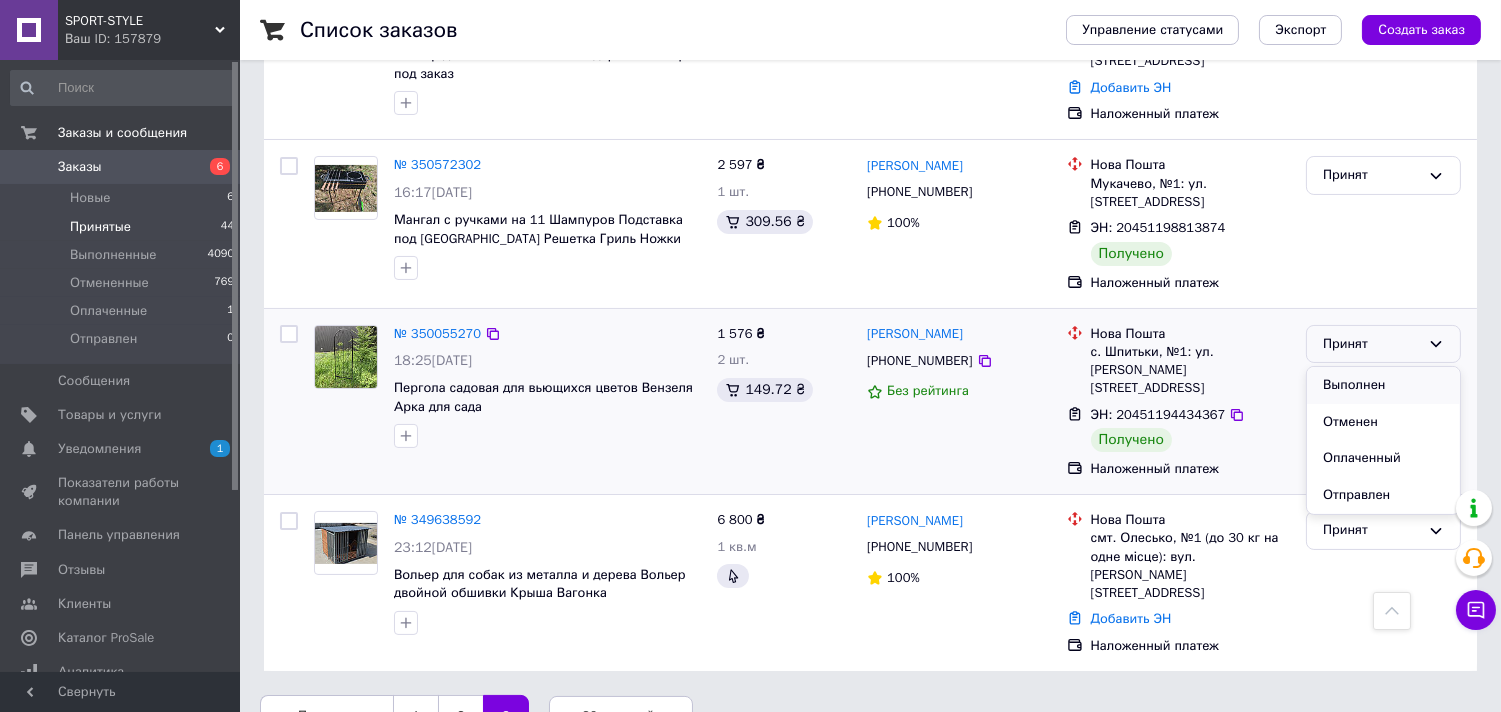 click on "Выполнен" at bounding box center (1383, 385) 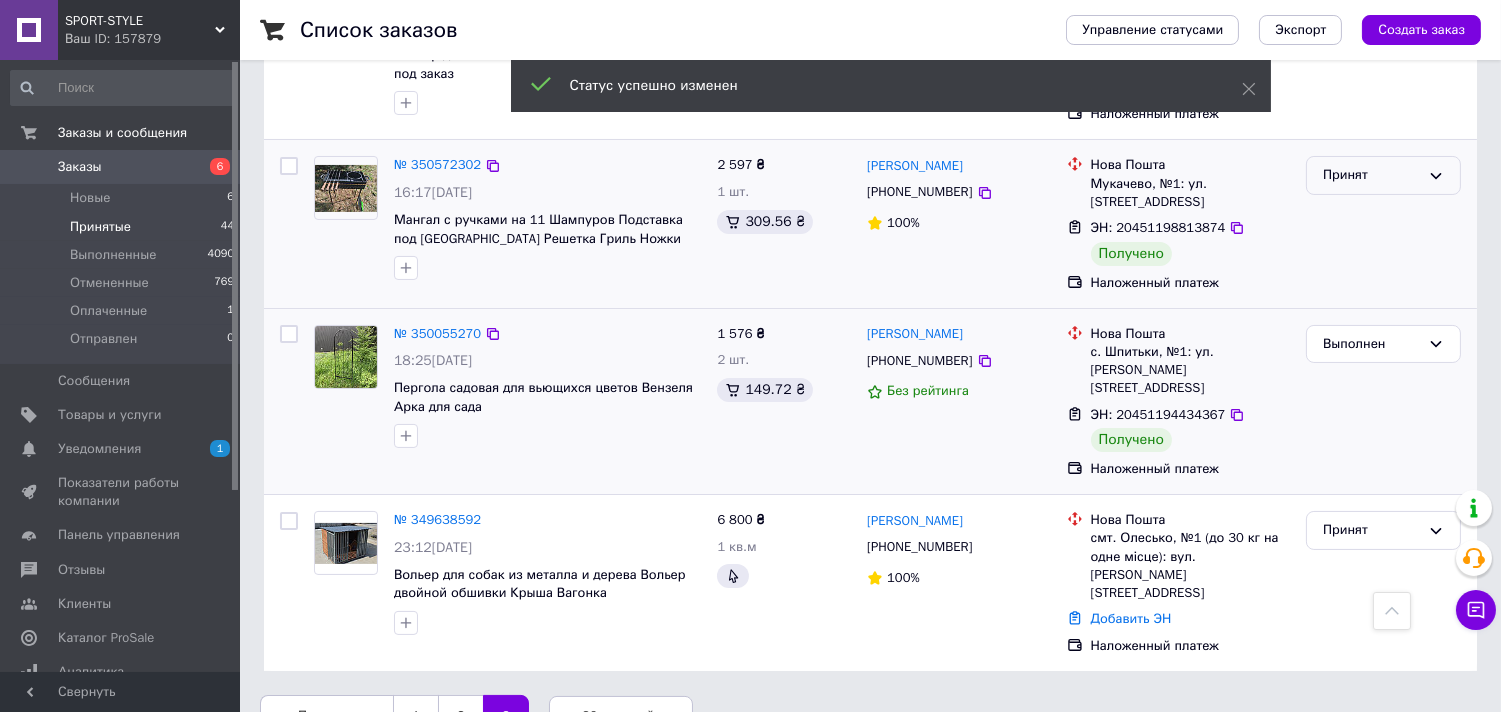 click on "Принят" at bounding box center (1383, 175) 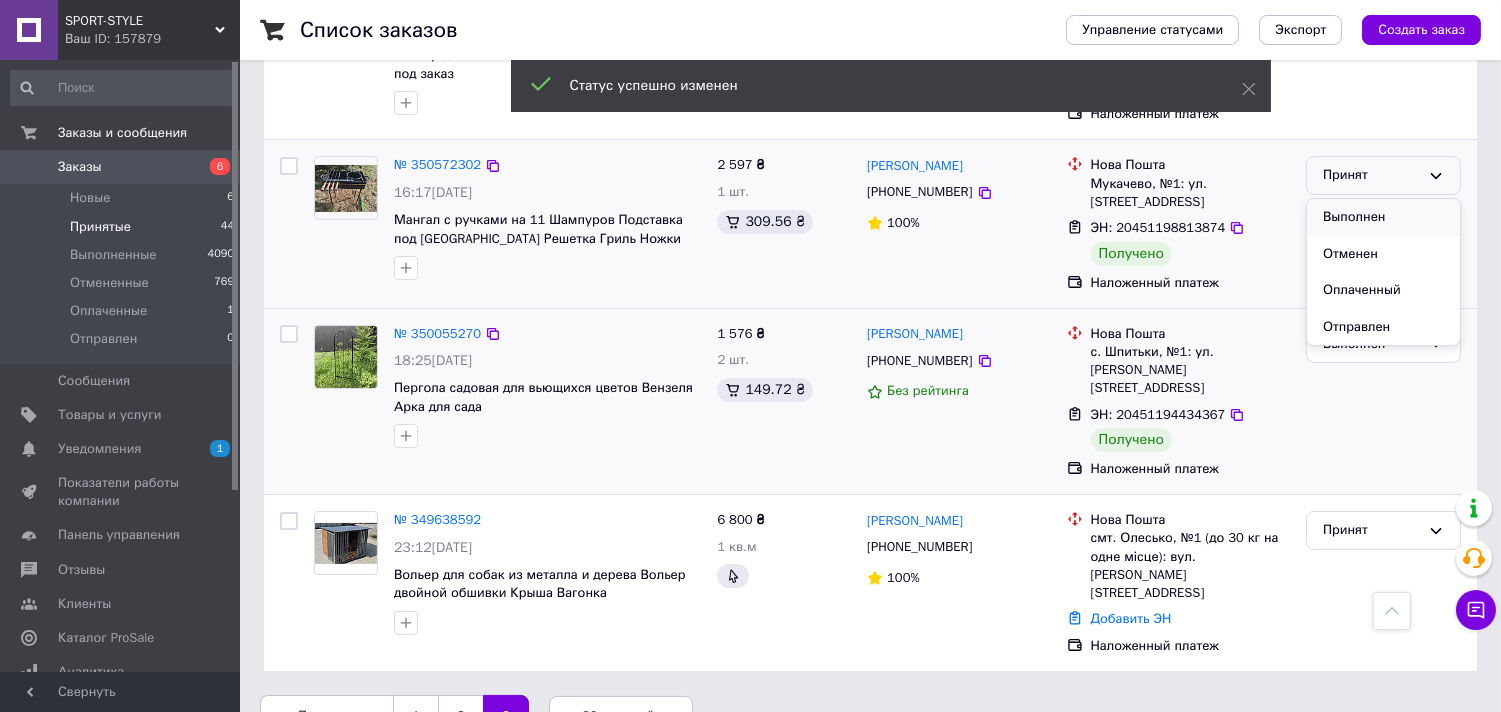 click on "Выполнен" at bounding box center [1383, 217] 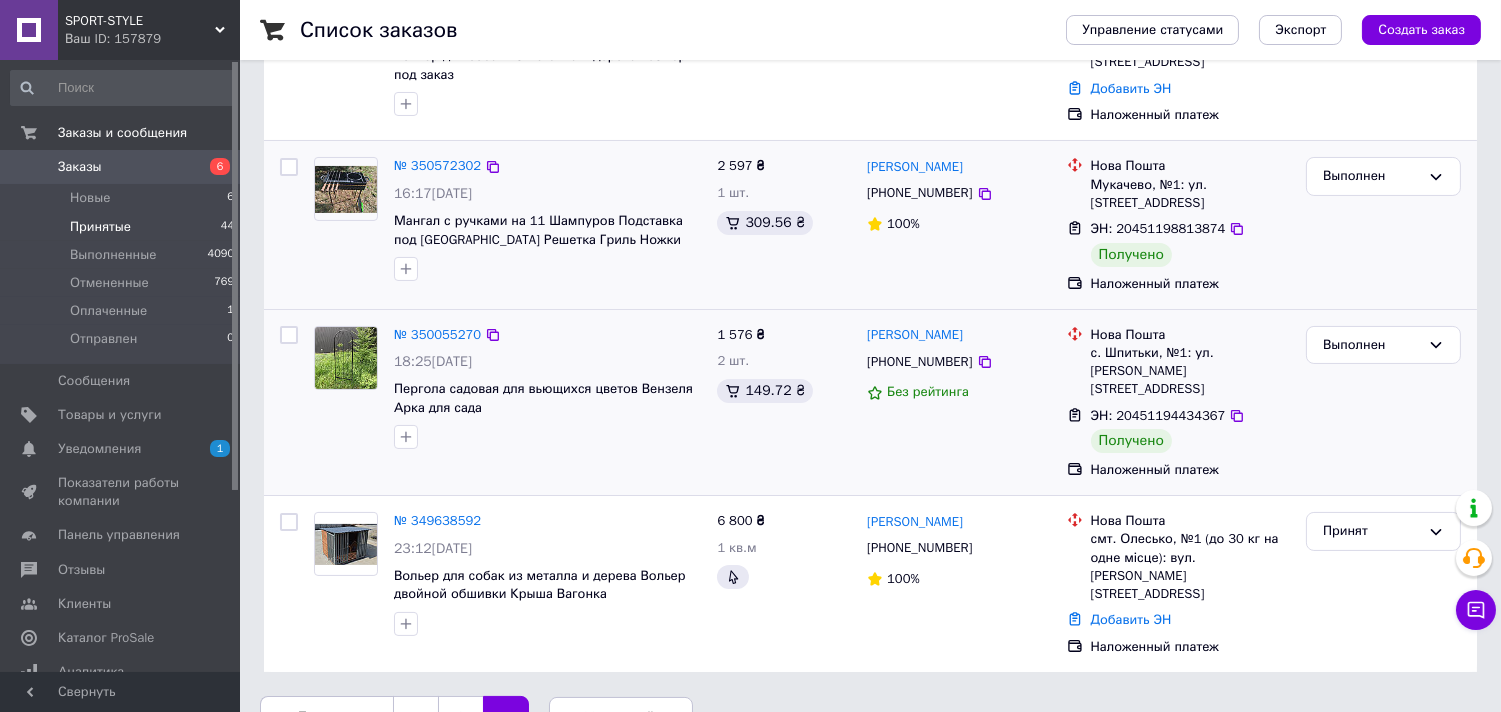 scroll, scrollTop: 462, scrollLeft: 0, axis: vertical 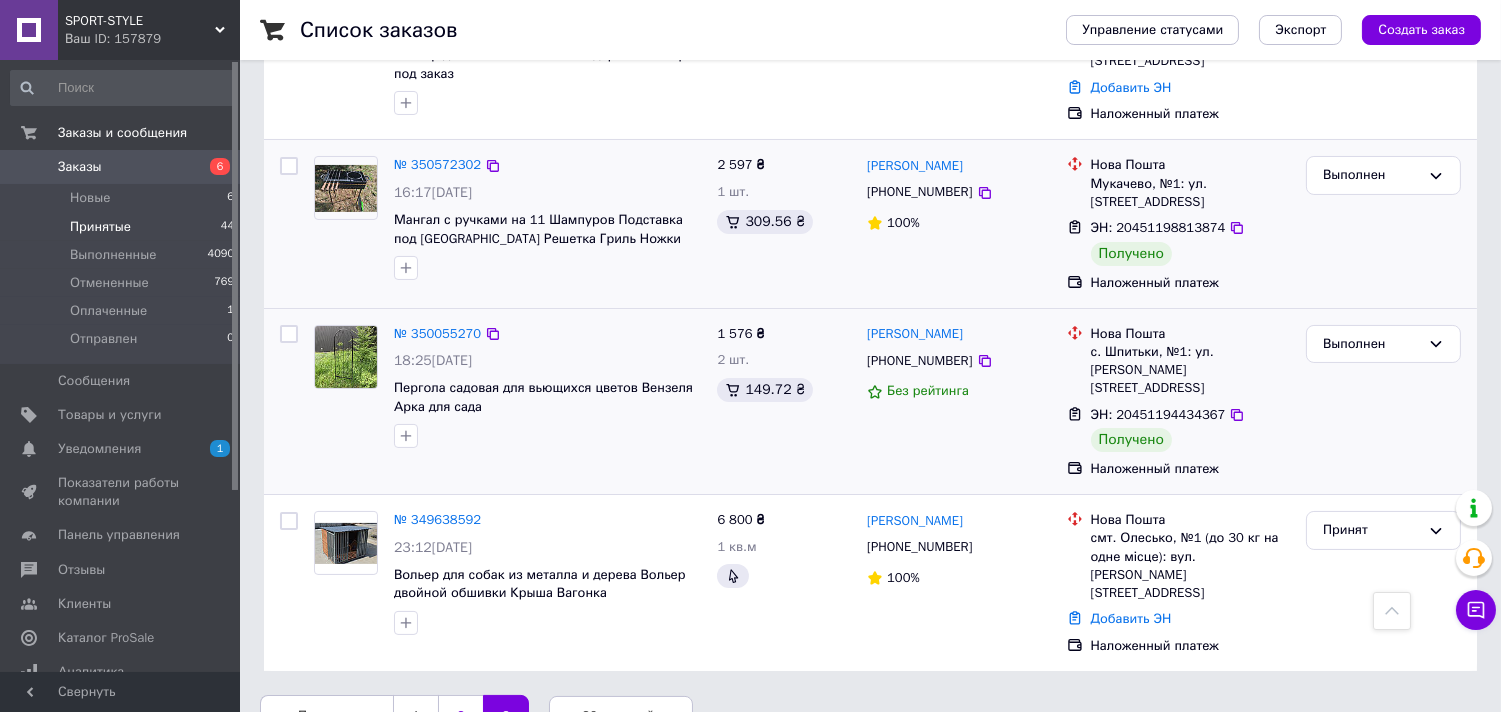 click on "2" at bounding box center (460, 716) 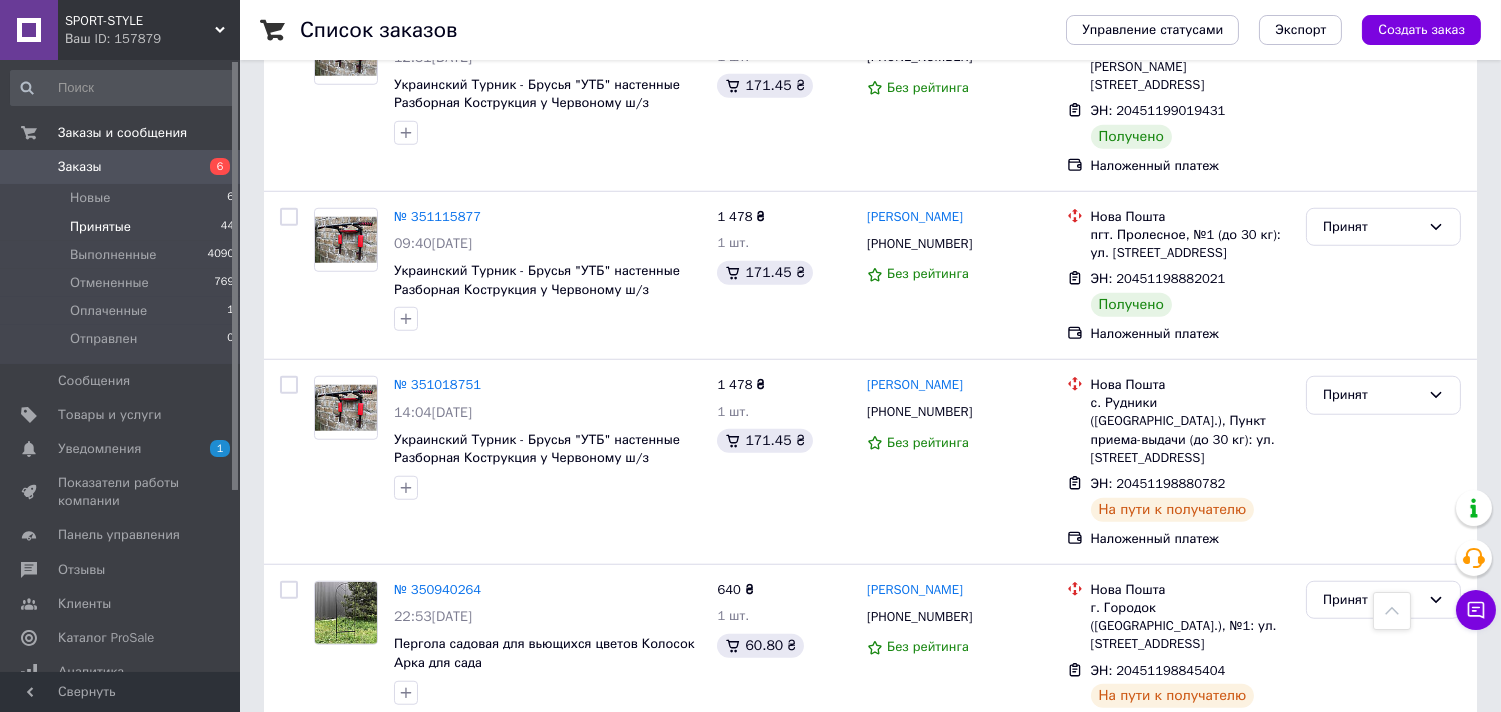 scroll, scrollTop: 2974, scrollLeft: 0, axis: vertical 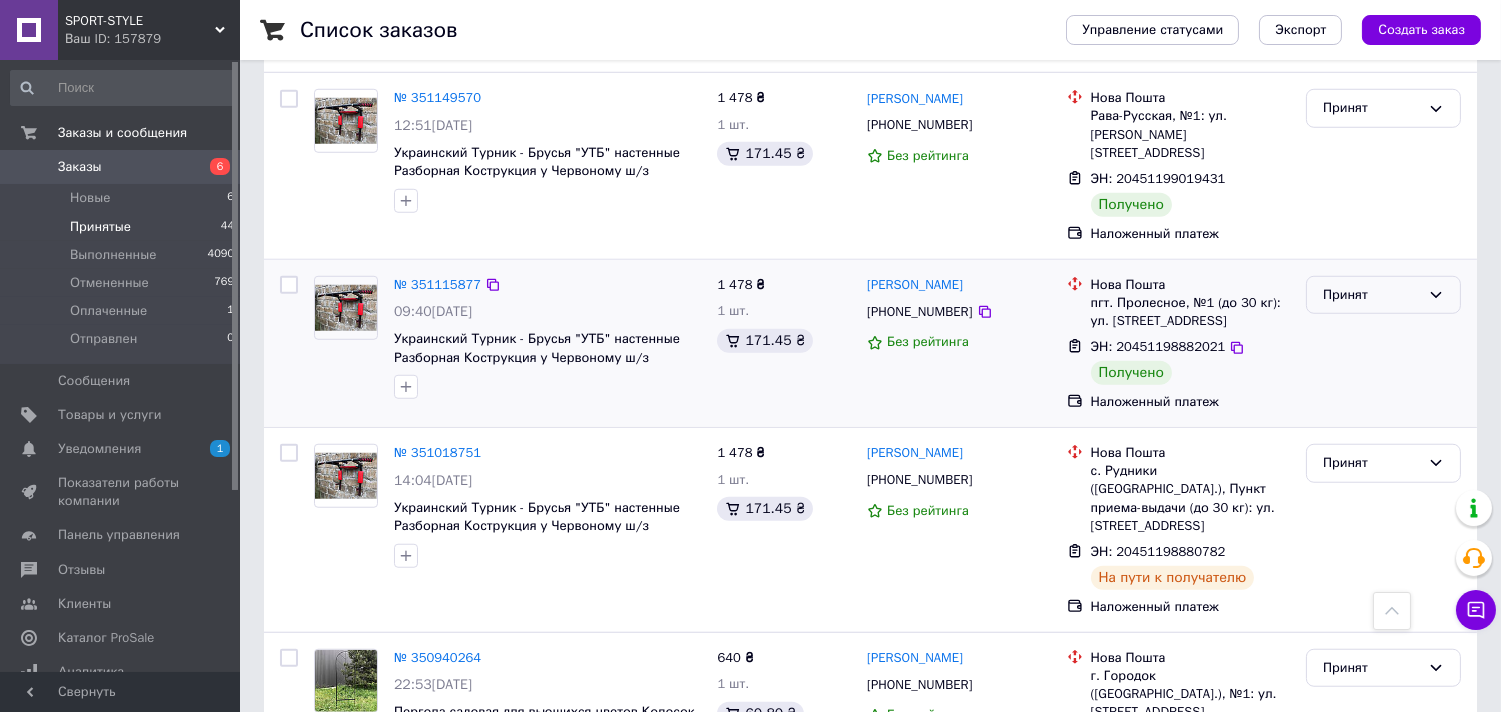 click on "Принят" at bounding box center [1371, 295] 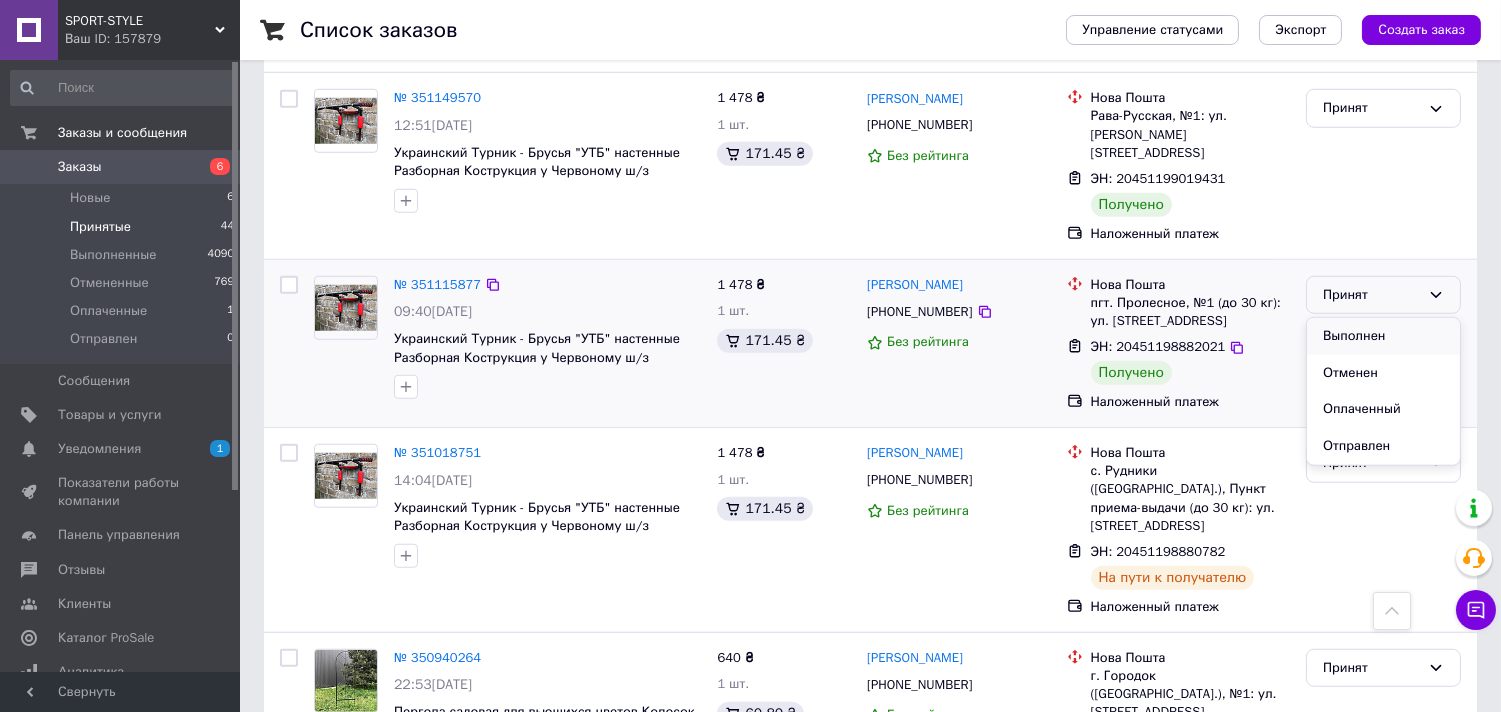 click on "Выполнен" at bounding box center [1383, 336] 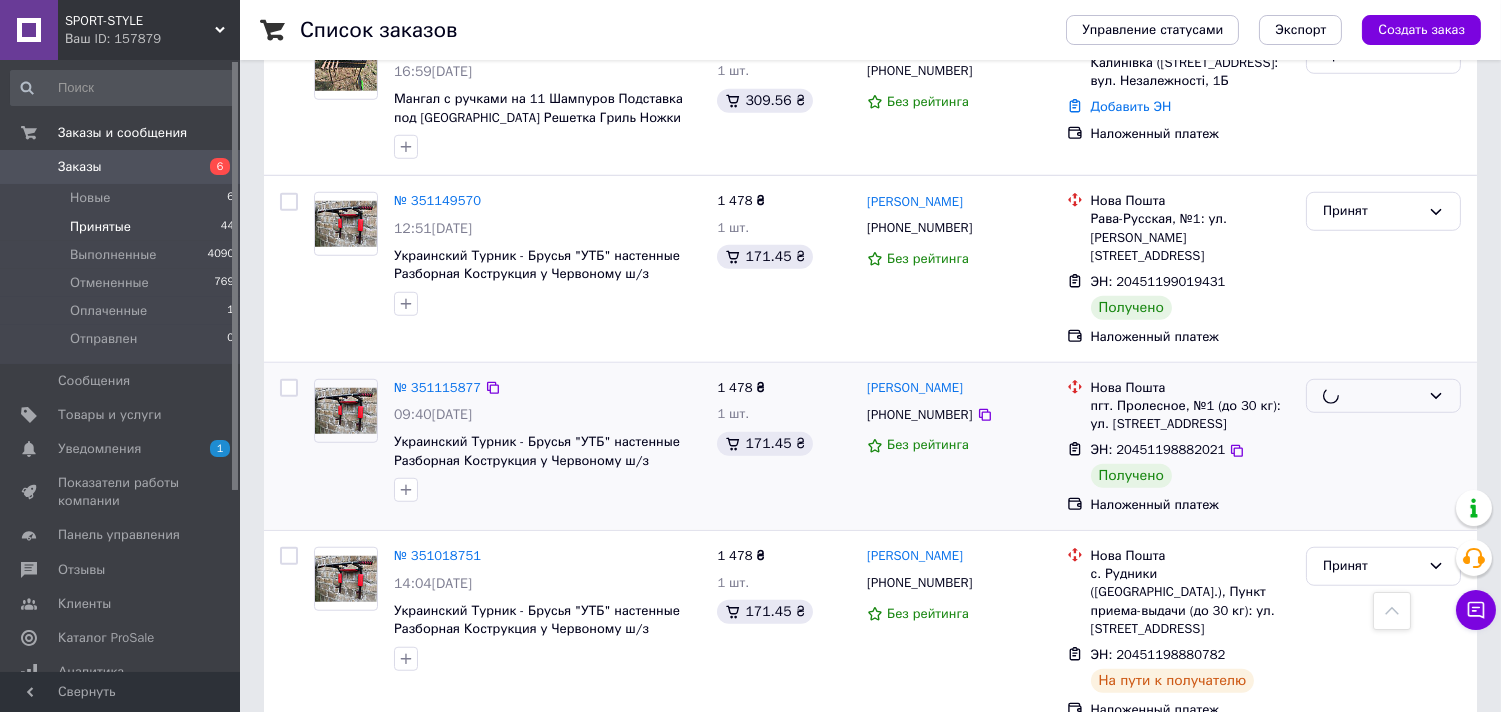 scroll, scrollTop: 2641, scrollLeft: 0, axis: vertical 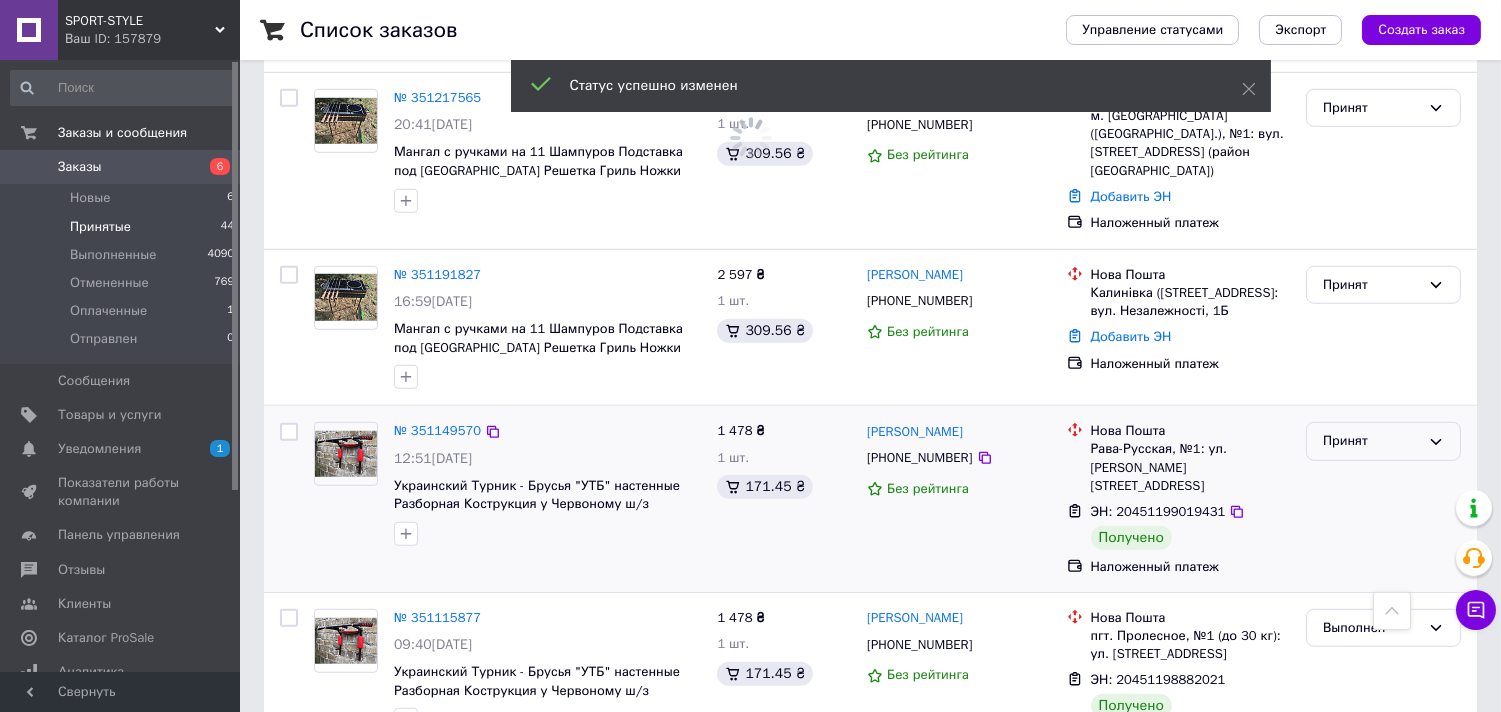 click on "Принят" at bounding box center (1371, 441) 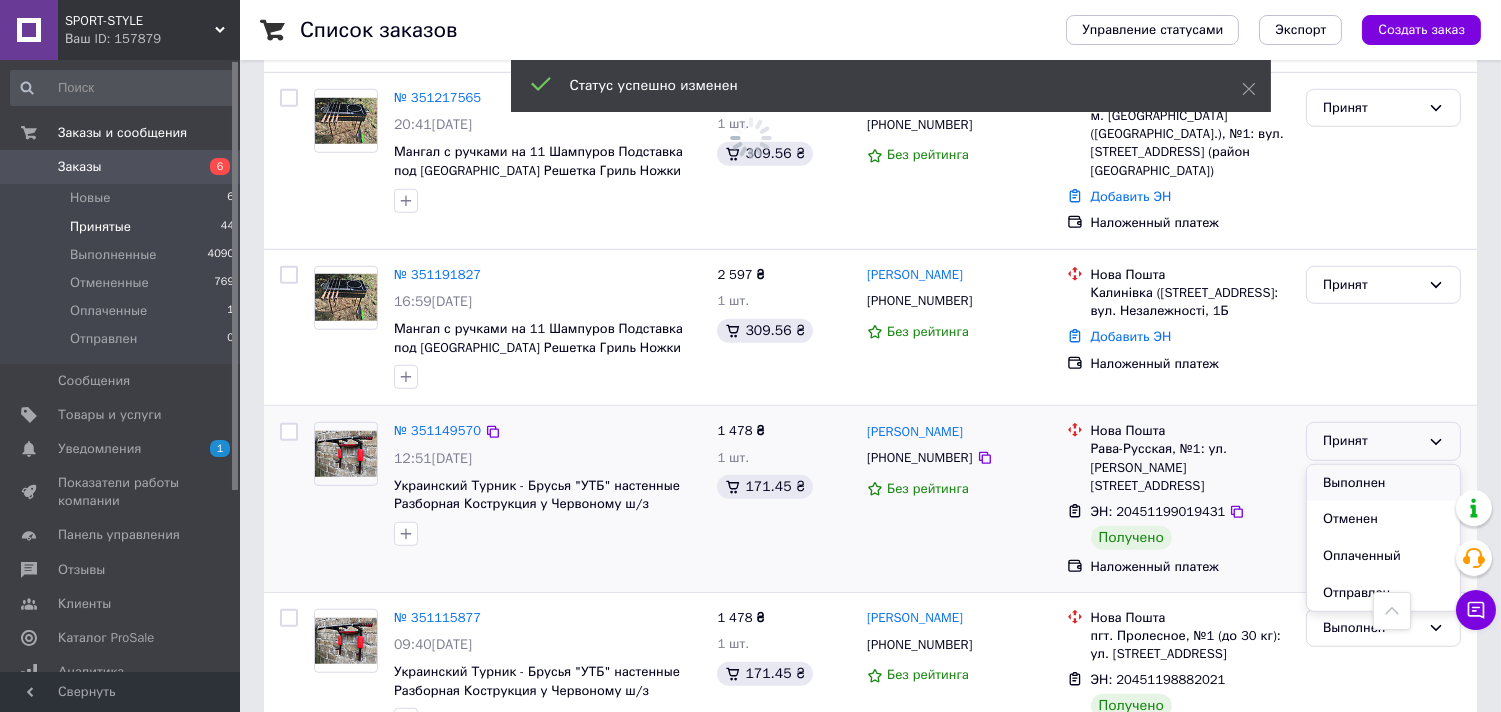 click on "Выполнен" at bounding box center [1383, 483] 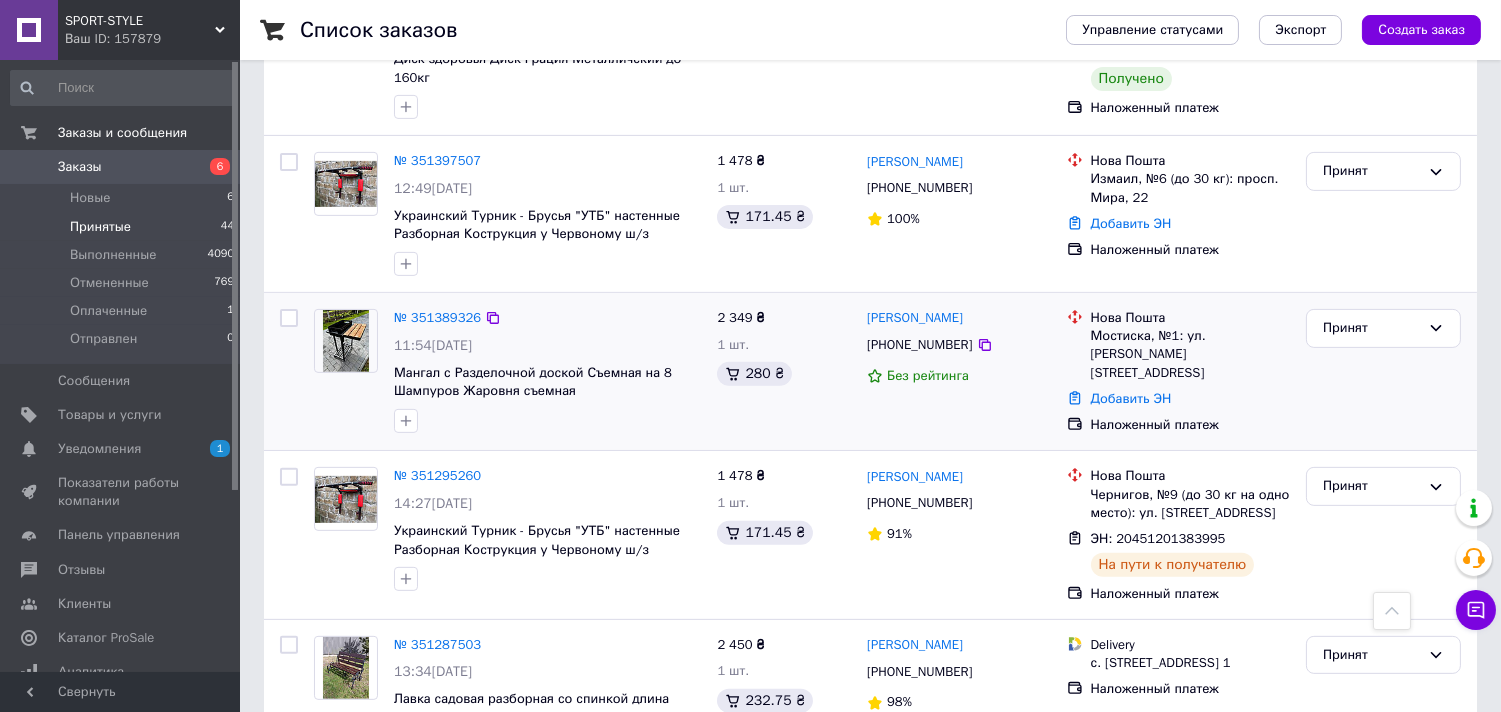 scroll, scrollTop: 1085, scrollLeft: 0, axis: vertical 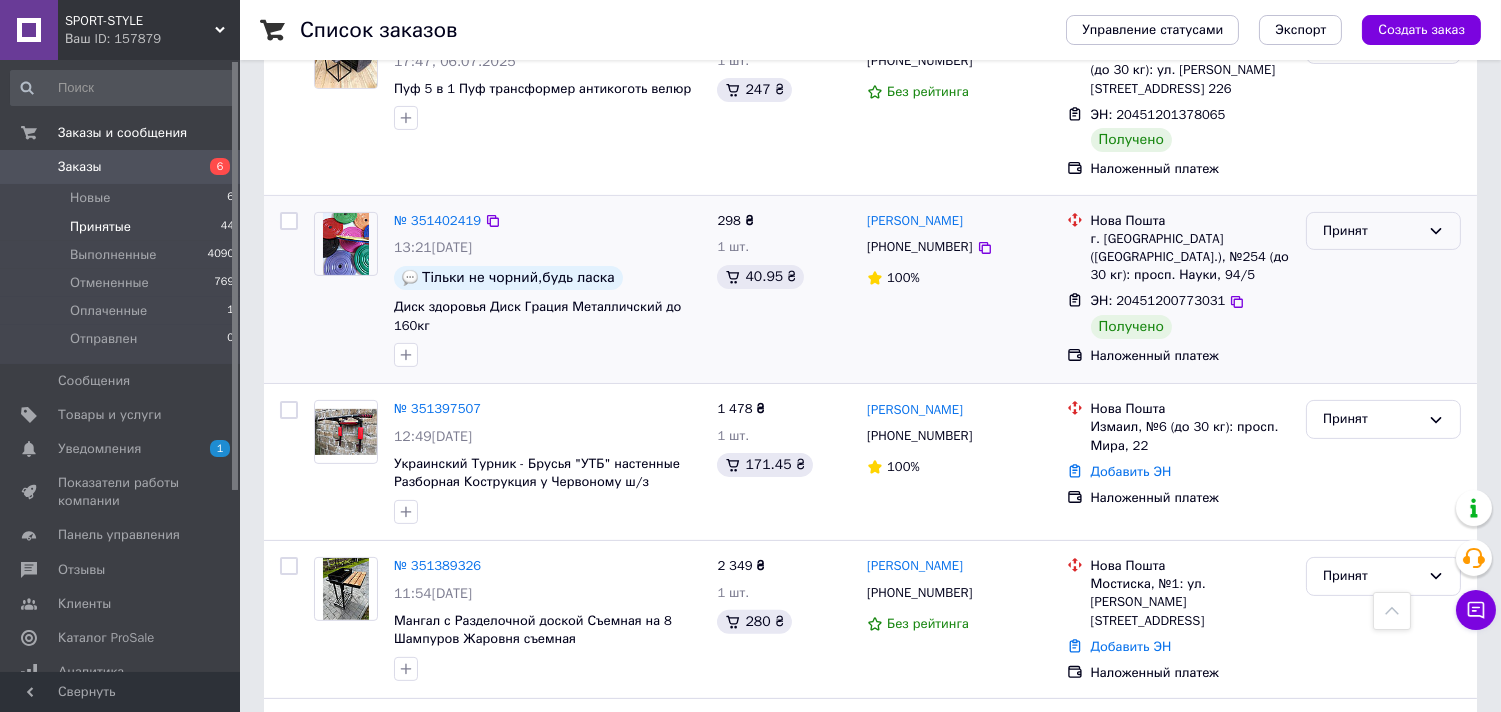 click on "Принят" at bounding box center (1371, 231) 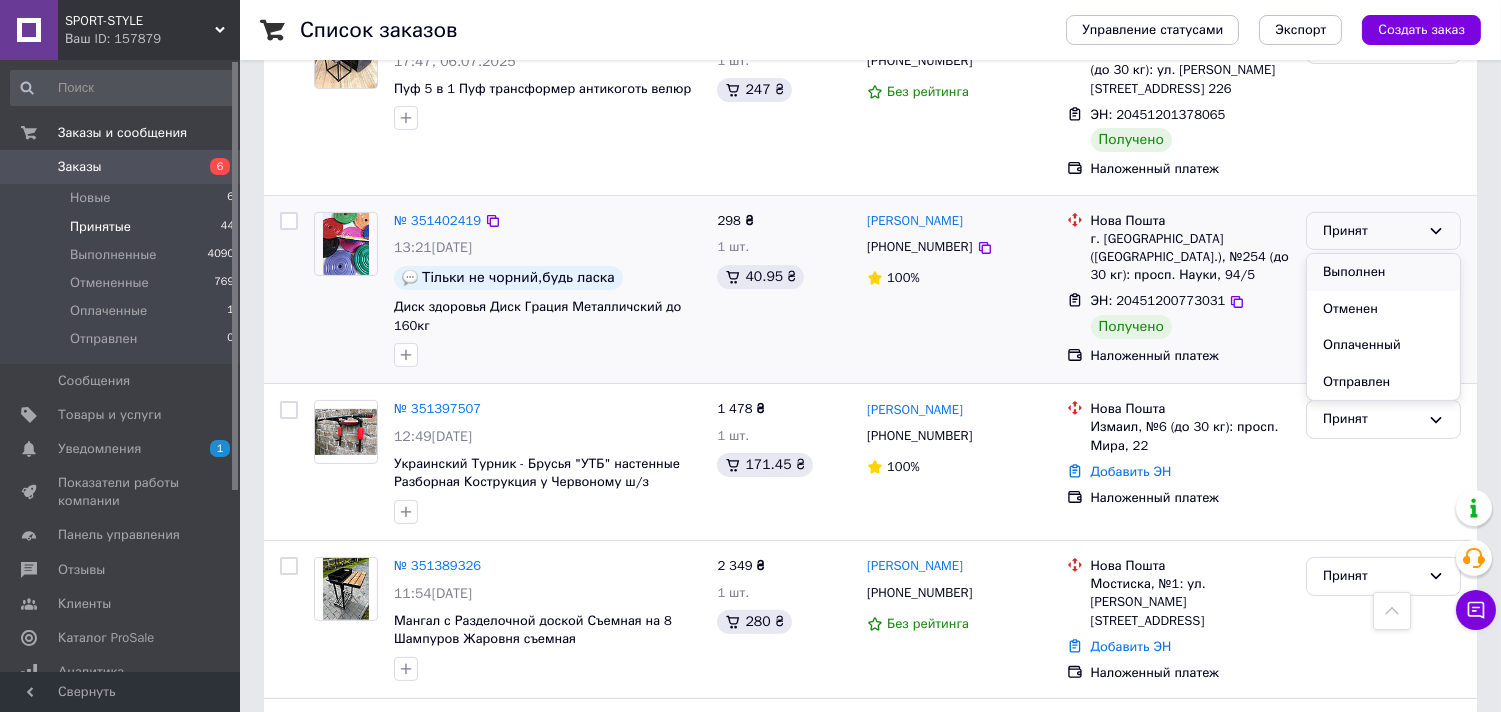 click on "Выполнен" at bounding box center [1383, 272] 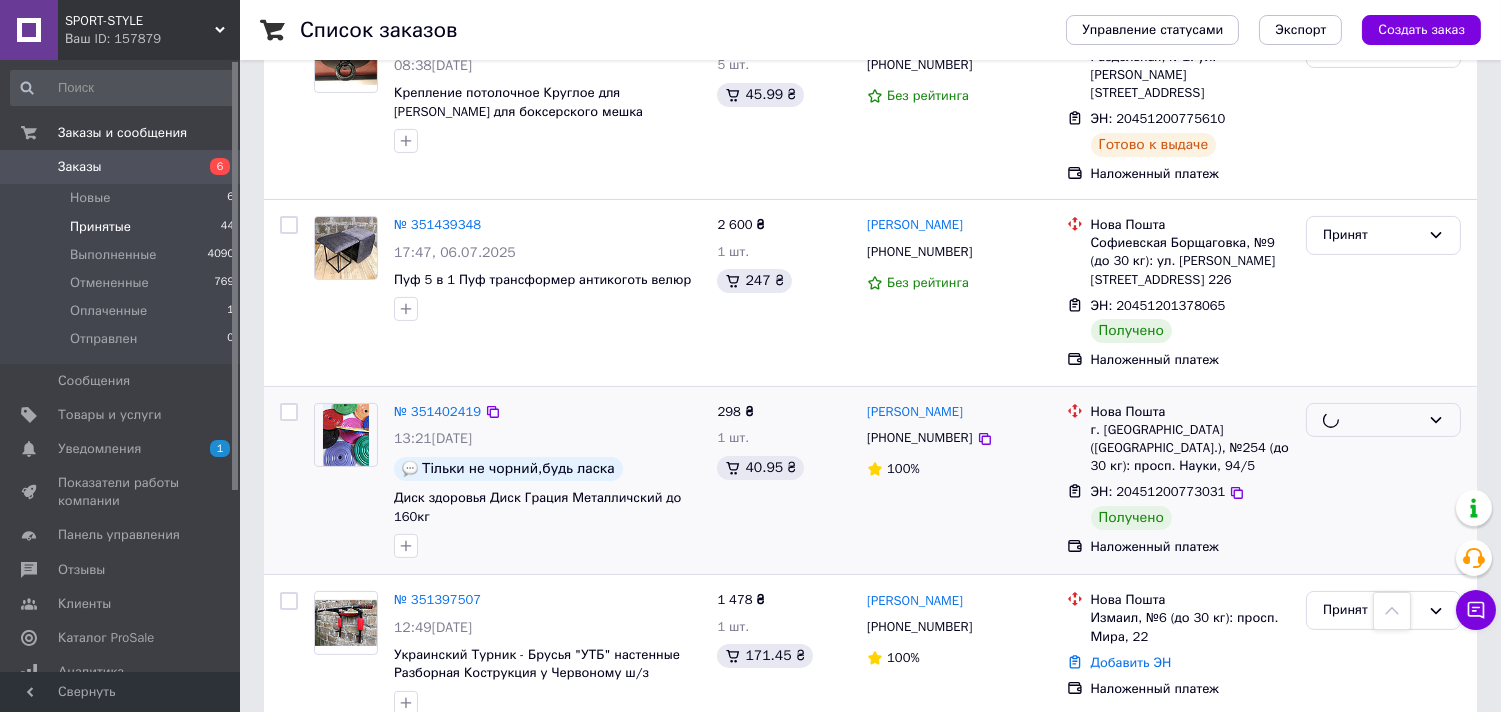 scroll, scrollTop: 863, scrollLeft: 0, axis: vertical 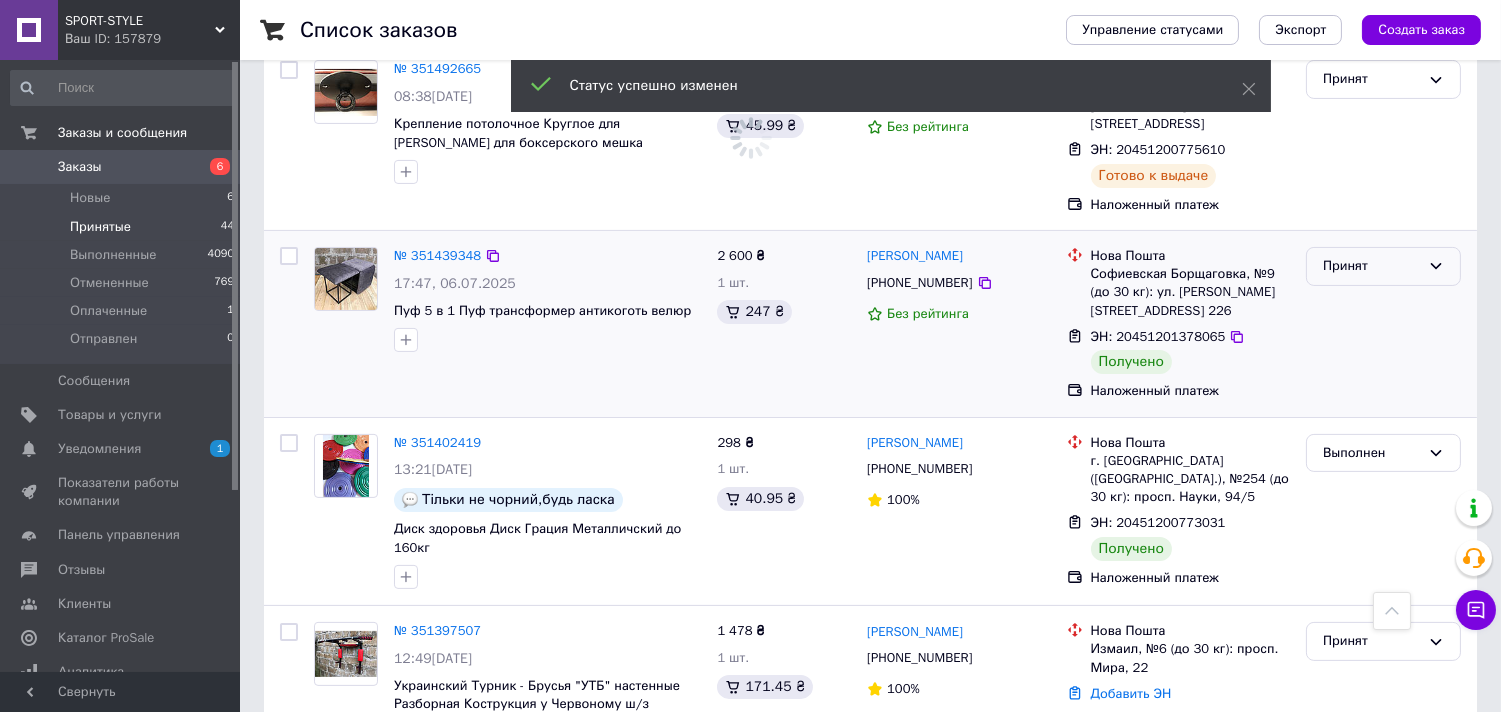 click on "Принят" at bounding box center (1371, 266) 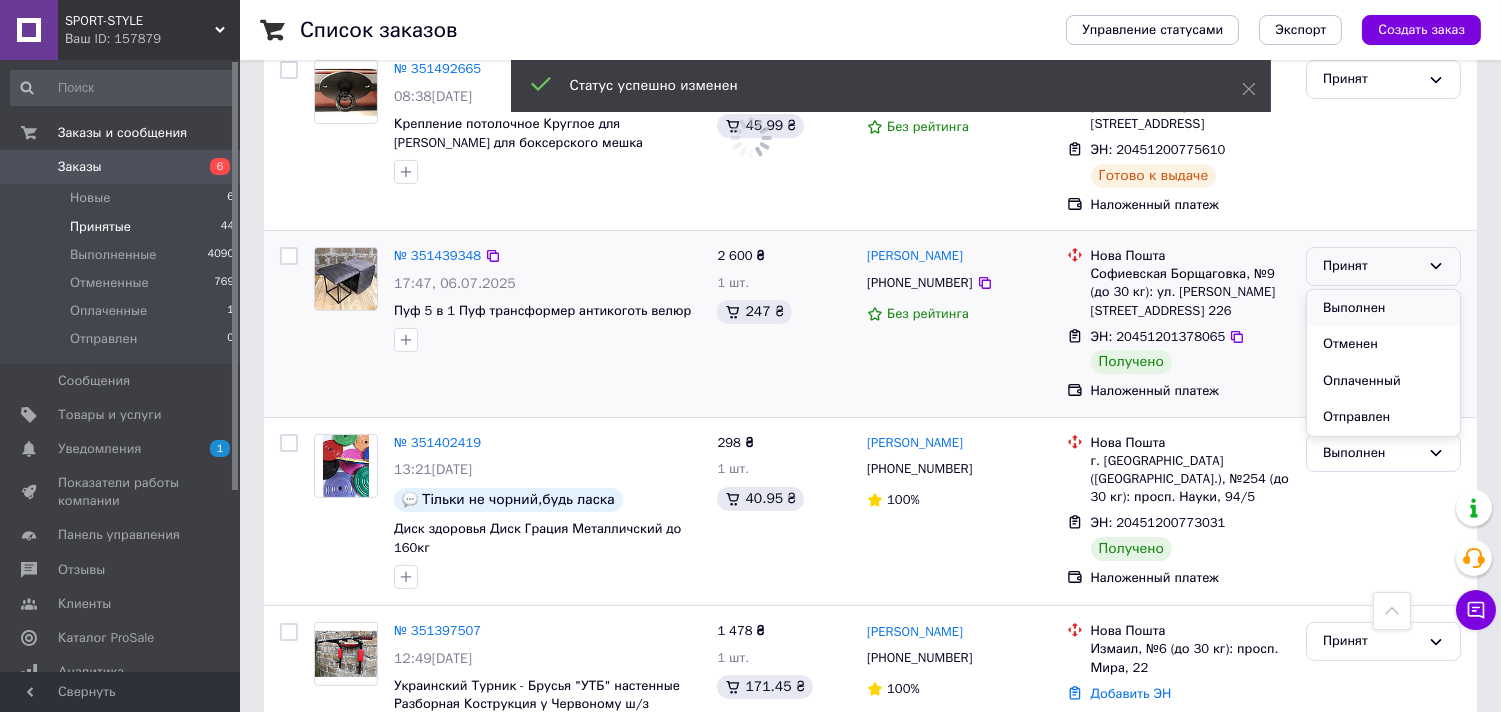 click on "Выполнен" at bounding box center (1383, 308) 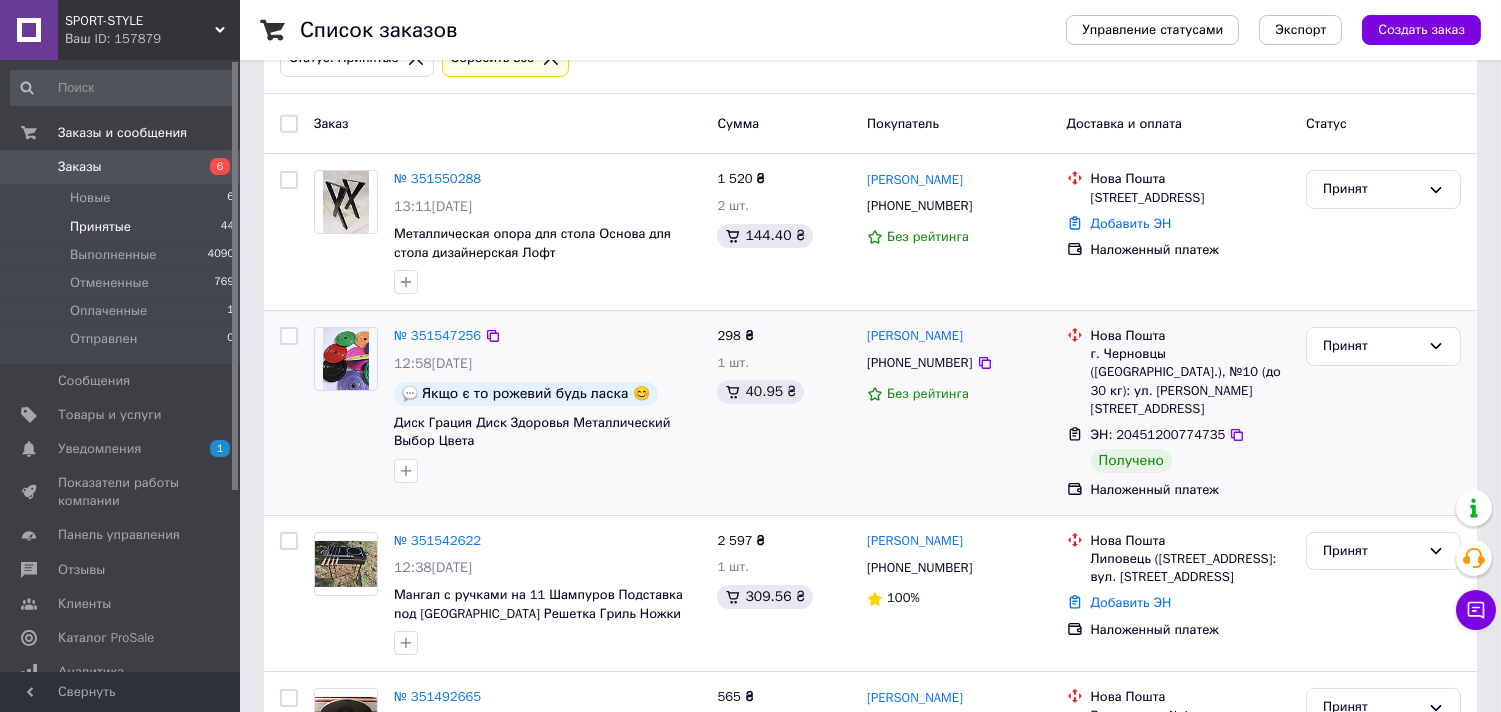 scroll, scrollTop: 196, scrollLeft: 0, axis: vertical 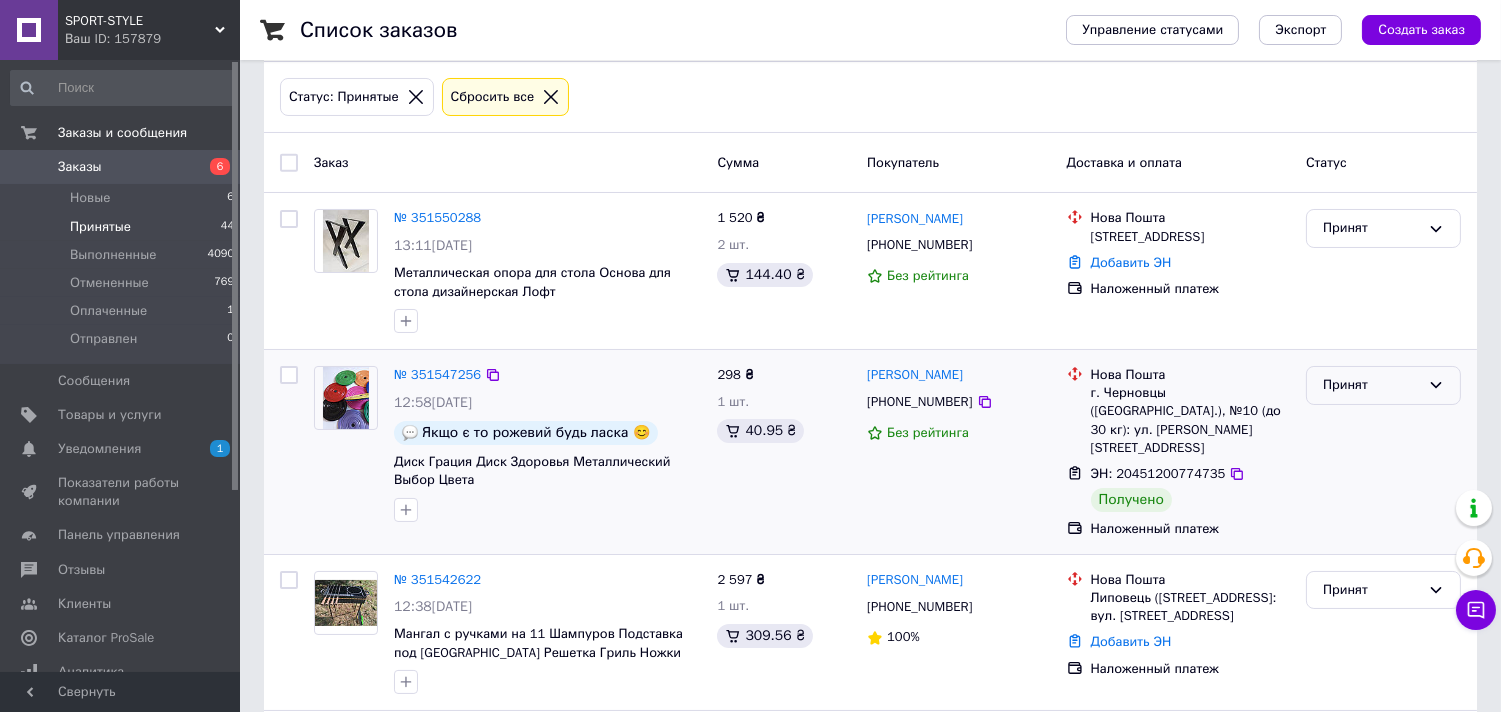 click on "Принят" at bounding box center (1371, 385) 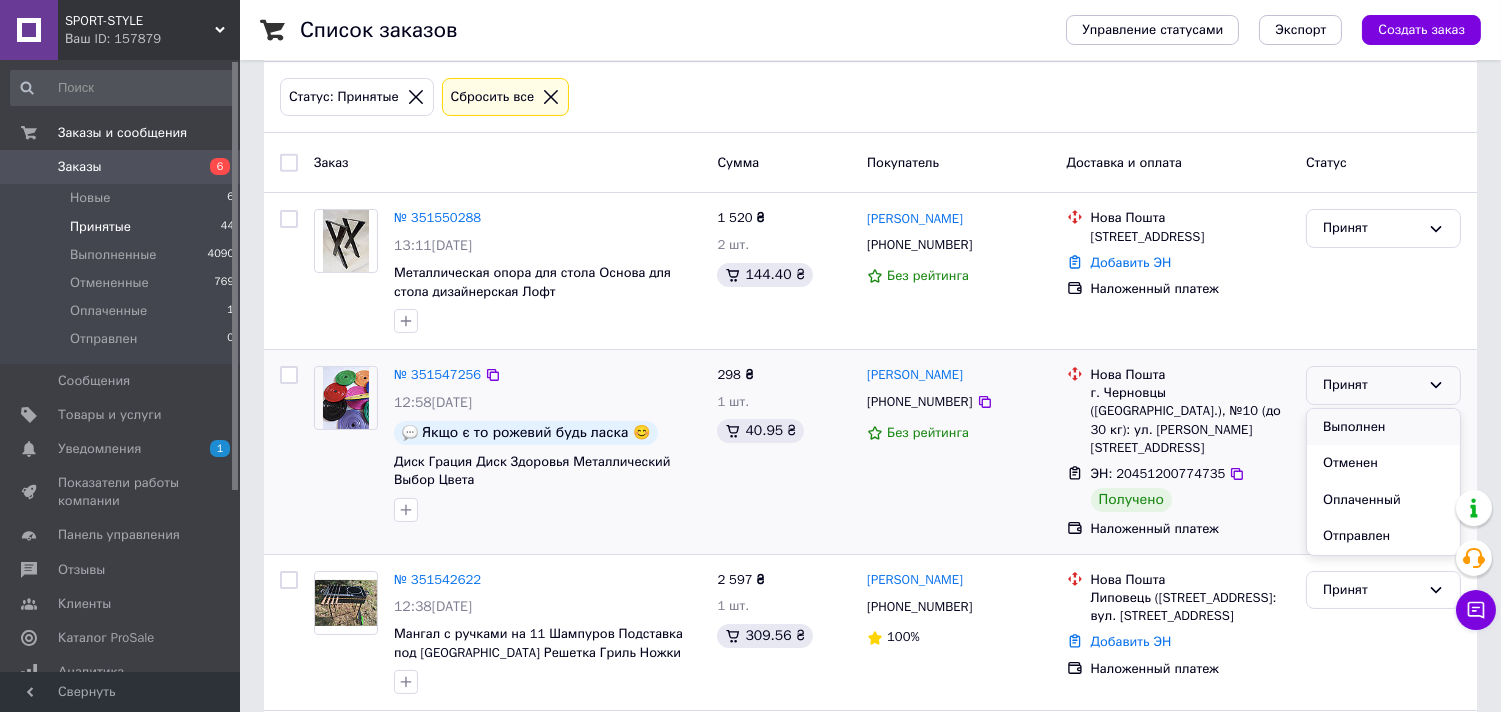 click on "Выполнен" at bounding box center (1383, 427) 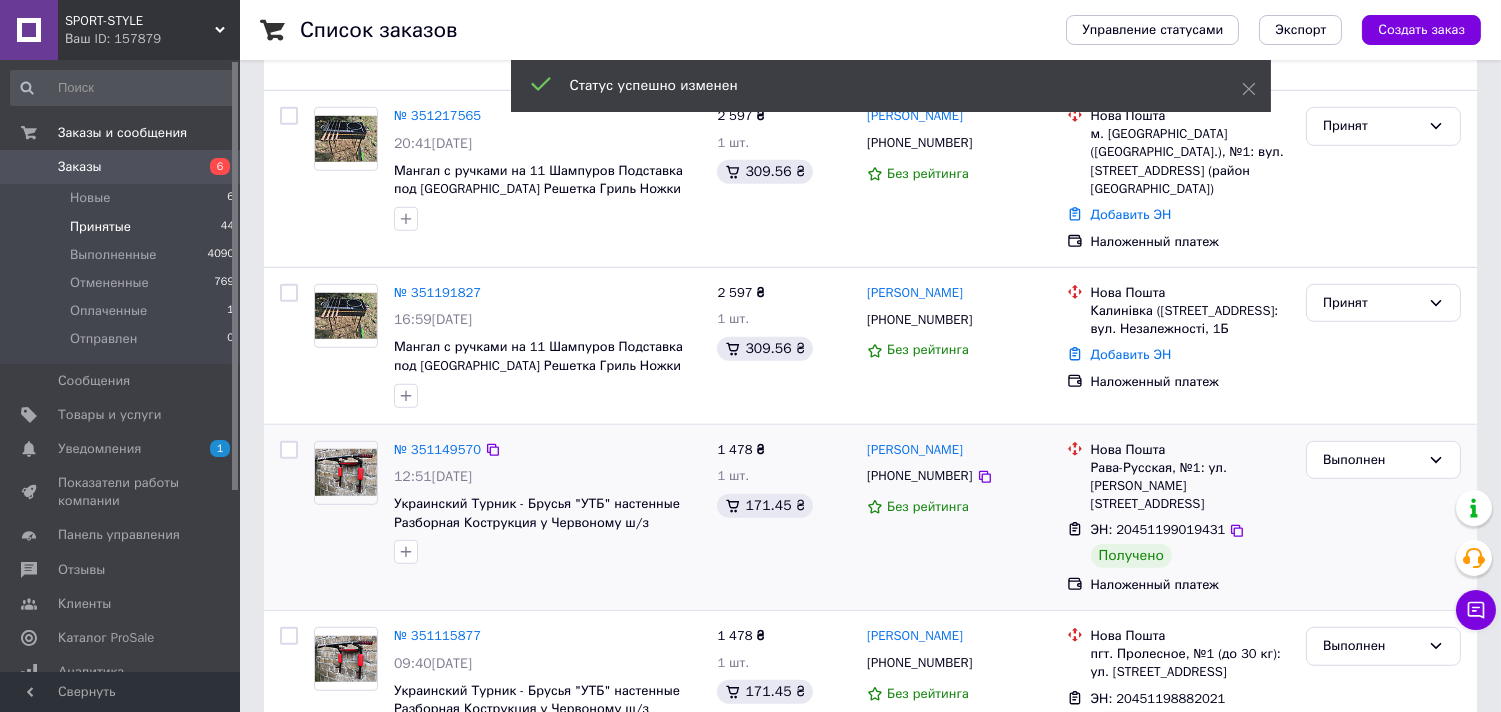 scroll, scrollTop: 3244, scrollLeft: 0, axis: vertical 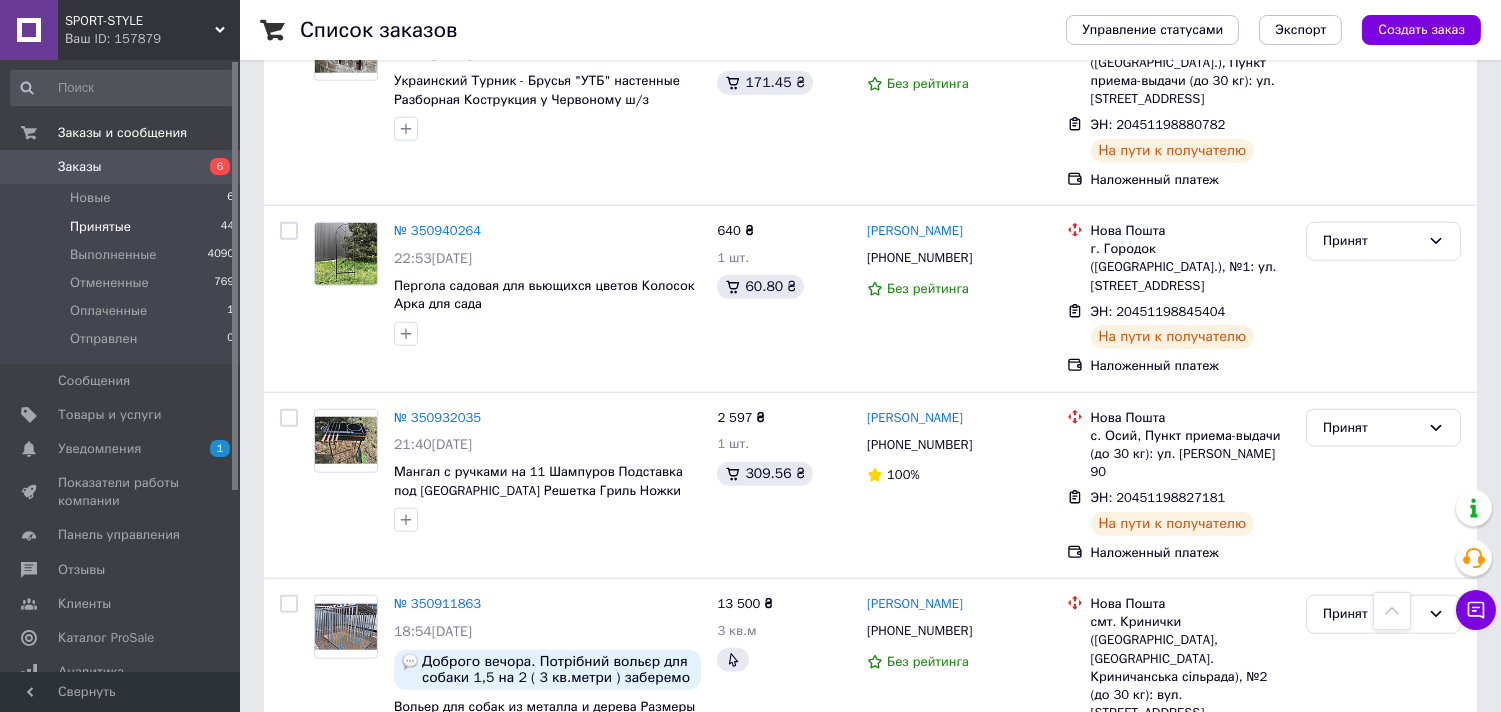 click on "1" at bounding box center [415, 836] 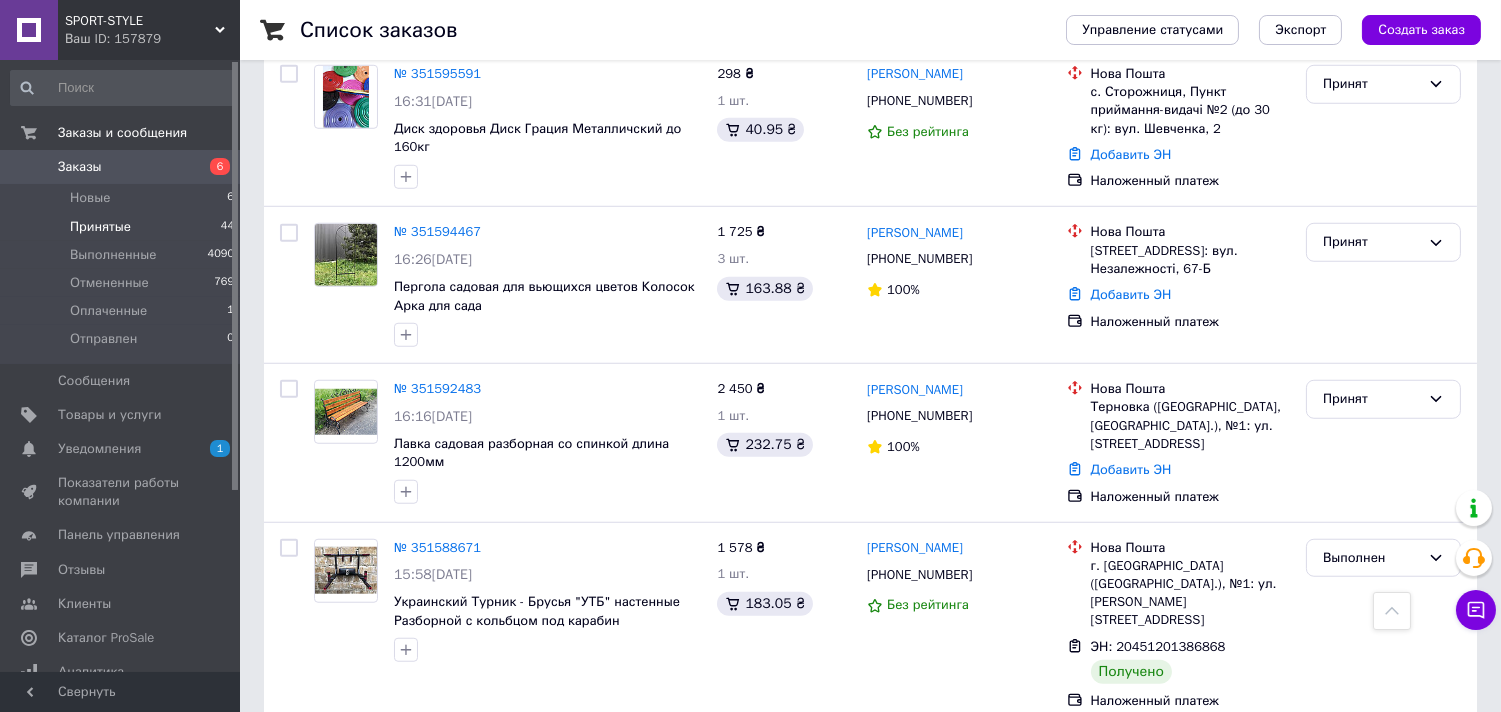 scroll, scrollTop: 2988, scrollLeft: 0, axis: vertical 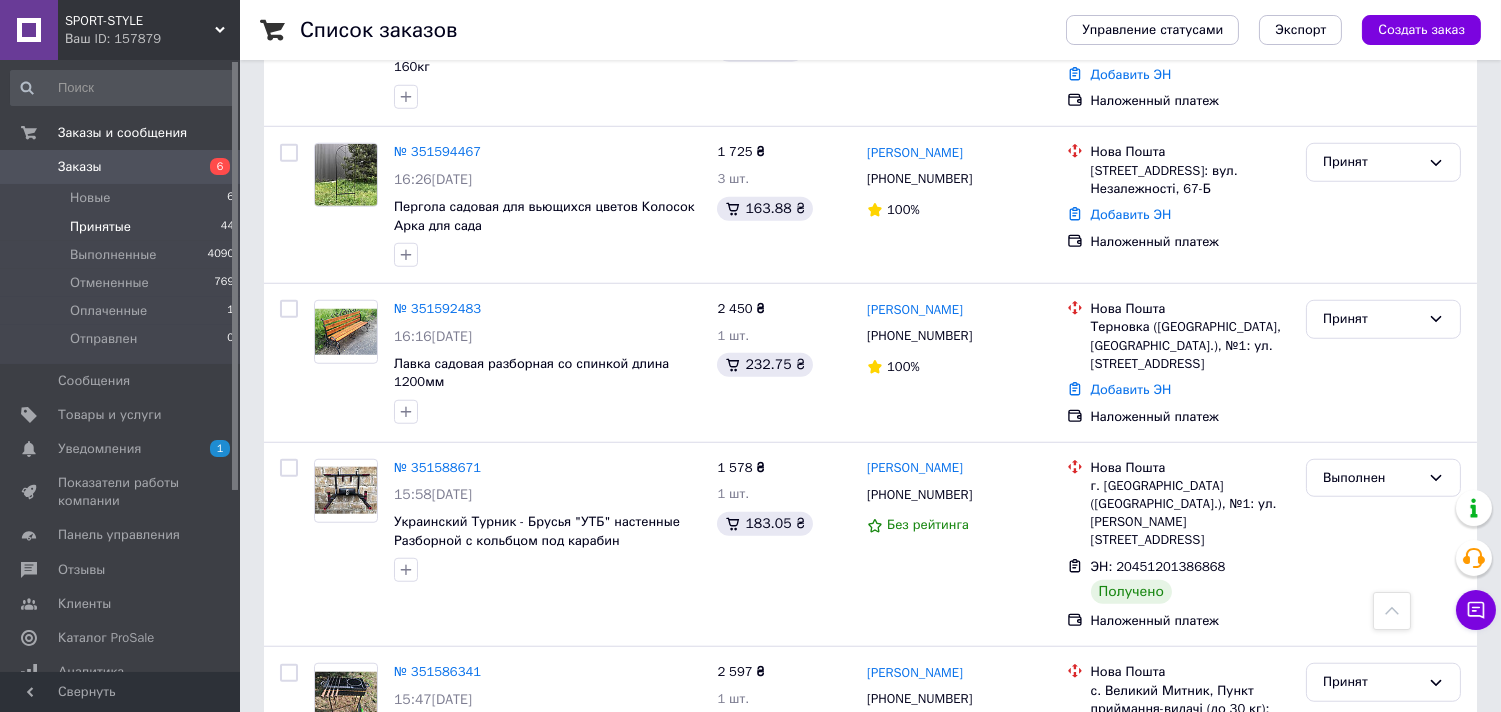 click on "Список заказов Управление статусами Экспорт Создать заказ -233.53 ₴ реальных средств на балансе Через 4 дня товары станут неактивны Пополните Баланс ,  чтоб и далее получать заказы Пополнить баланс 1 Фильтры Сохраненные фильтры: Принятые (41) Статус: Принятые Сбросить все Заказ Сумма Покупатель Доставка и оплата Статус № 351916065 14:40, 09.07.2025 Украинский Турник - Брусья "УТБ" настенные Разборная Кострукция у Червоному ш/з 1 478 ₴ 1 шт. 171.45 ₴ Денис Шалёнов +380502659278 73% Нова Пошта Добавить ЭН Наложенный платеж Принят № 351914751 14:34, 09.07.2025 1 478 ₴ 1 шт. 171.45 ₴ Александр Панкевич 1" at bounding box center [870, -1040] 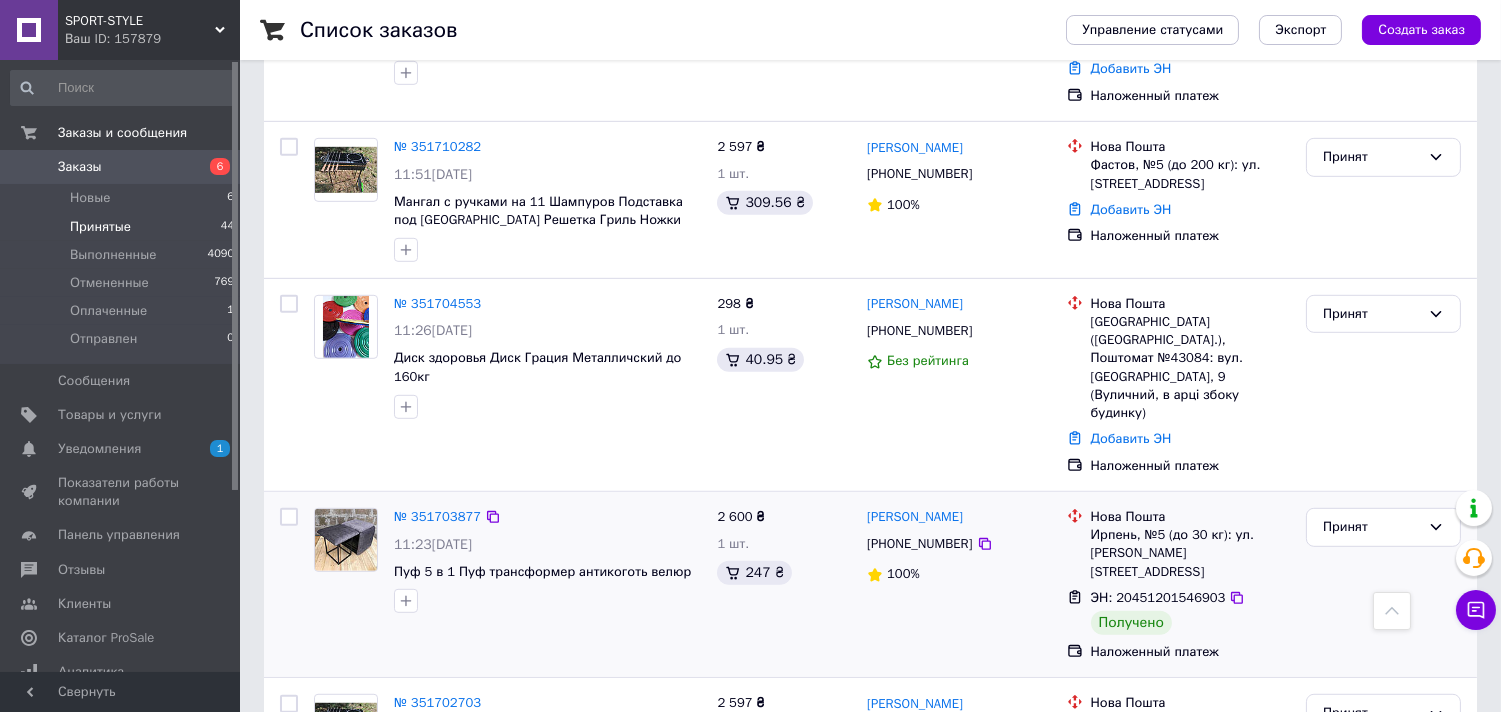 scroll, scrollTop: 2100, scrollLeft: 0, axis: vertical 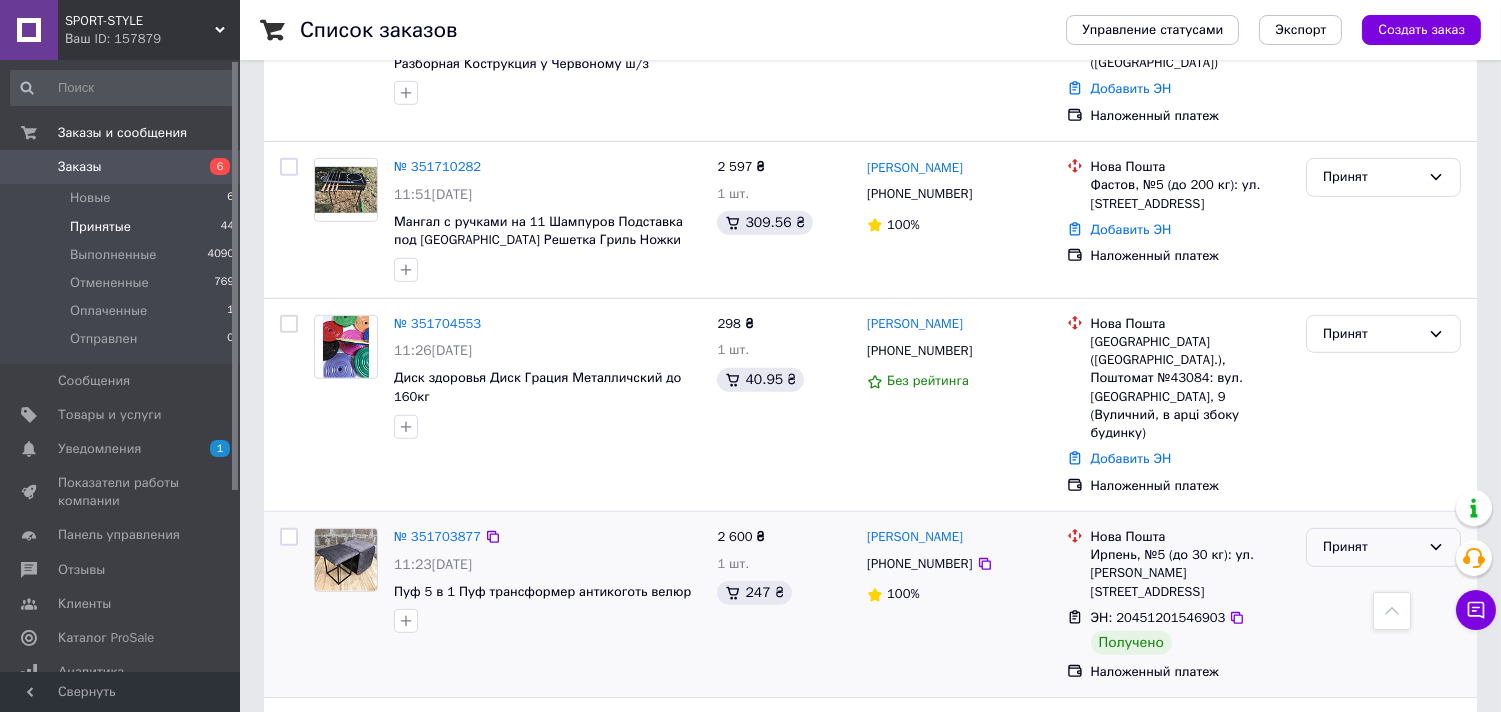 click on "Принят" at bounding box center [1383, 547] 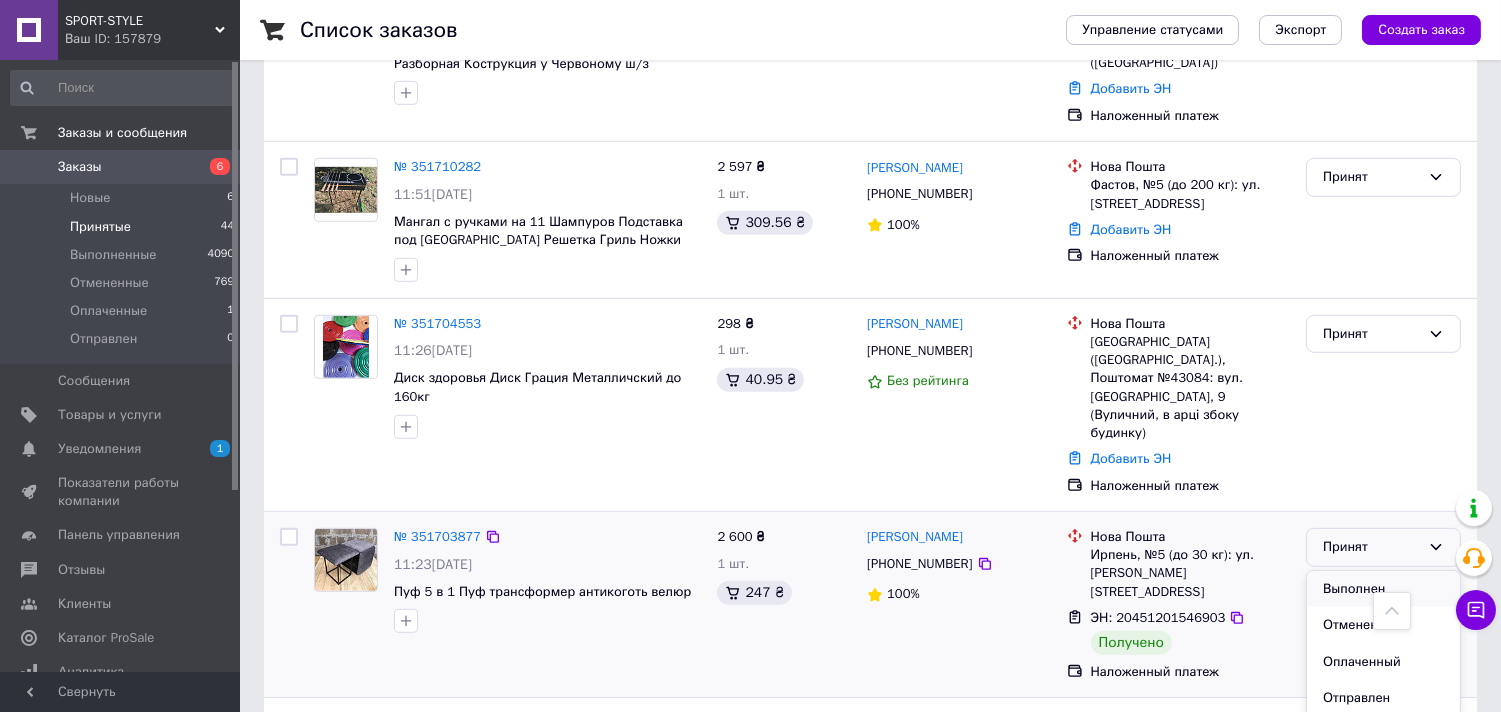 click on "Выполнен" at bounding box center (1383, 589) 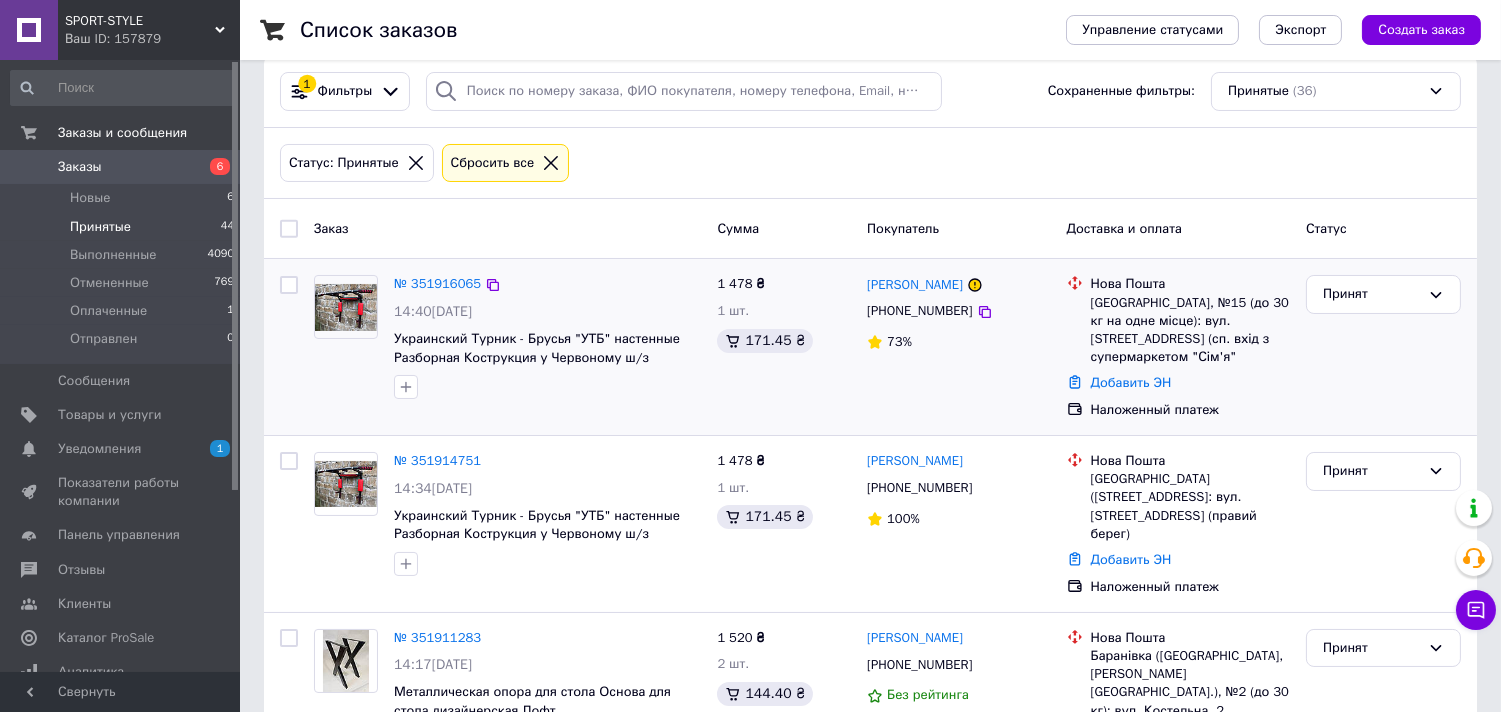 scroll, scrollTop: 0, scrollLeft: 0, axis: both 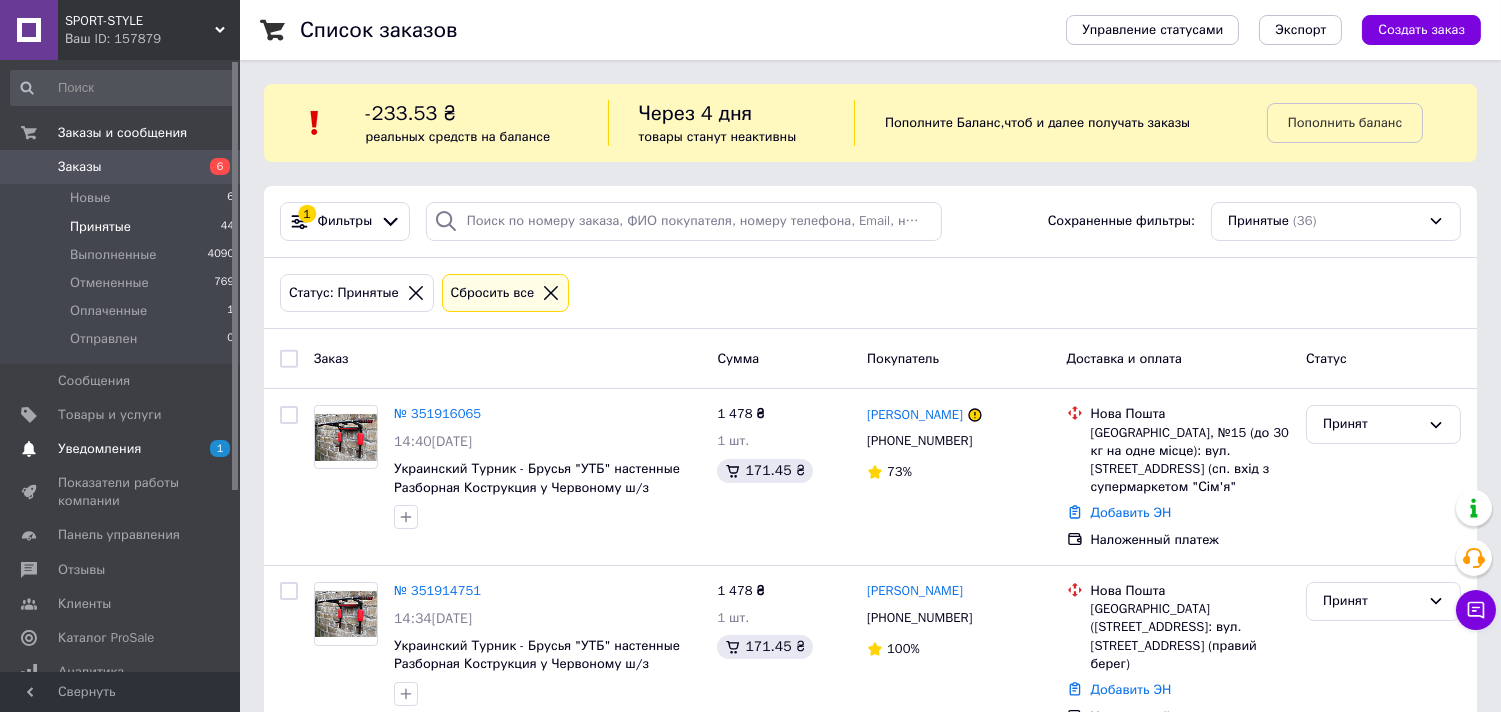 click on "Уведомления" at bounding box center [99, 449] 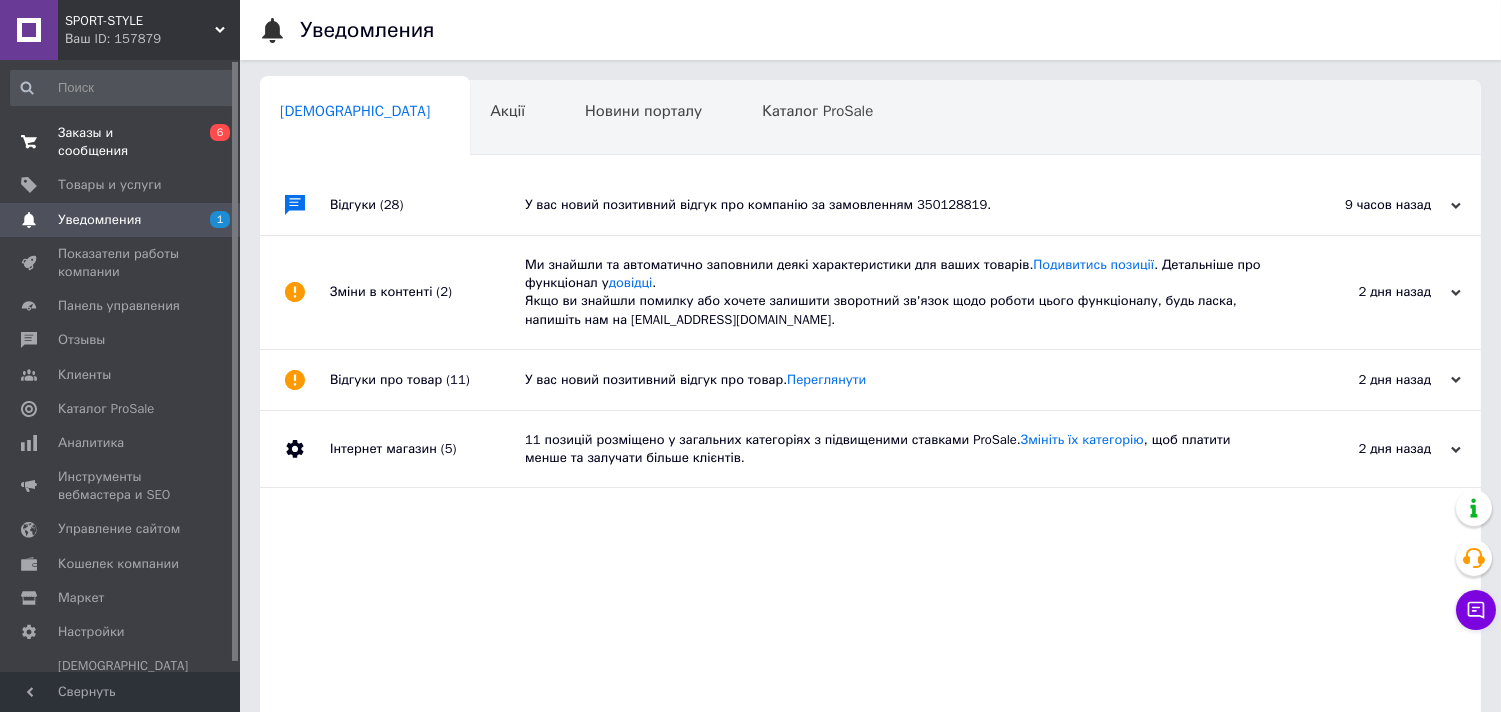 click on "Заказы и сообщения" at bounding box center (121, 142) 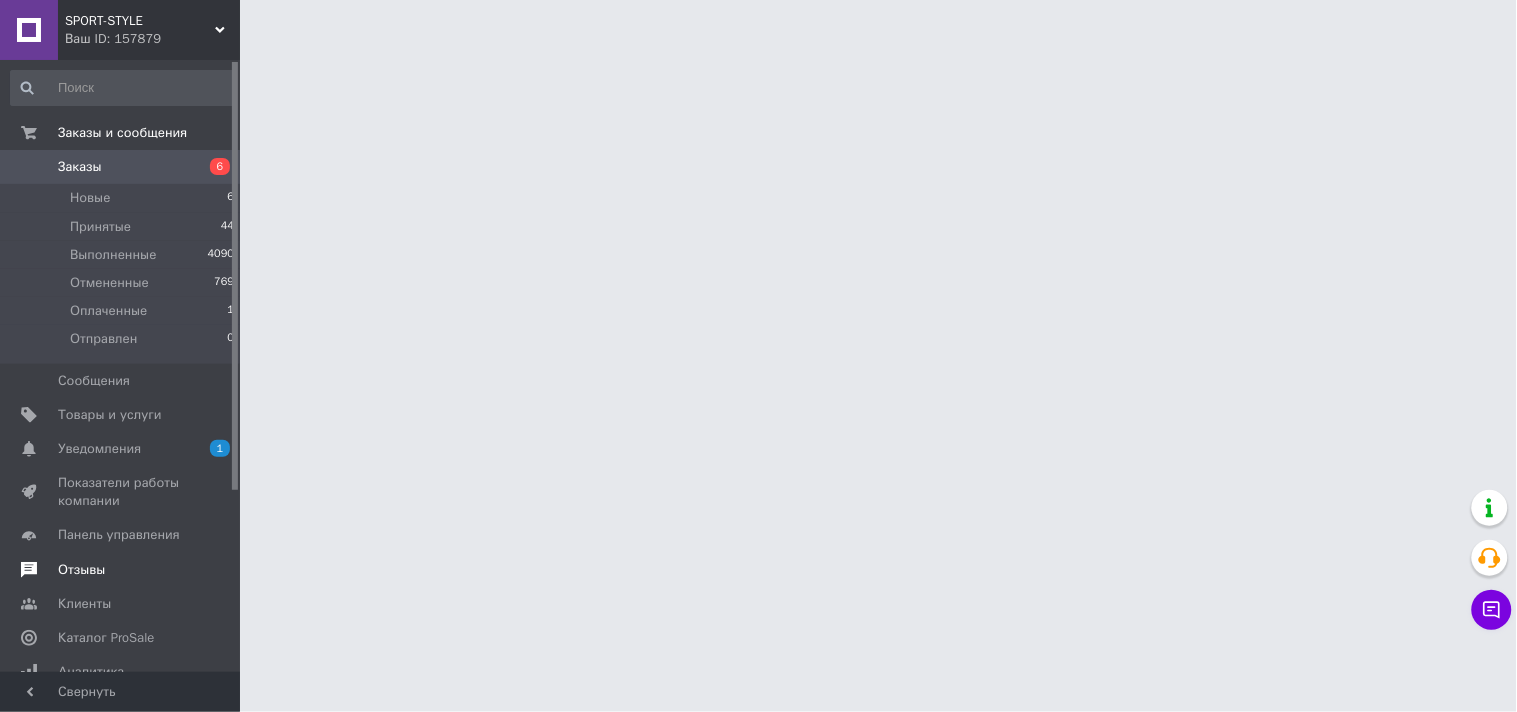 click on "Отзывы" at bounding box center [121, 570] 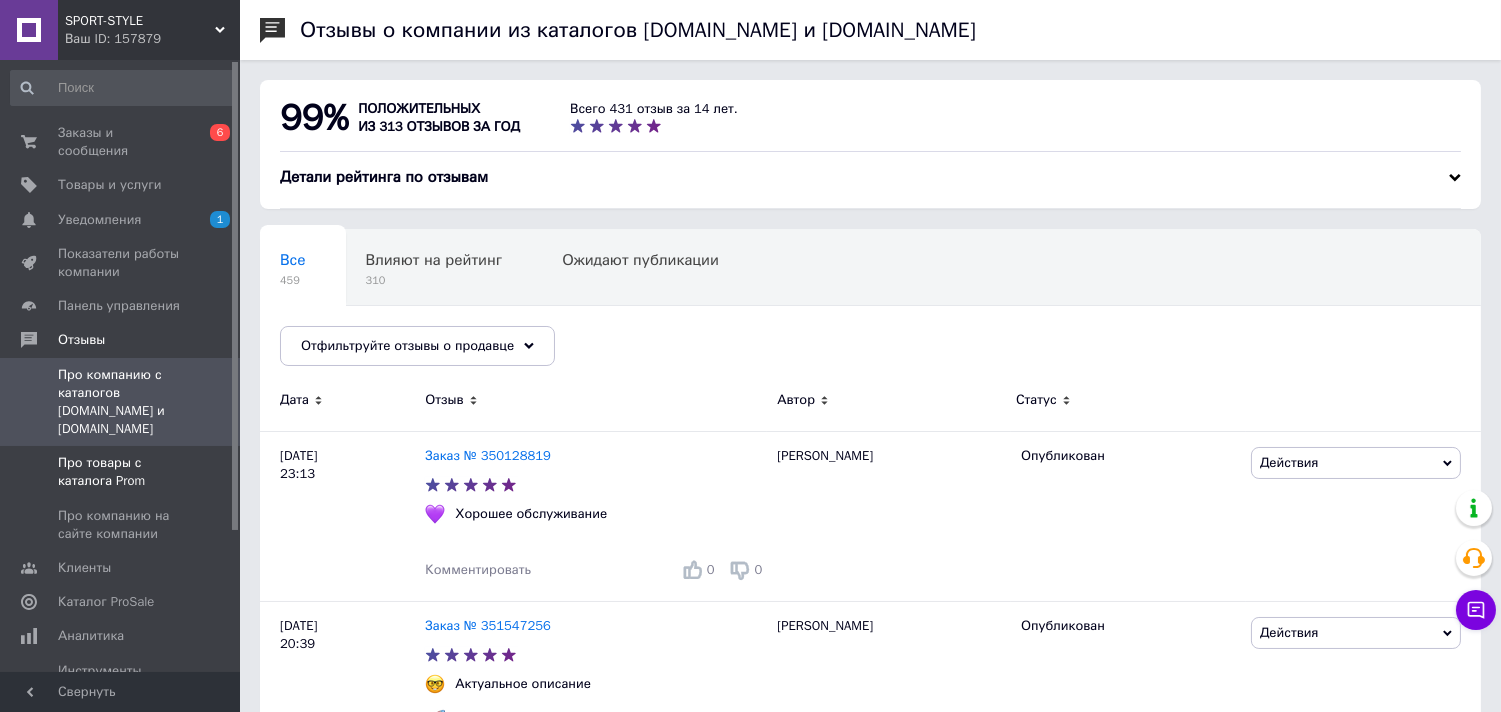 click on "Про товары с каталога Prom" at bounding box center [121, 472] 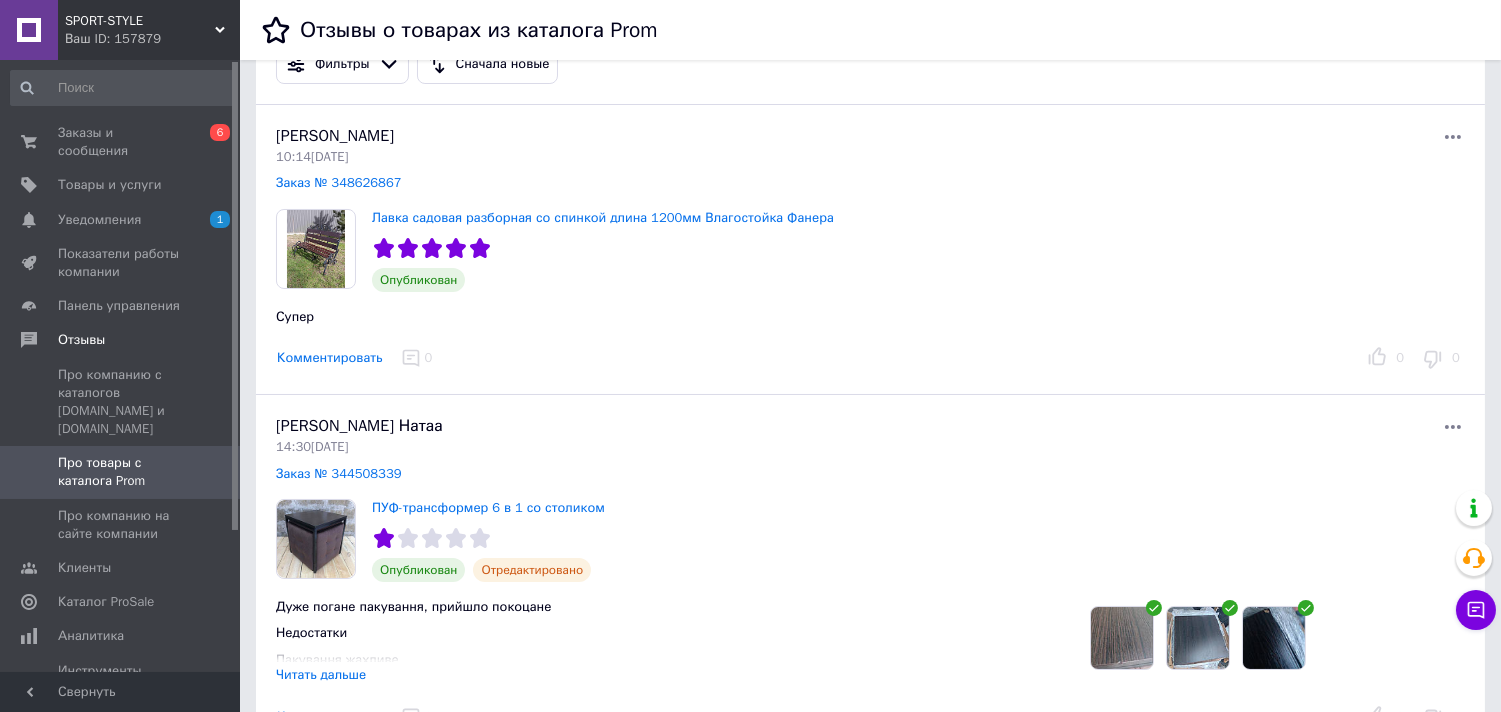 scroll, scrollTop: 111, scrollLeft: 0, axis: vertical 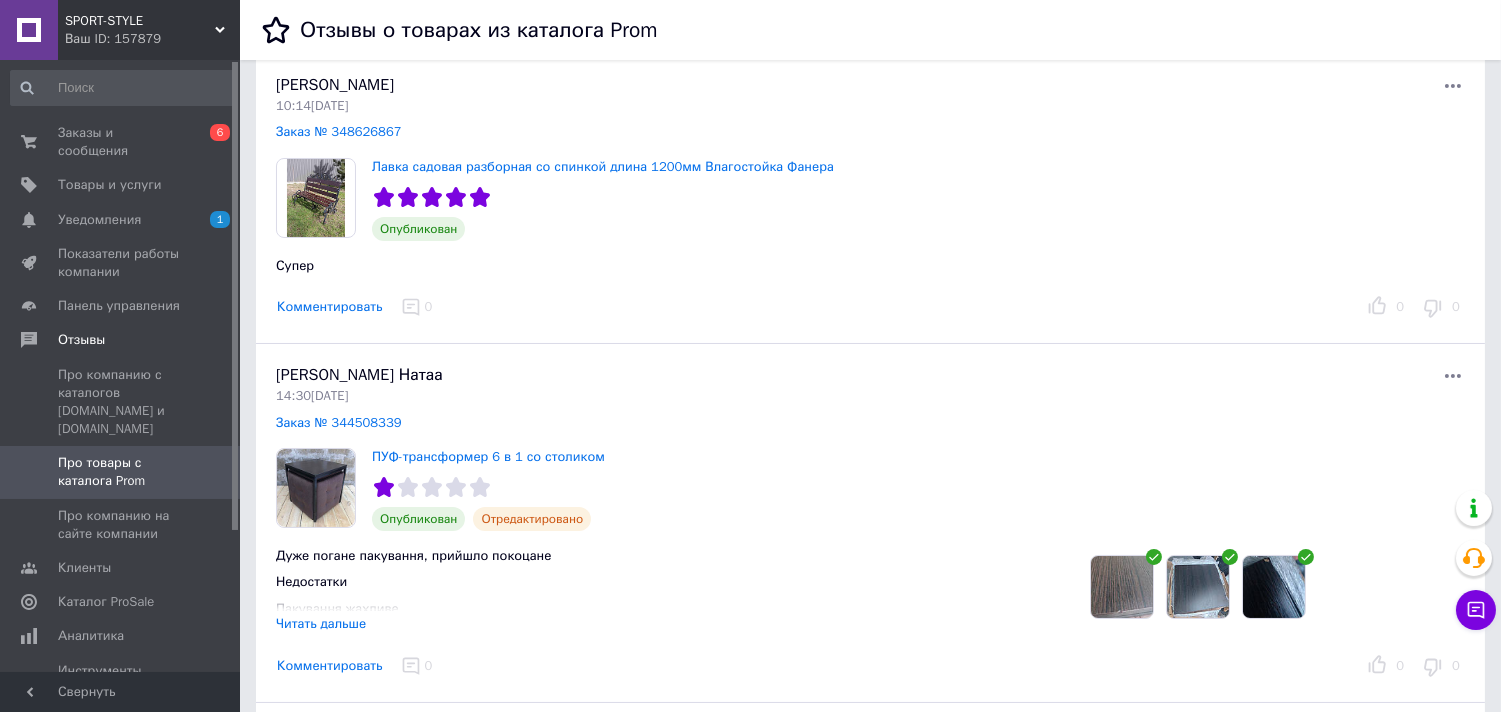 click 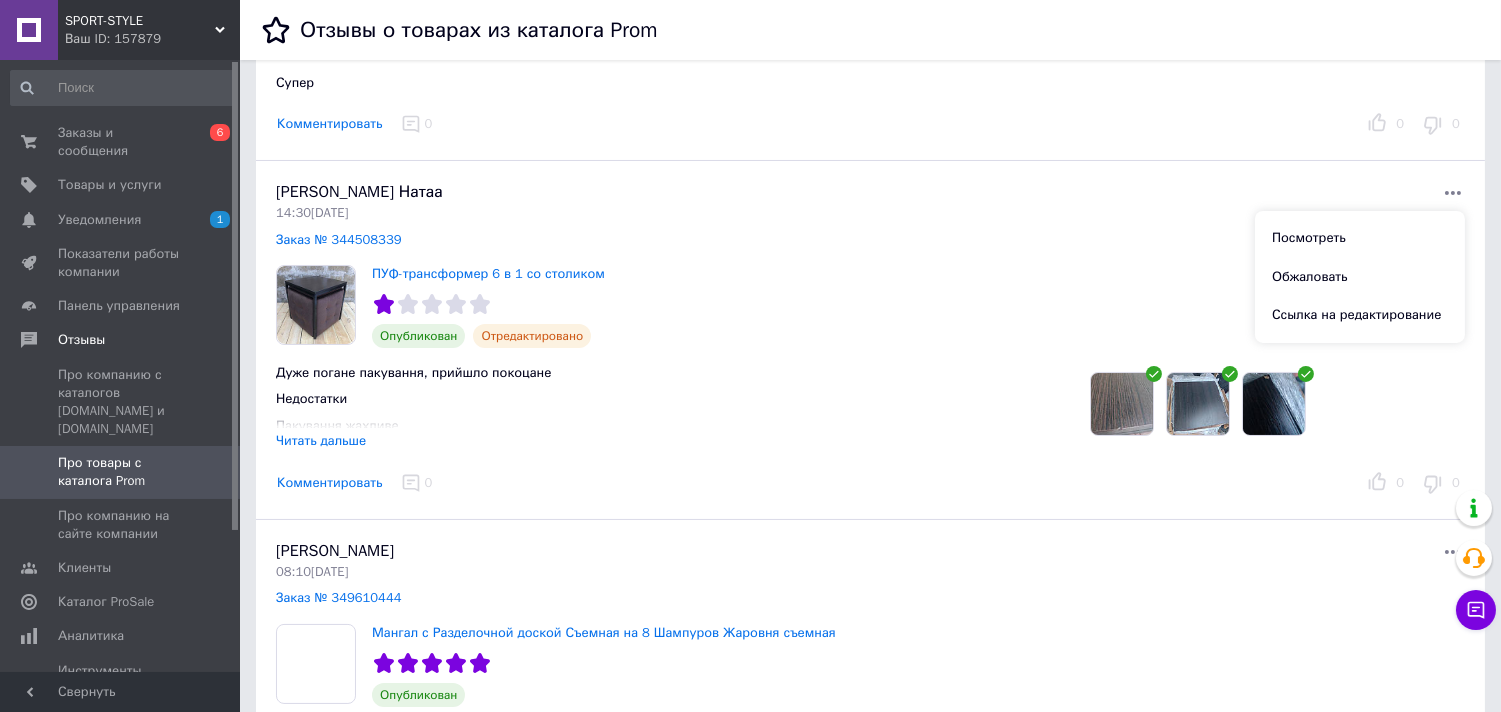 scroll, scrollTop: 333, scrollLeft: 0, axis: vertical 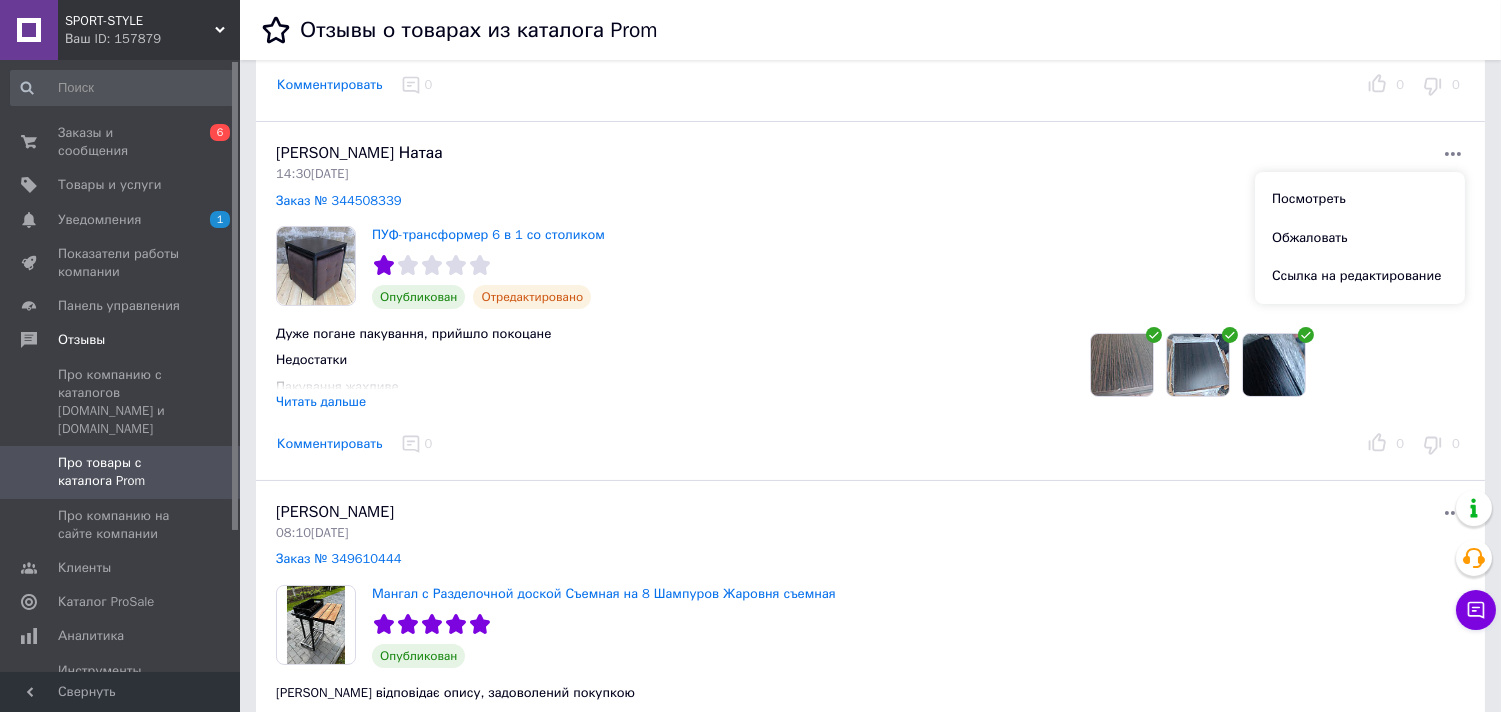 click on "Недостатки Пакування жахливе." at bounding box center (667, 373) 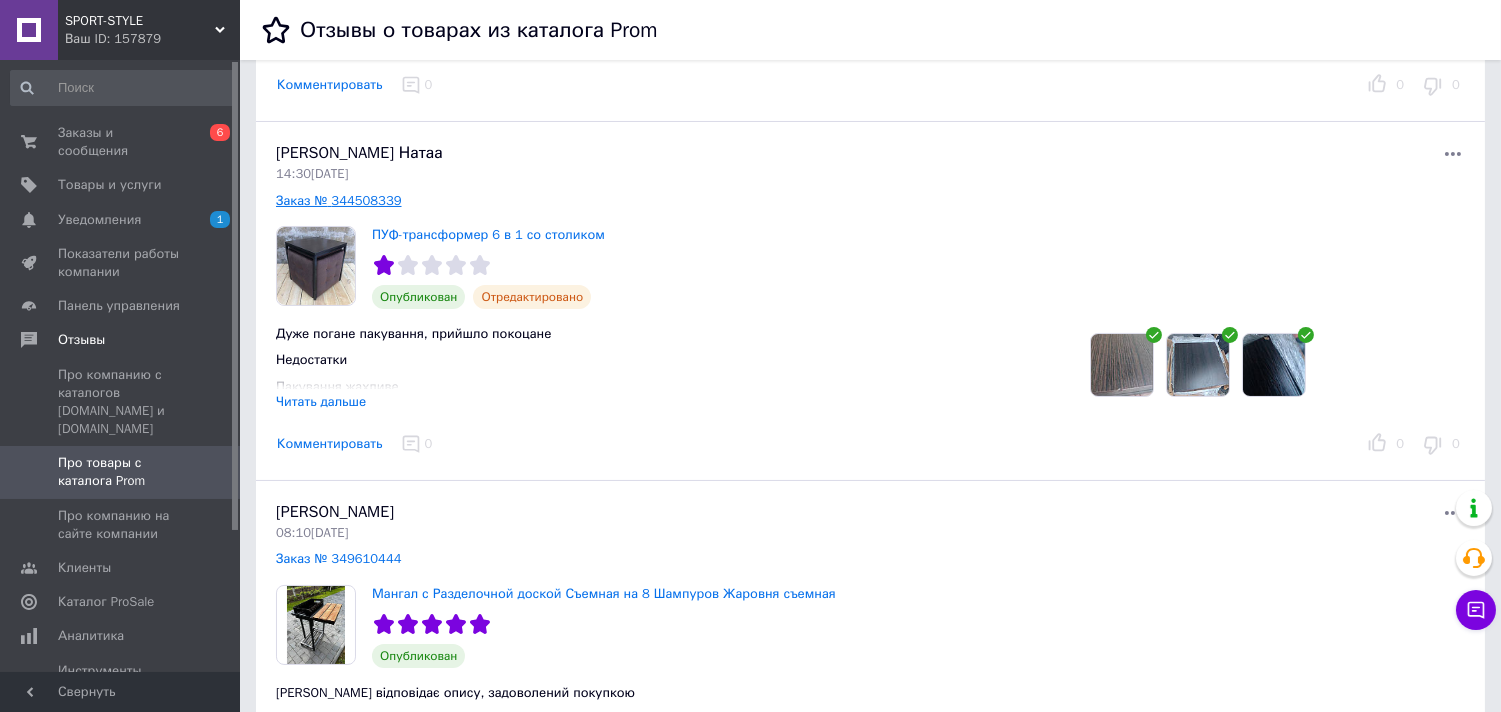 click on "Заказ №   344508339" at bounding box center [339, 200] 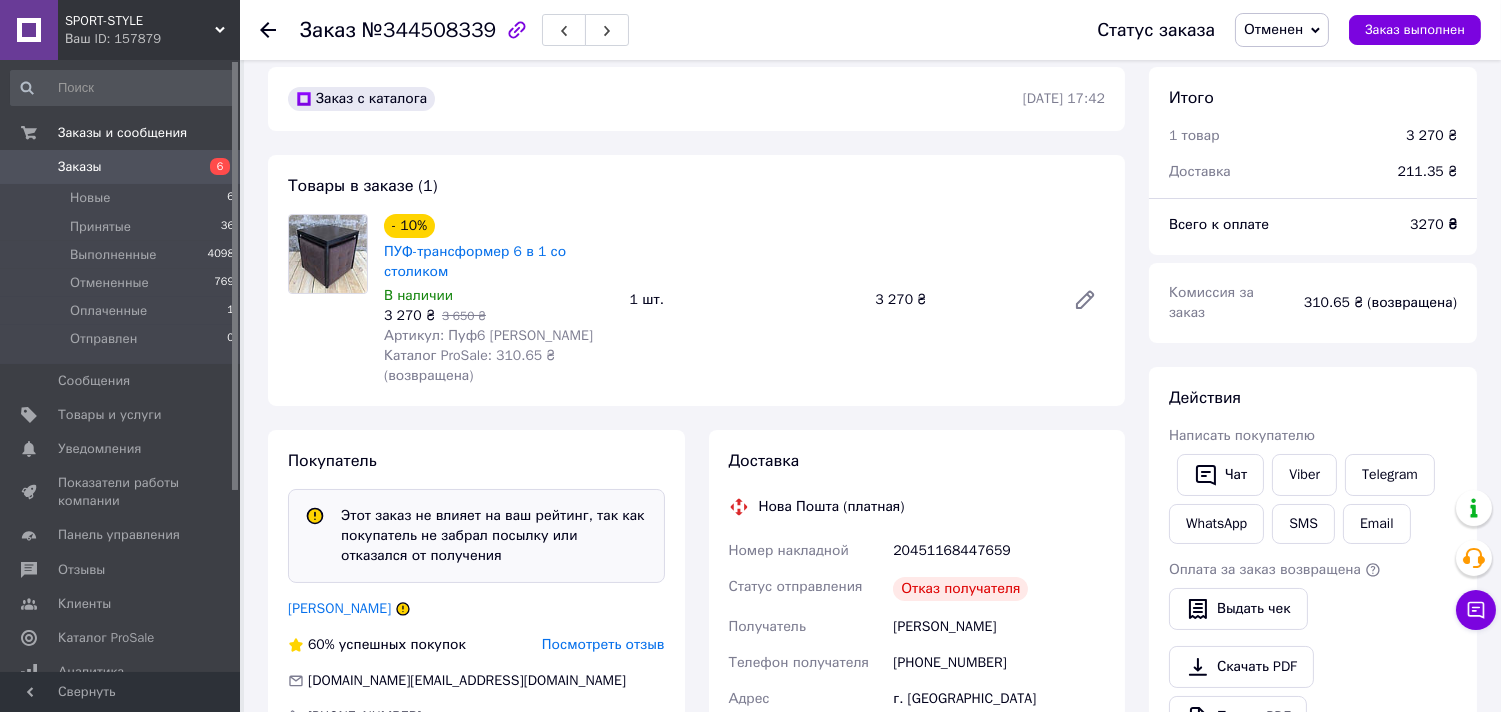 scroll, scrollTop: 111, scrollLeft: 0, axis: vertical 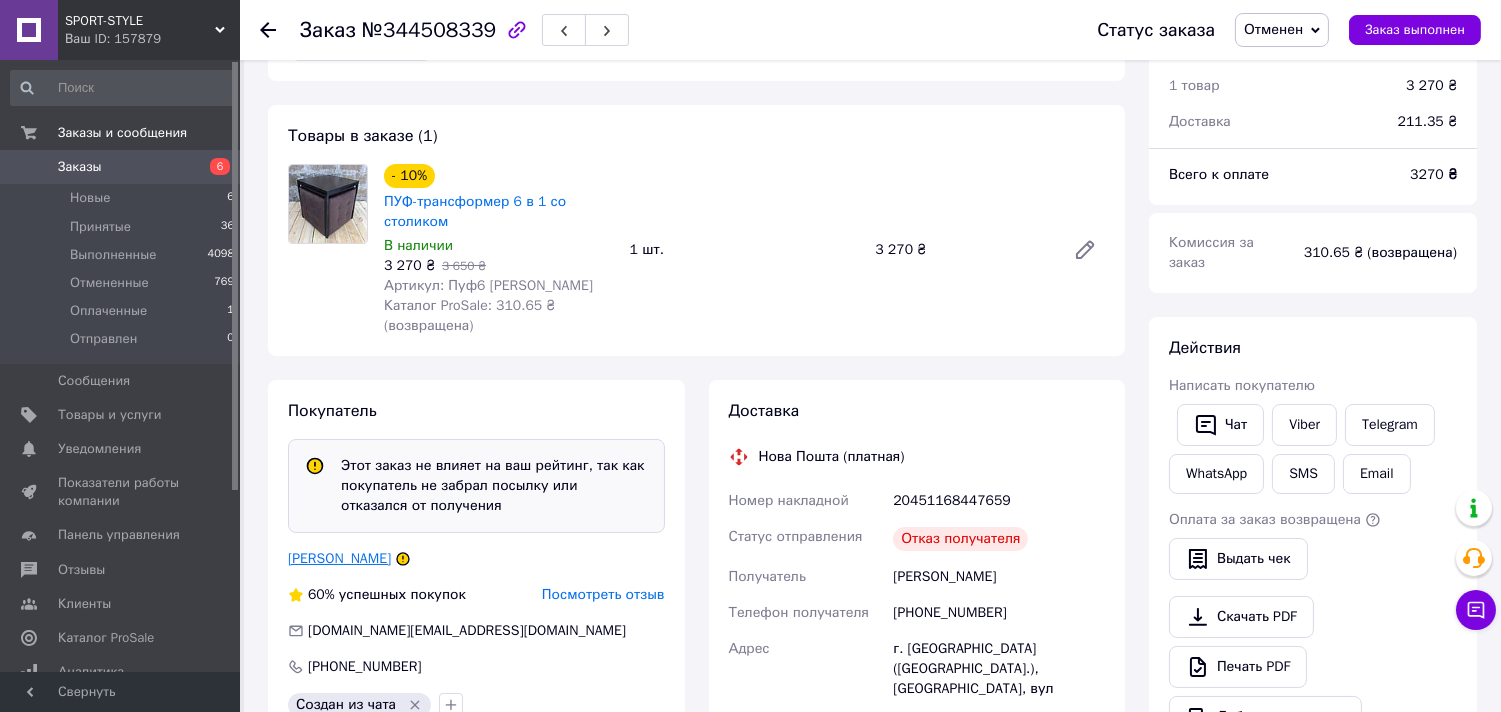 click on "Натаа Ната" at bounding box center [339, 558] 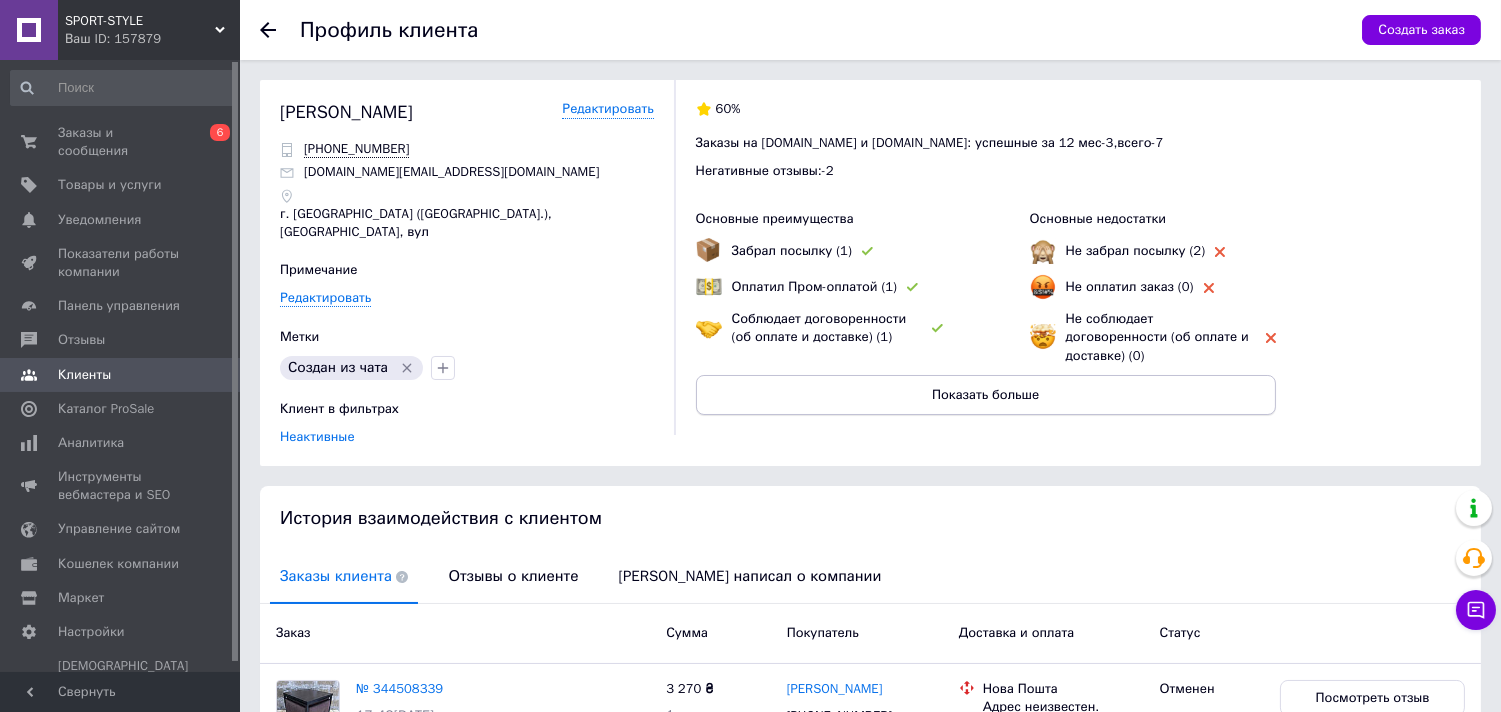 click on "Показать больше" at bounding box center (985, 395) 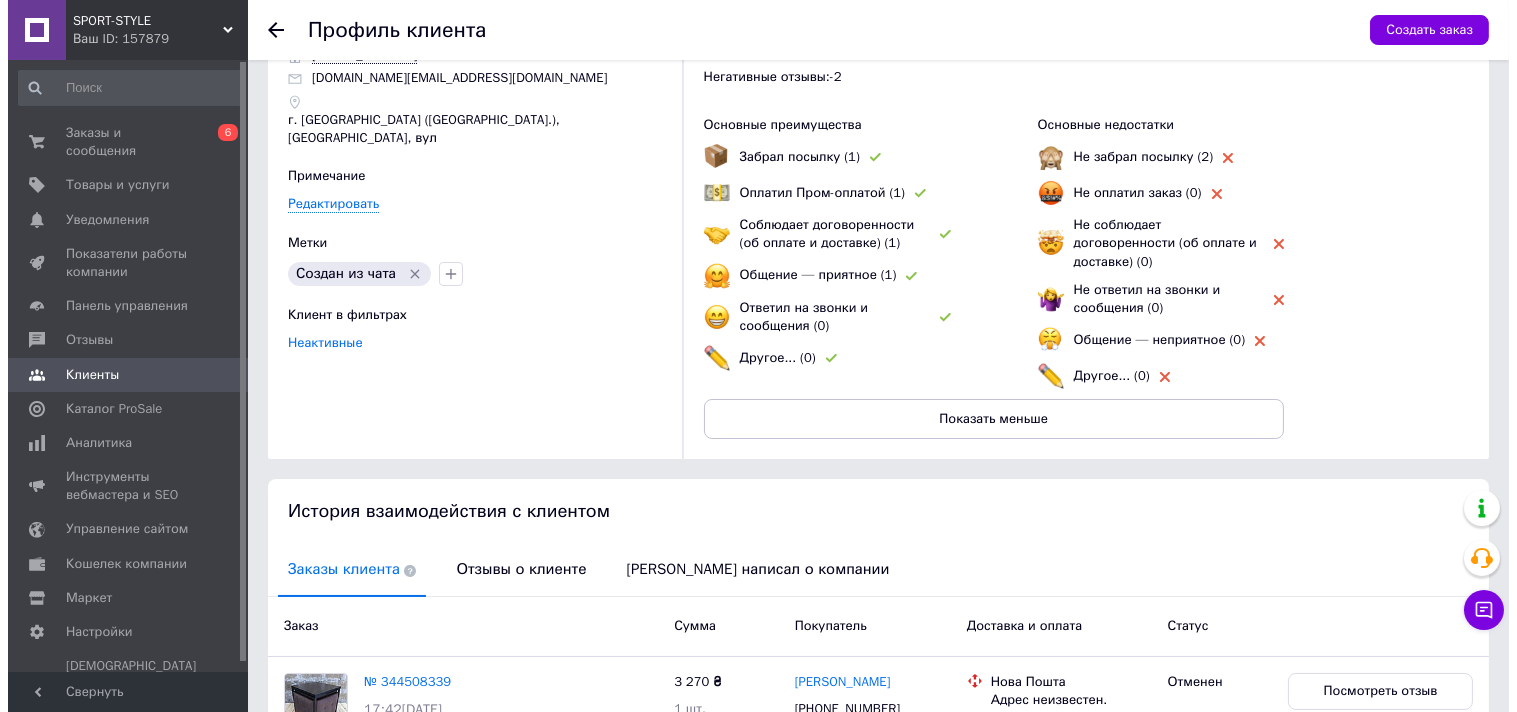 scroll, scrollTop: 222, scrollLeft: 0, axis: vertical 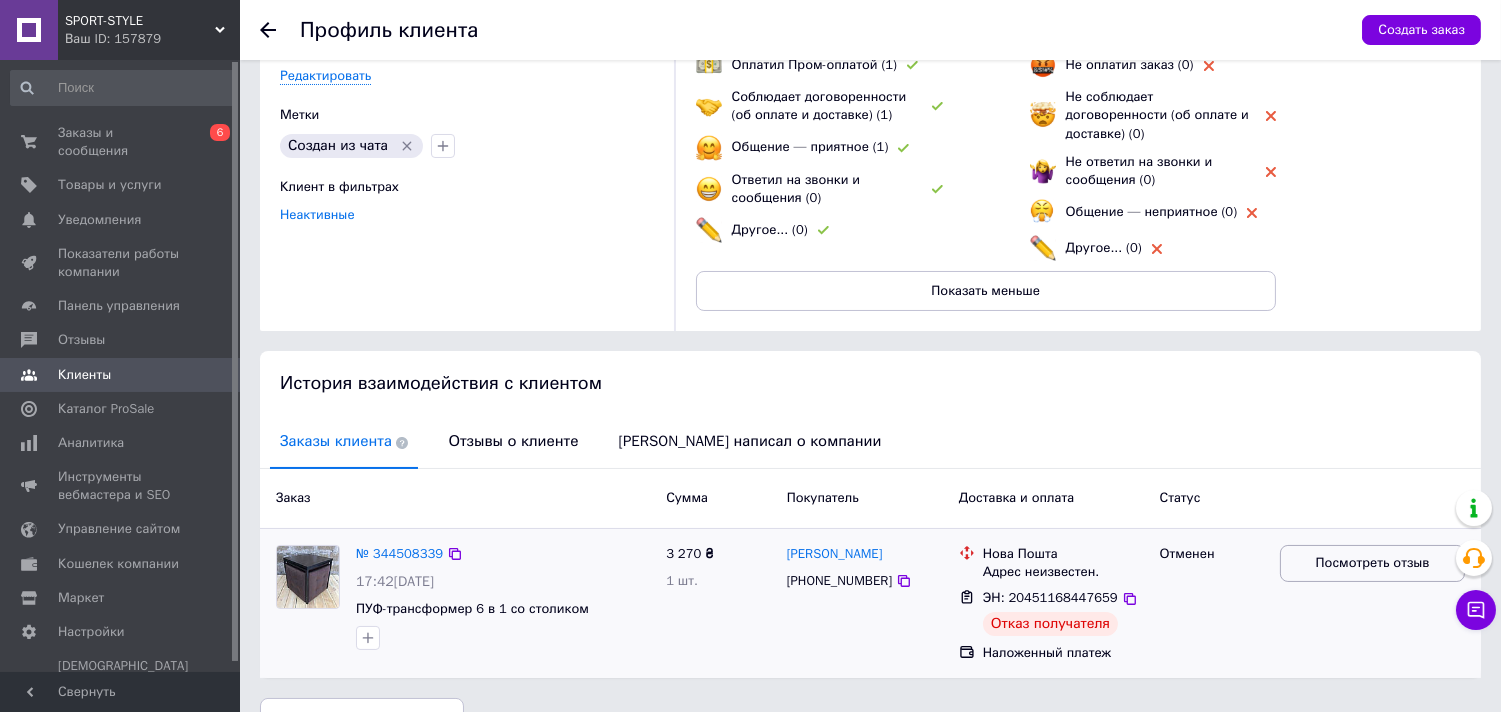 click on "Посмотреть отзыв" at bounding box center (1372, 563) 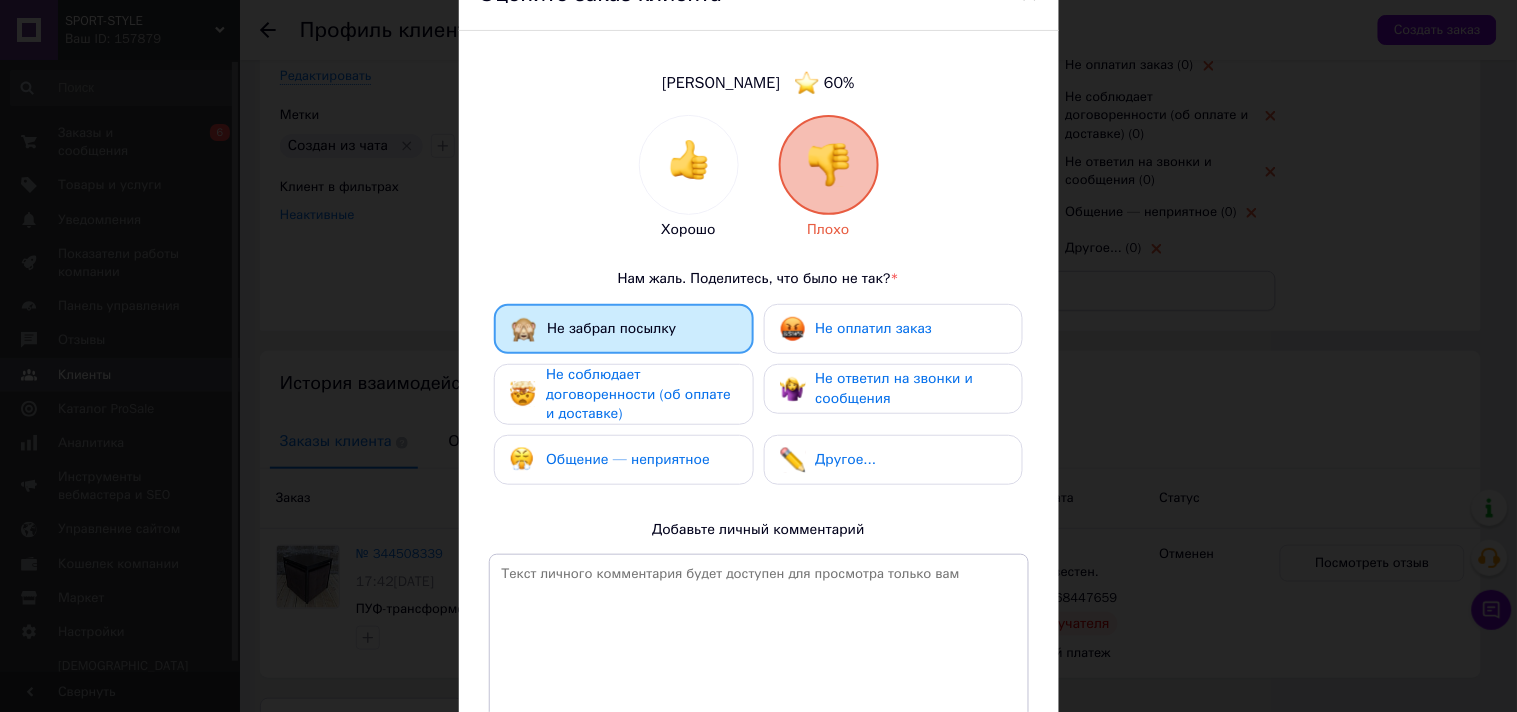 click on "× Оцените заказ клиента Ната Натаа 60 % Хорошо Плохо Нам жаль. Поделитесь, что было не так?  * Не забрал посылку Не оплатил заказ Не соблюдает договоренности (об оплате и доставке) Не ответил на звонки и сообщения Общение — неприятное Другое... Добавьте личный комментарий 0   из   500" at bounding box center (758, 356) 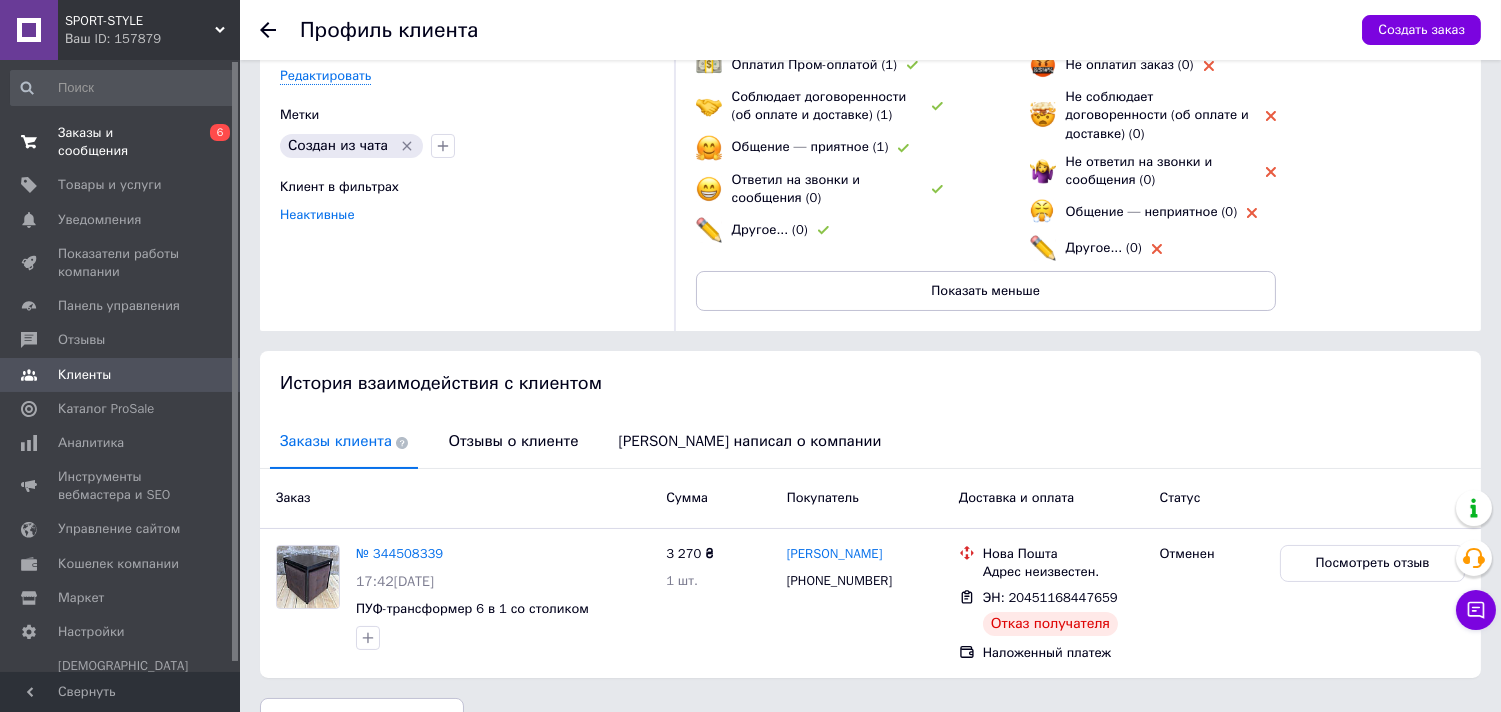 click on "Заказы и сообщения 0 6" at bounding box center [123, 142] 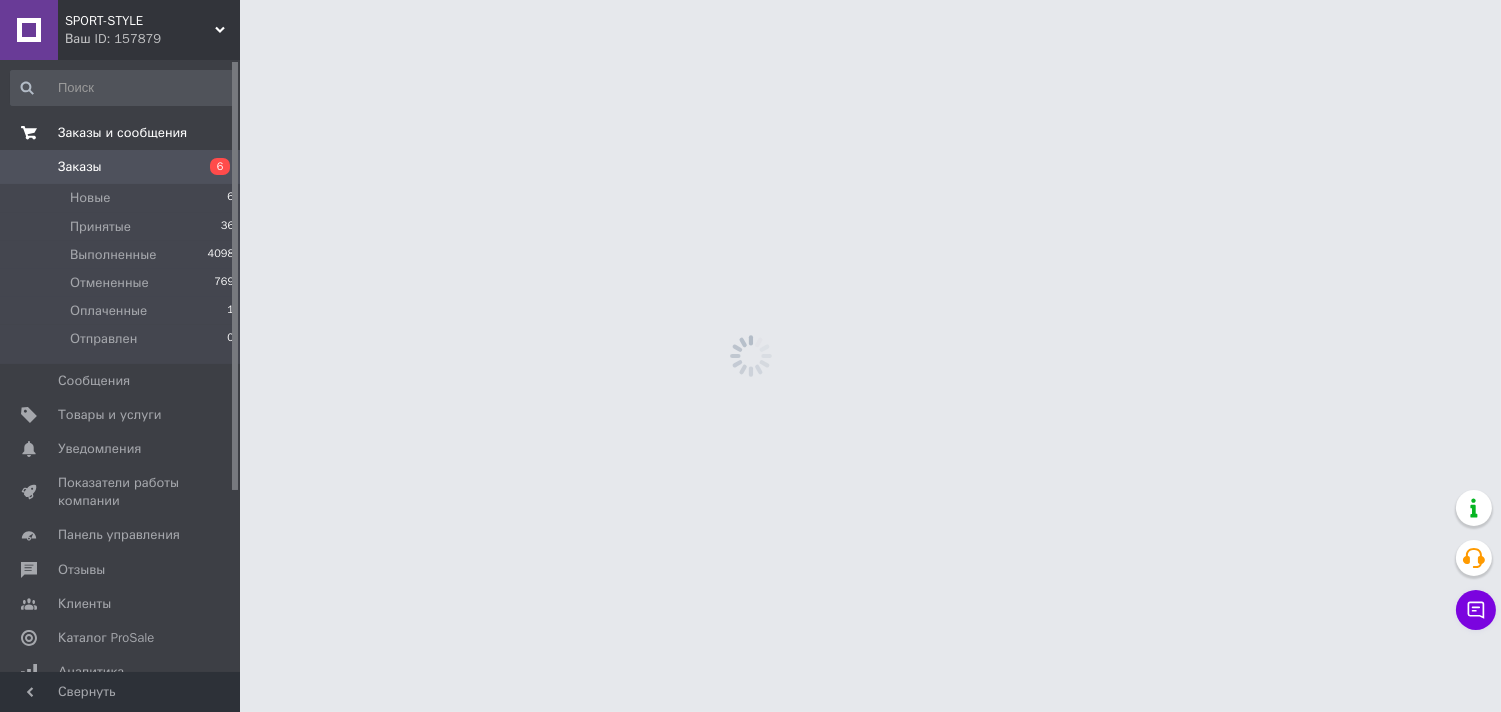 scroll, scrollTop: 0, scrollLeft: 0, axis: both 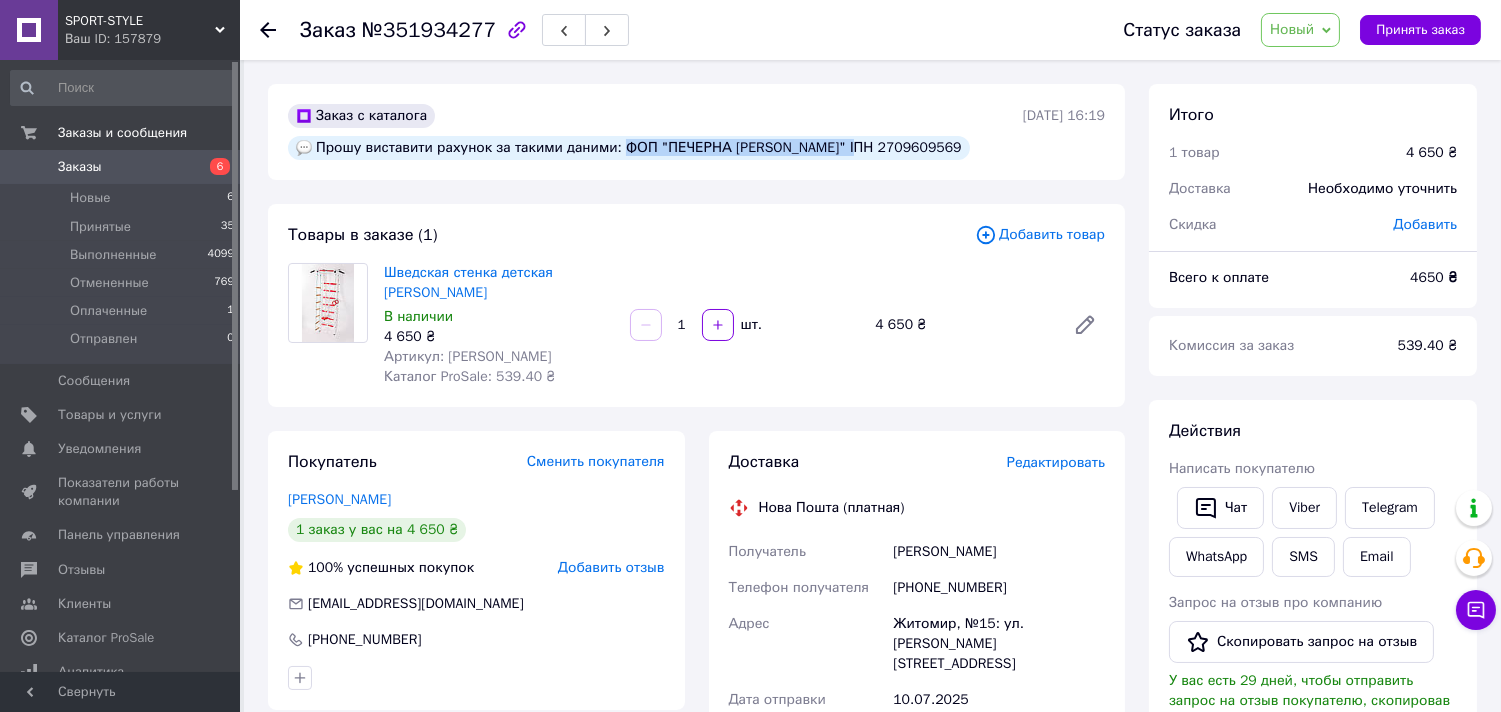 drag, startPoint x: 611, startPoint y: 146, endPoint x: 852, endPoint y: 143, distance: 241.01868 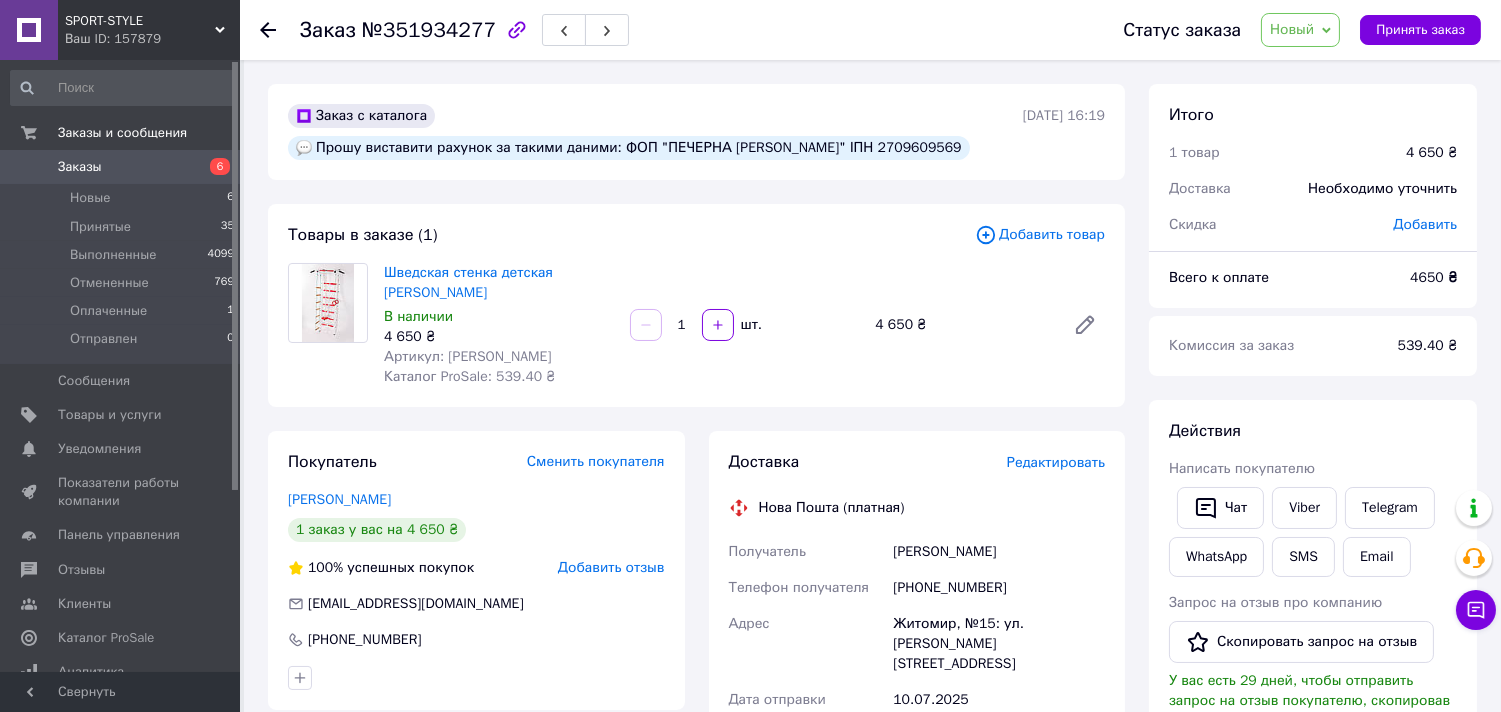 click on "Прошу виставити рахунок за такими даними: ФОП "ПЕЧЕРНА [PERSON_NAME]" ІПН 2709609569" at bounding box center [629, 148] 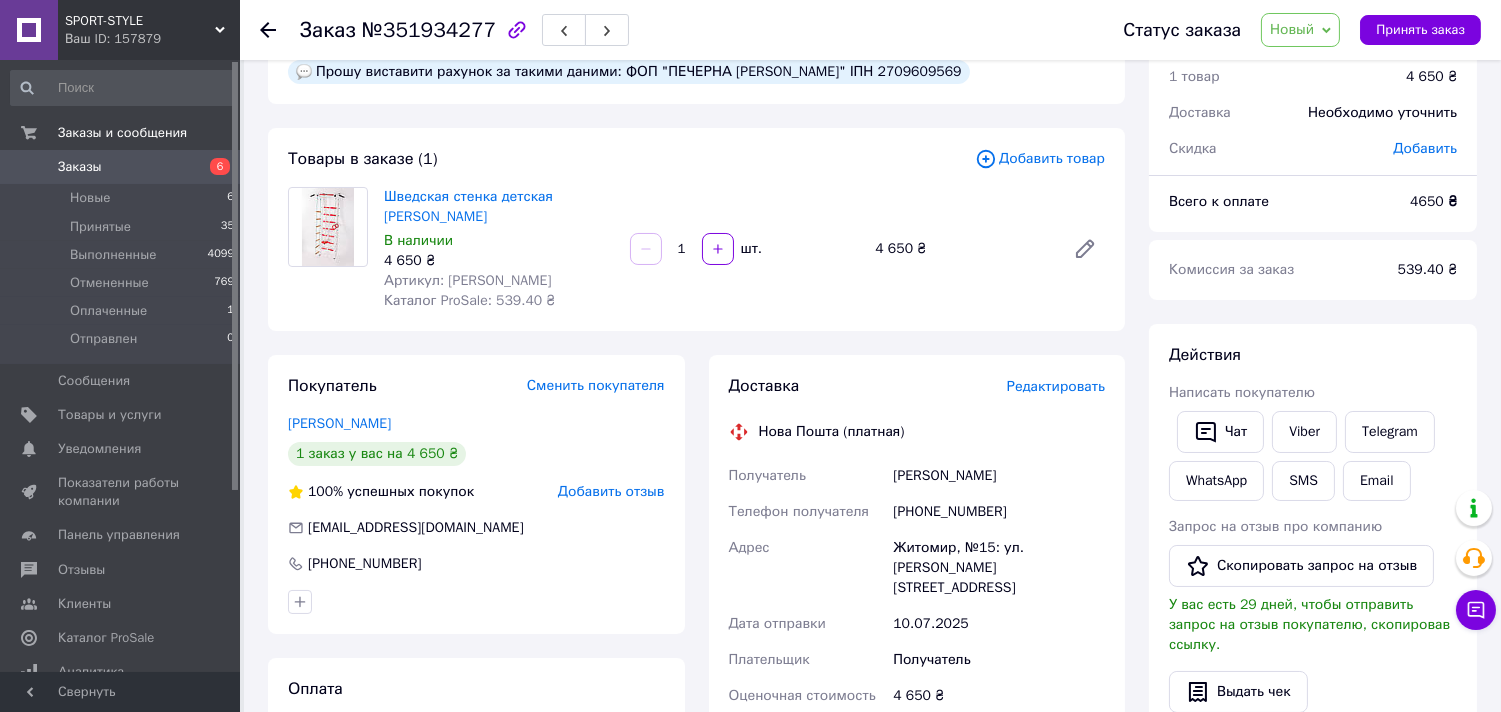 scroll, scrollTop: 111, scrollLeft: 0, axis: vertical 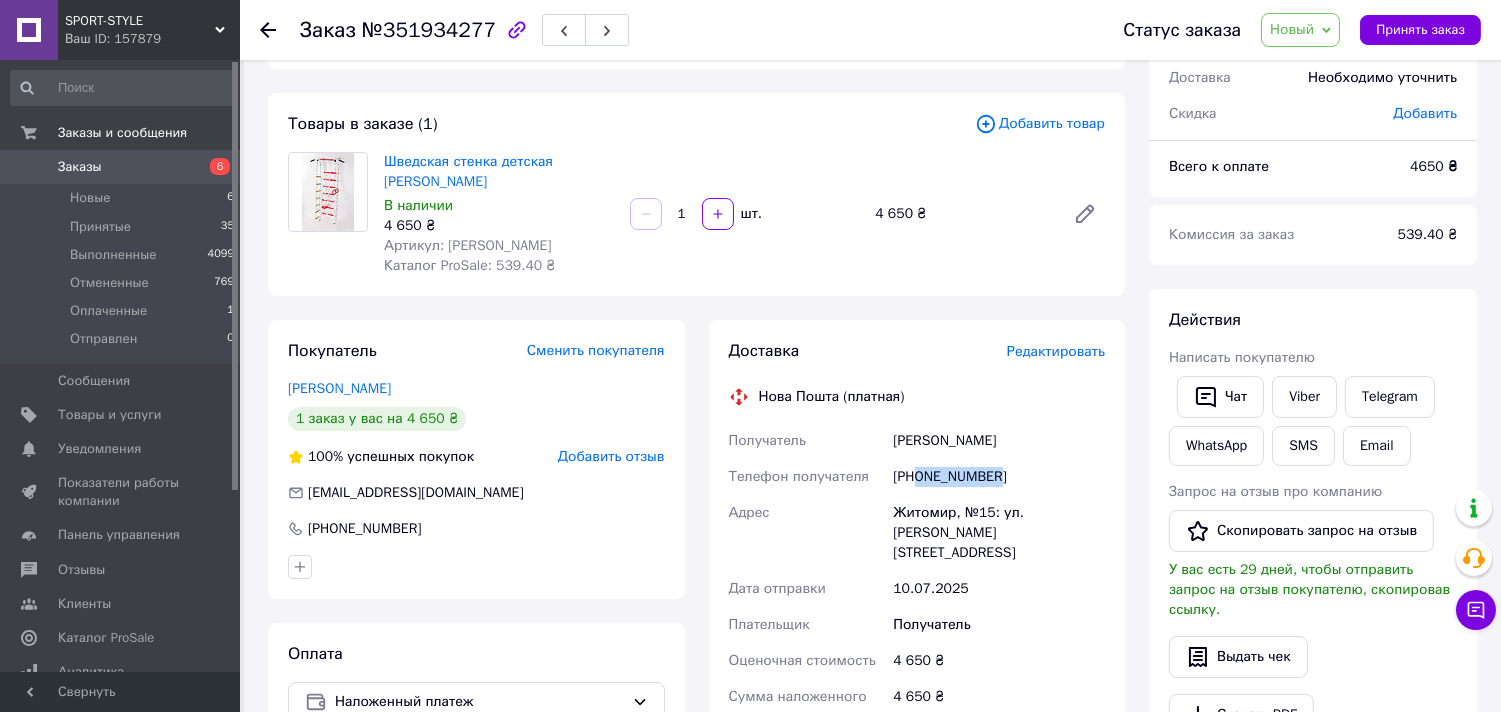 drag, startPoint x: 1005, startPoint y: 463, endPoint x: 914, endPoint y: 465, distance: 91.02197 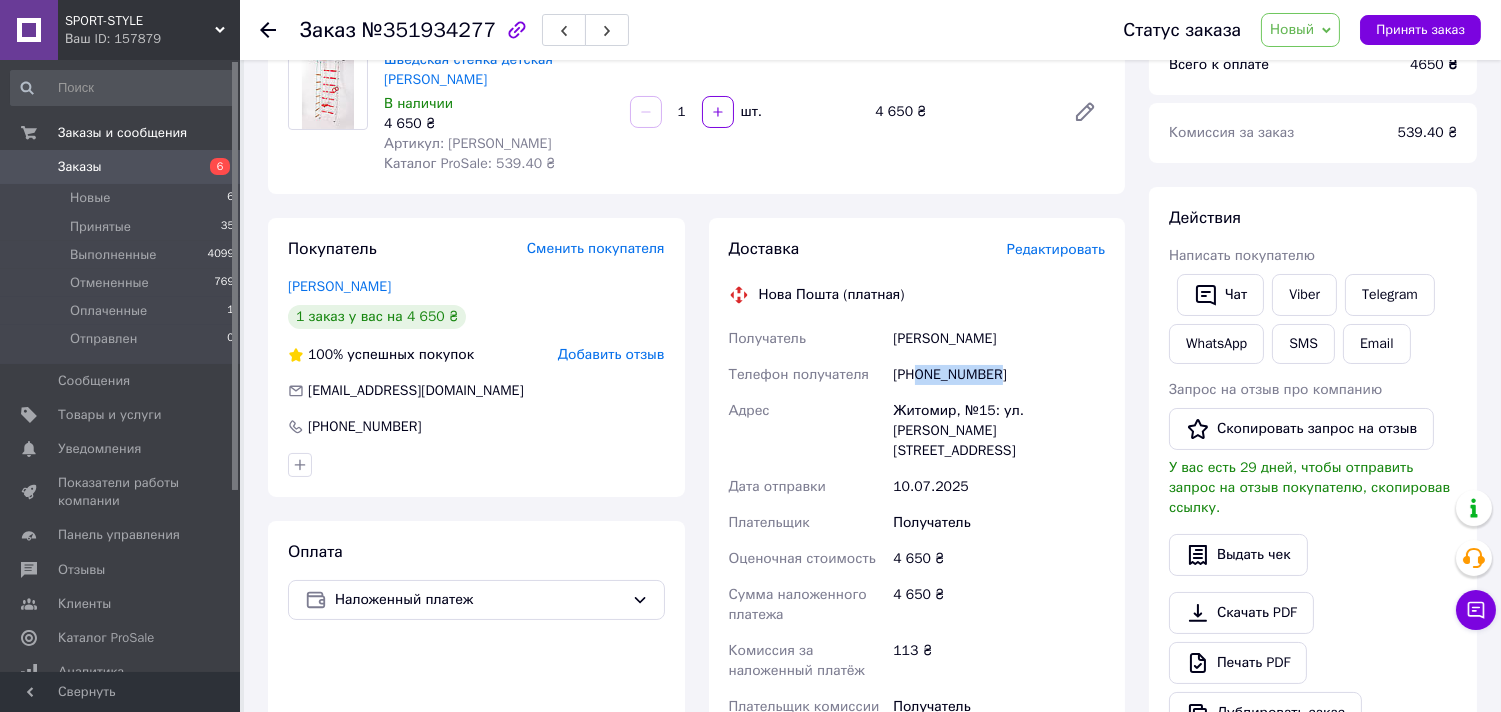 scroll, scrollTop: 222, scrollLeft: 0, axis: vertical 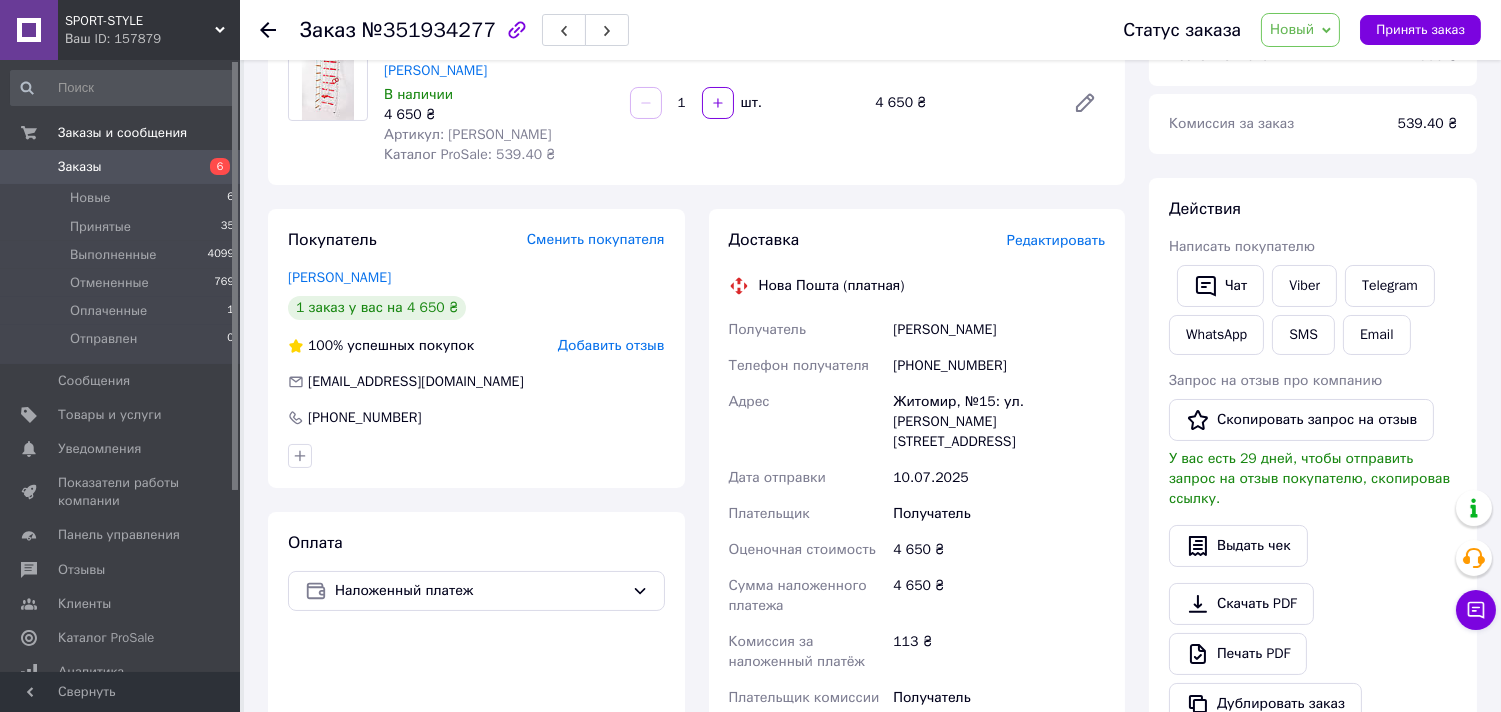 click on "Получатель" at bounding box center (999, 514) 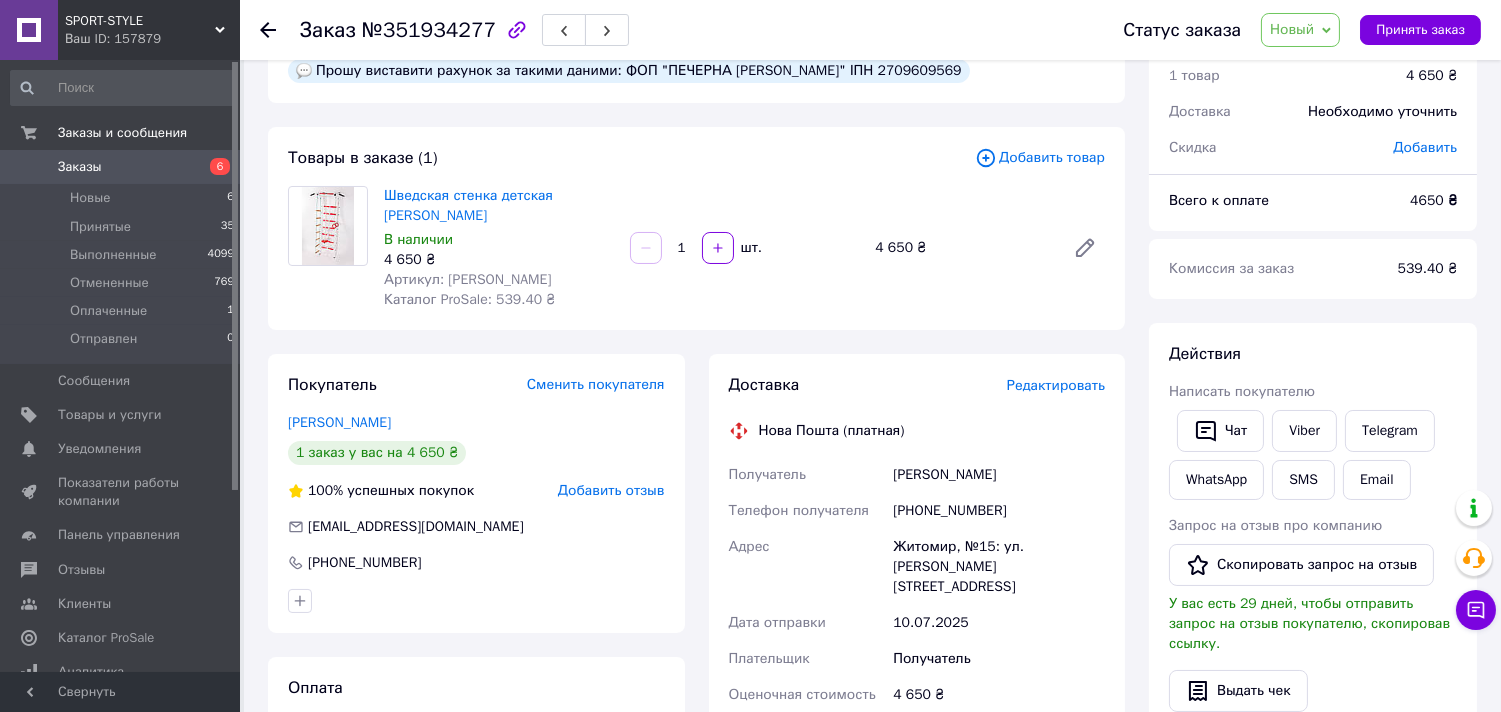scroll, scrollTop: 111, scrollLeft: 0, axis: vertical 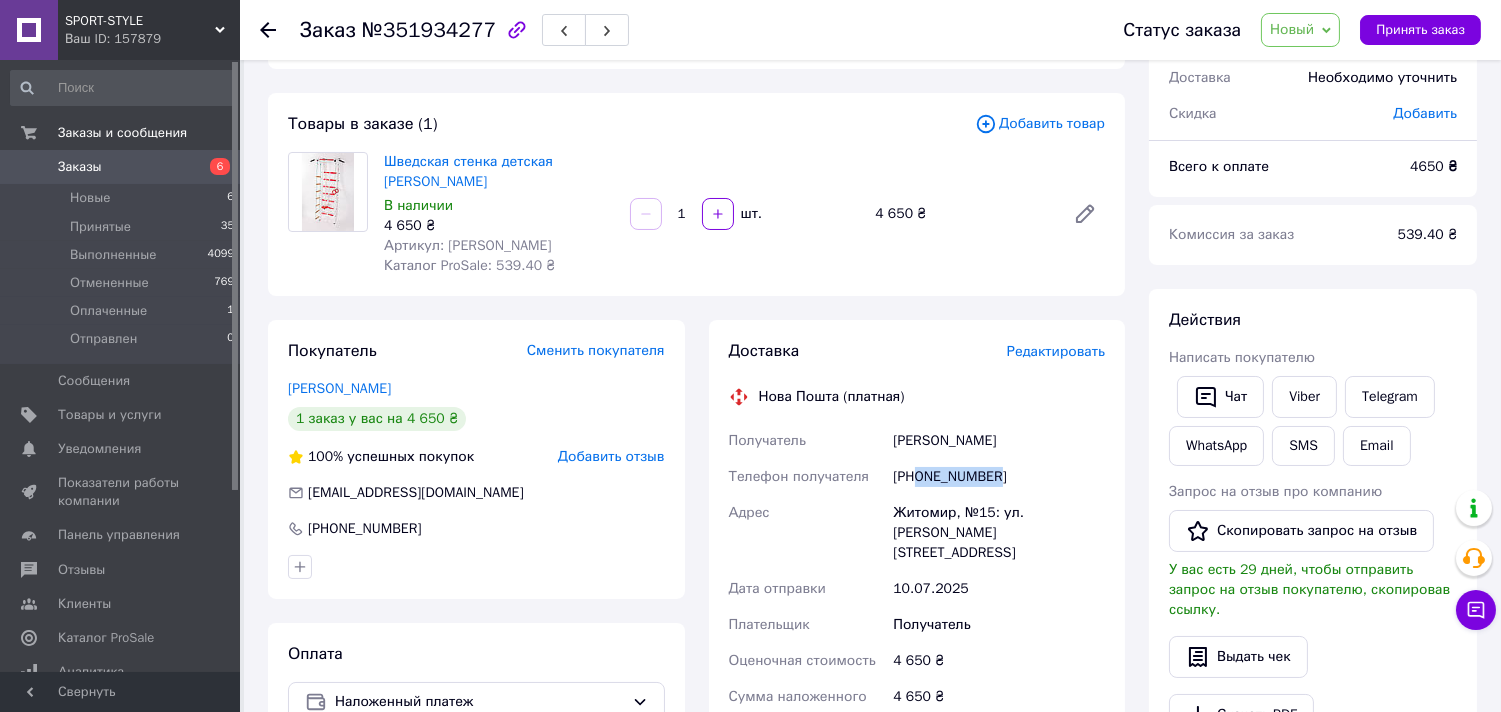 drag, startPoint x: 998, startPoint y: 454, endPoint x: 916, endPoint y: 468, distance: 83.18654 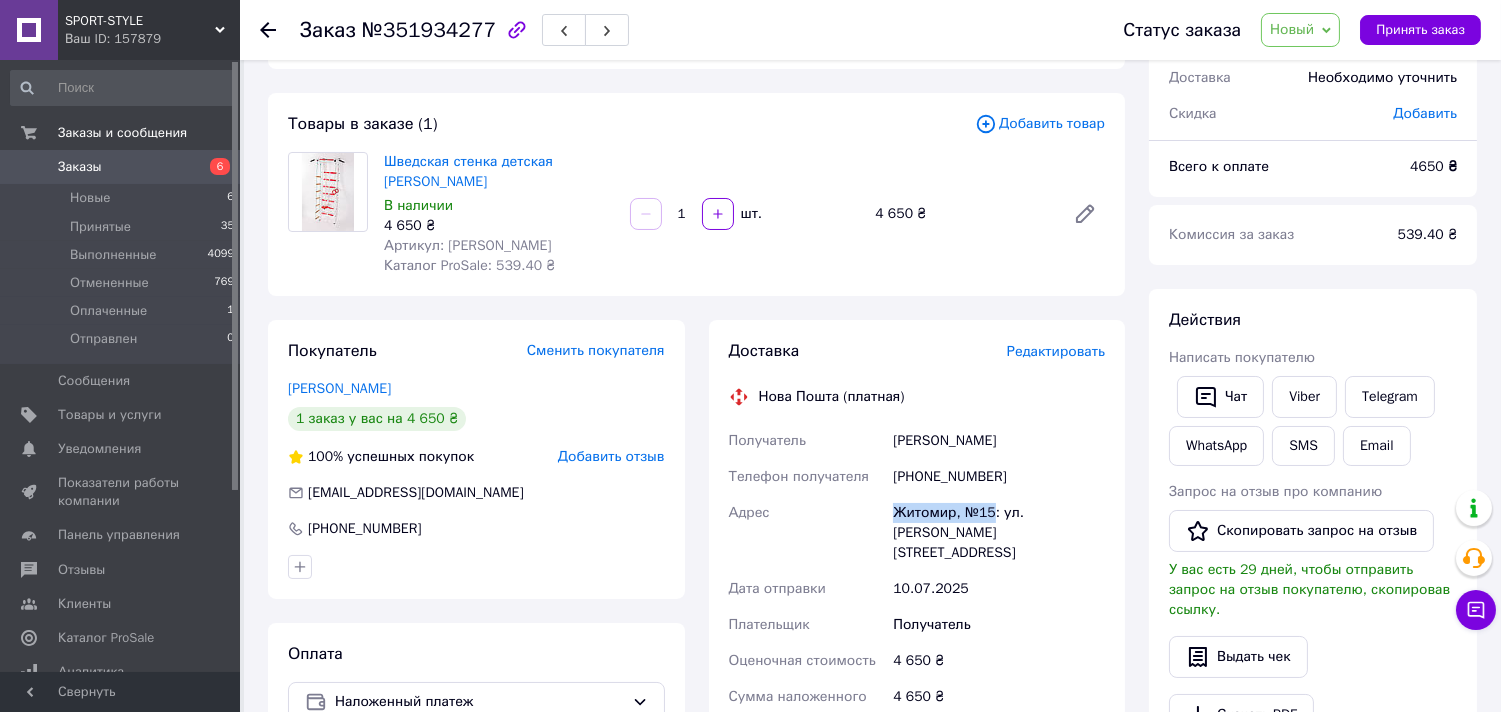 drag, startPoint x: 892, startPoint y: 488, endPoint x: 991, endPoint y: 483, distance: 99.12618 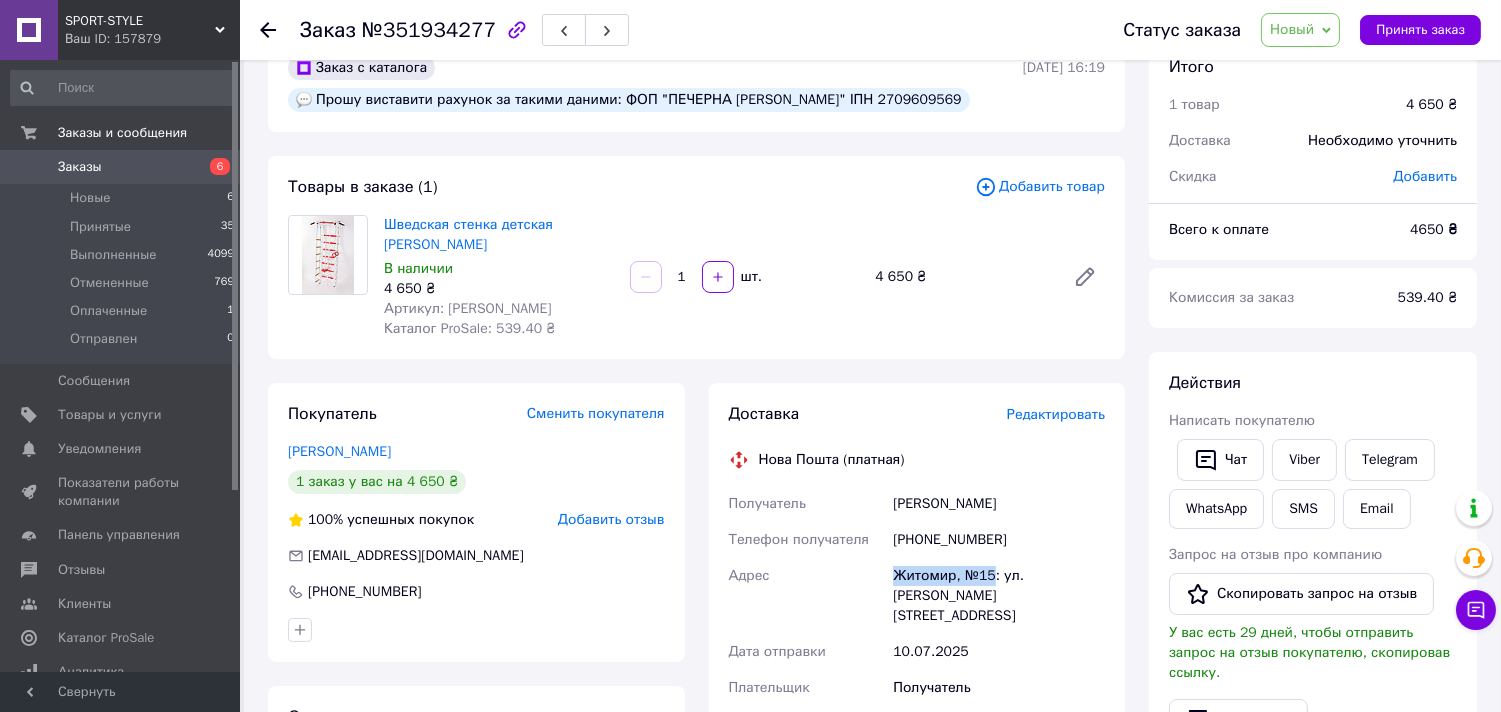 scroll, scrollTop: 0, scrollLeft: 0, axis: both 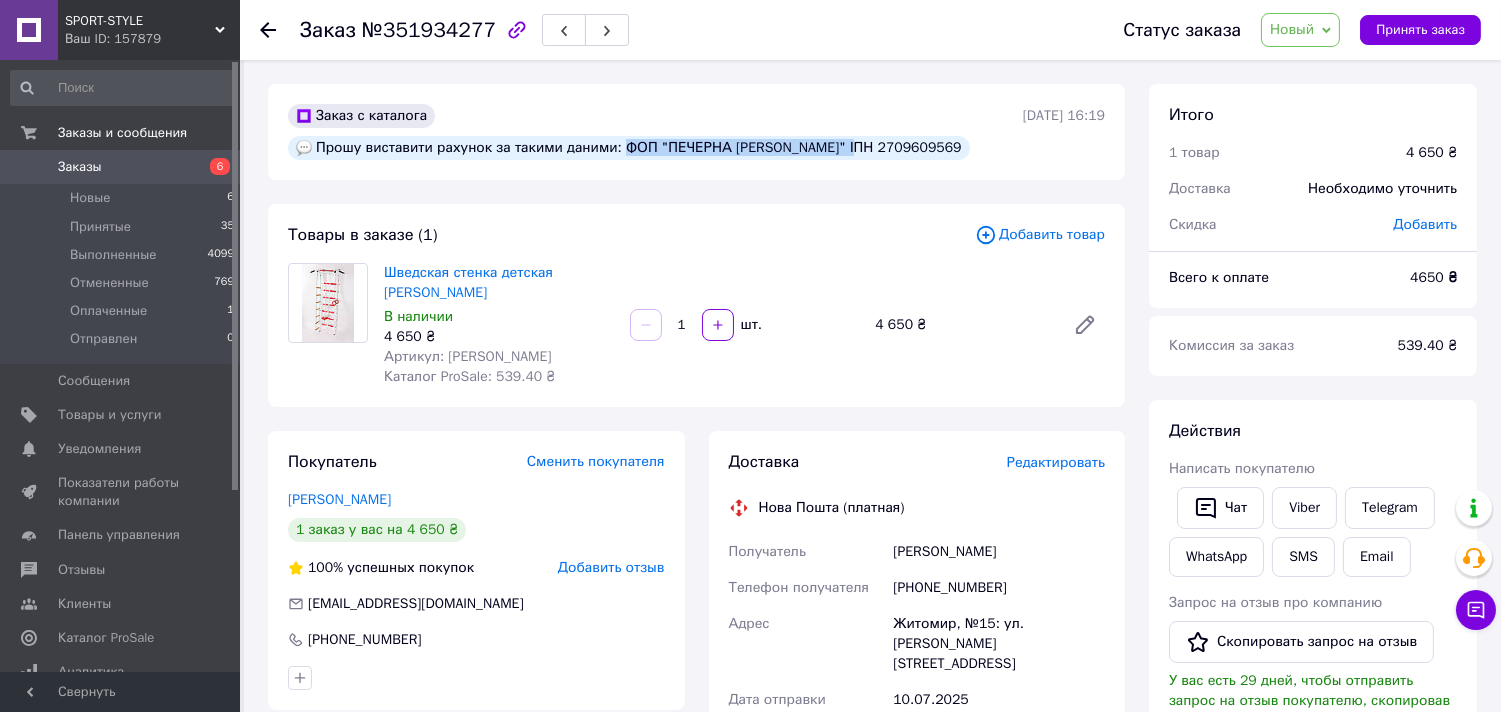 drag, startPoint x: 612, startPoint y: 147, endPoint x: 852, endPoint y: 150, distance: 240.01875 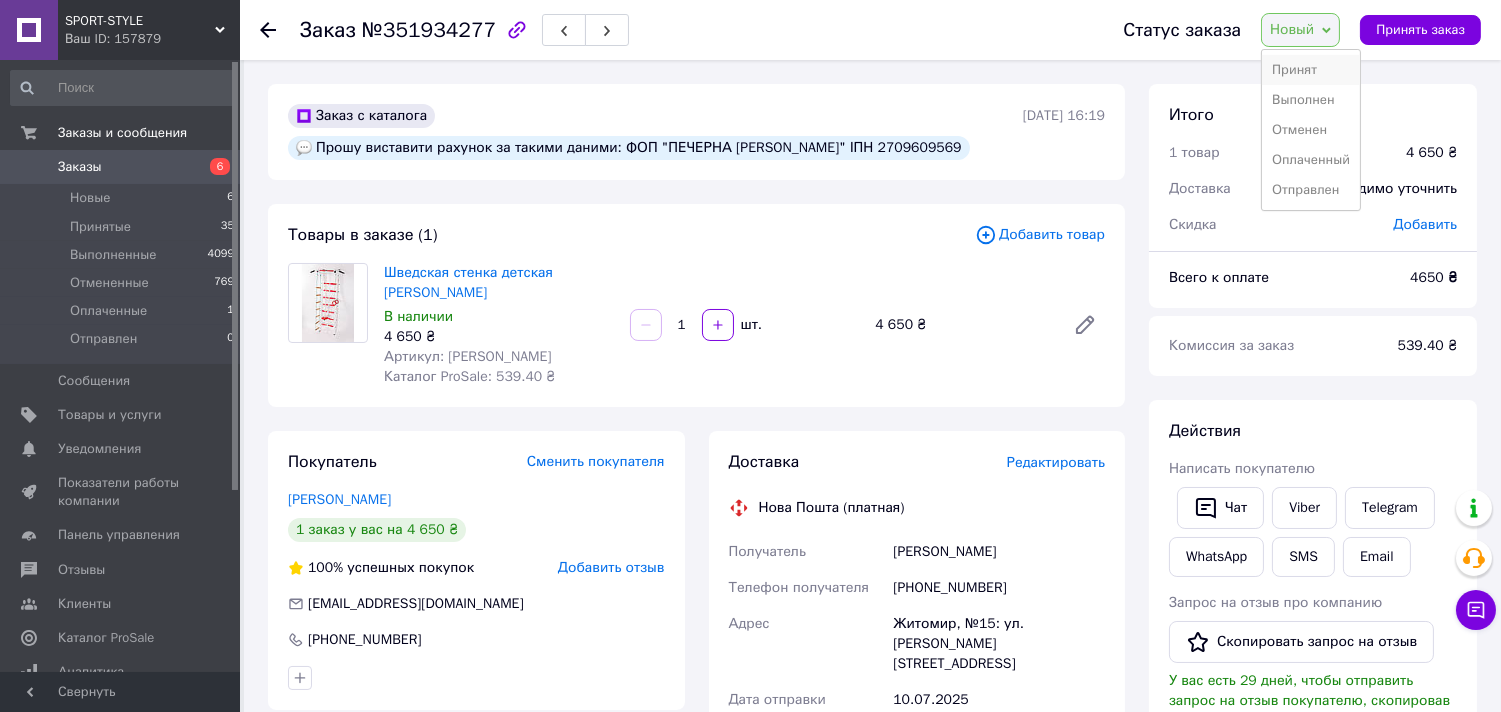 click on "Принят" at bounding box center [1311, 70] 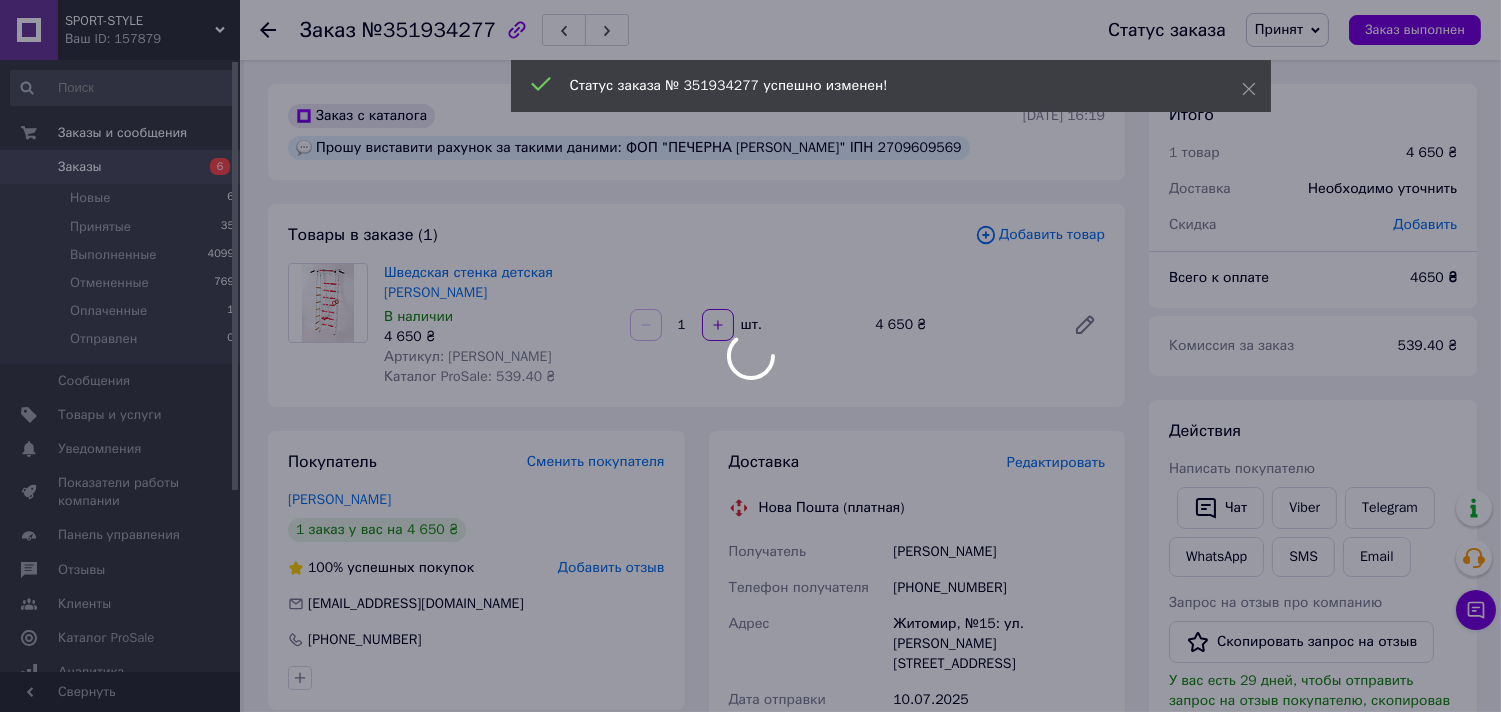 click at bounding box center [750, 356] 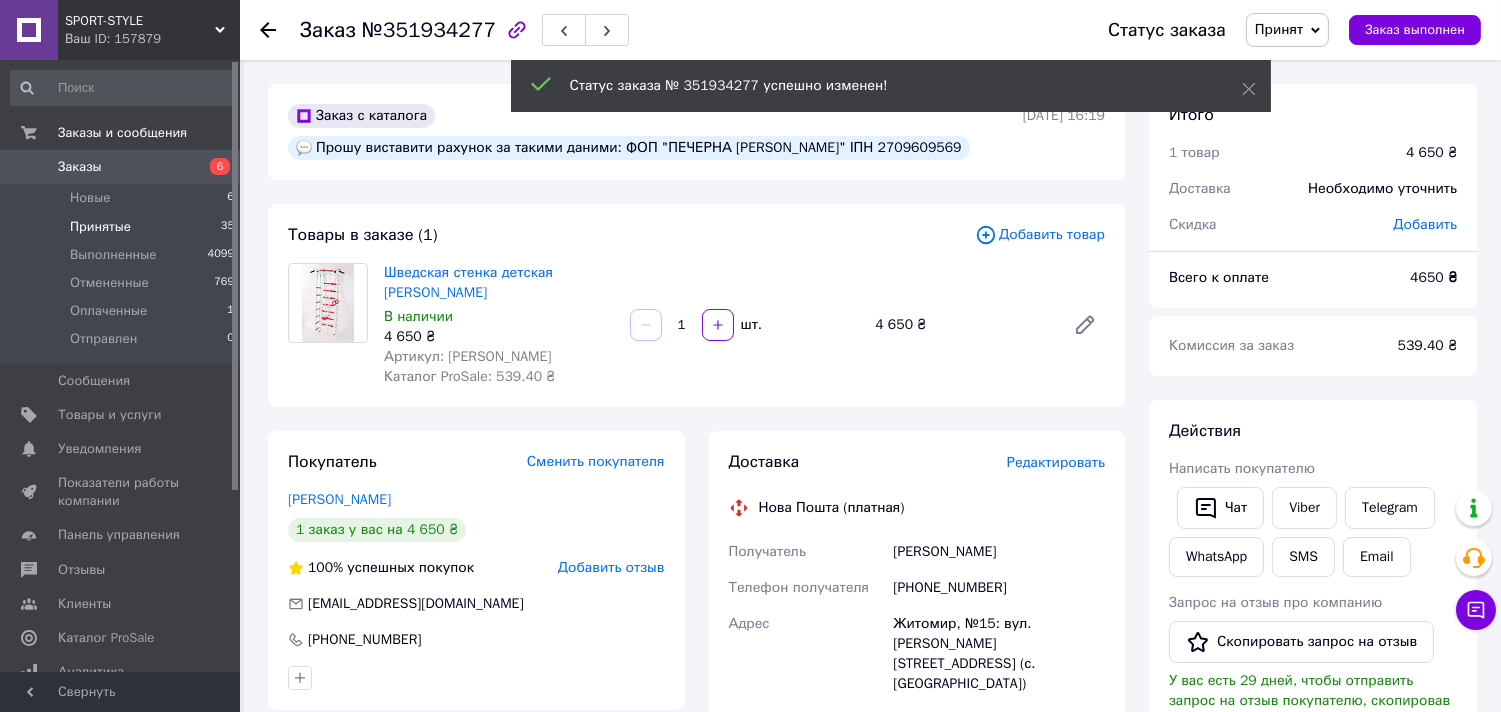 click on "Принятые 35" at bounding box center (123, 227) 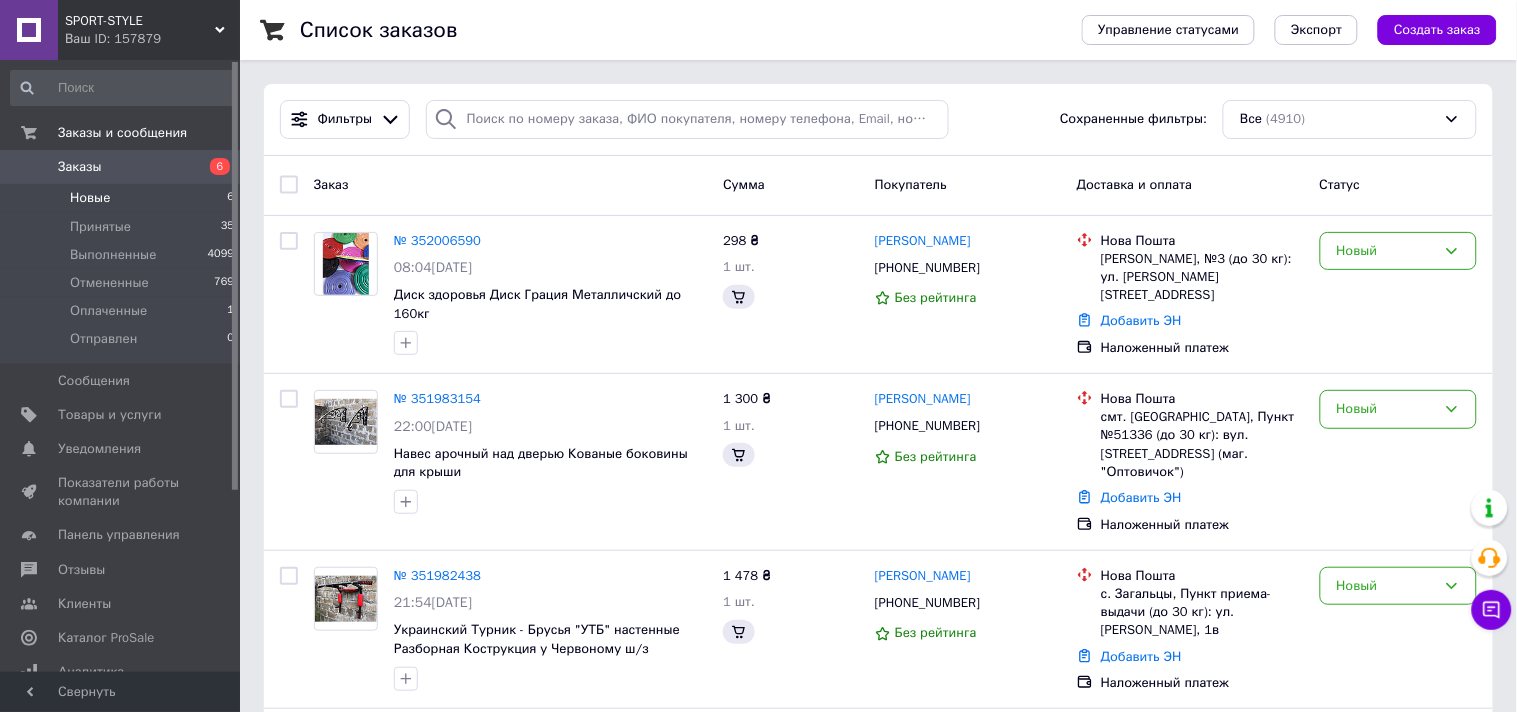 click on "Новые 6" at bounding box center [123, 198] 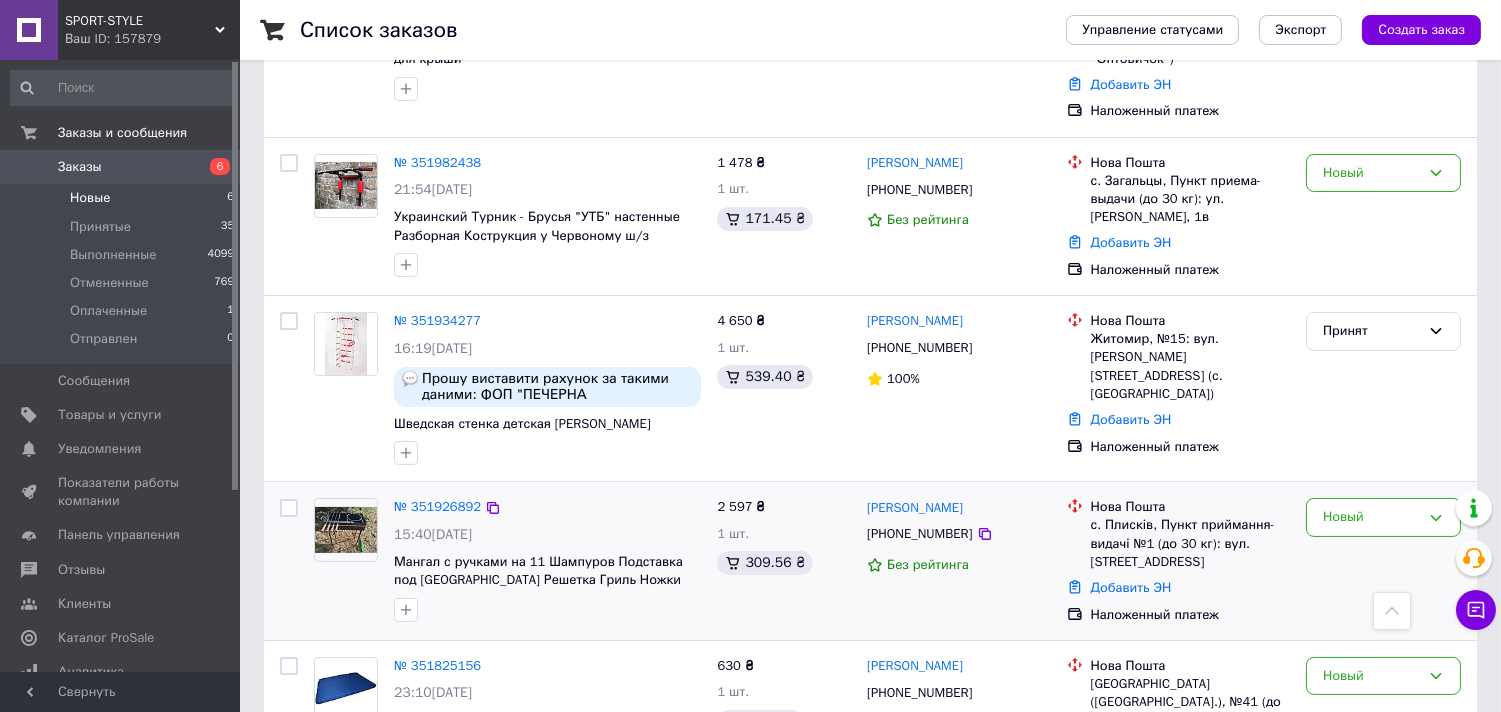 scroll, scrollTop: 677, scrollLeft: 0, axis: vertical 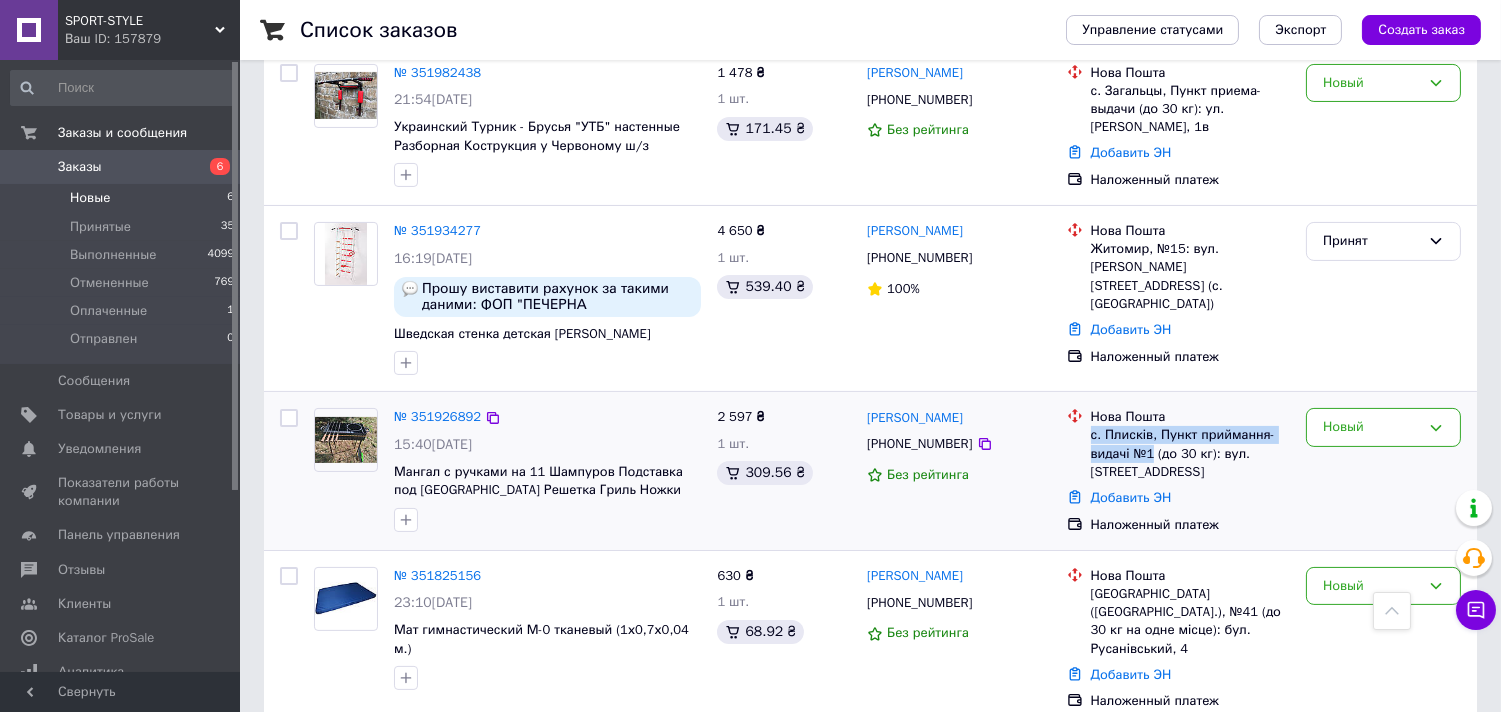 drag, startPoint x: 1087, startPoint y: 420, endPoint x: 1154, endPoint y: 431, distance: 67.89698 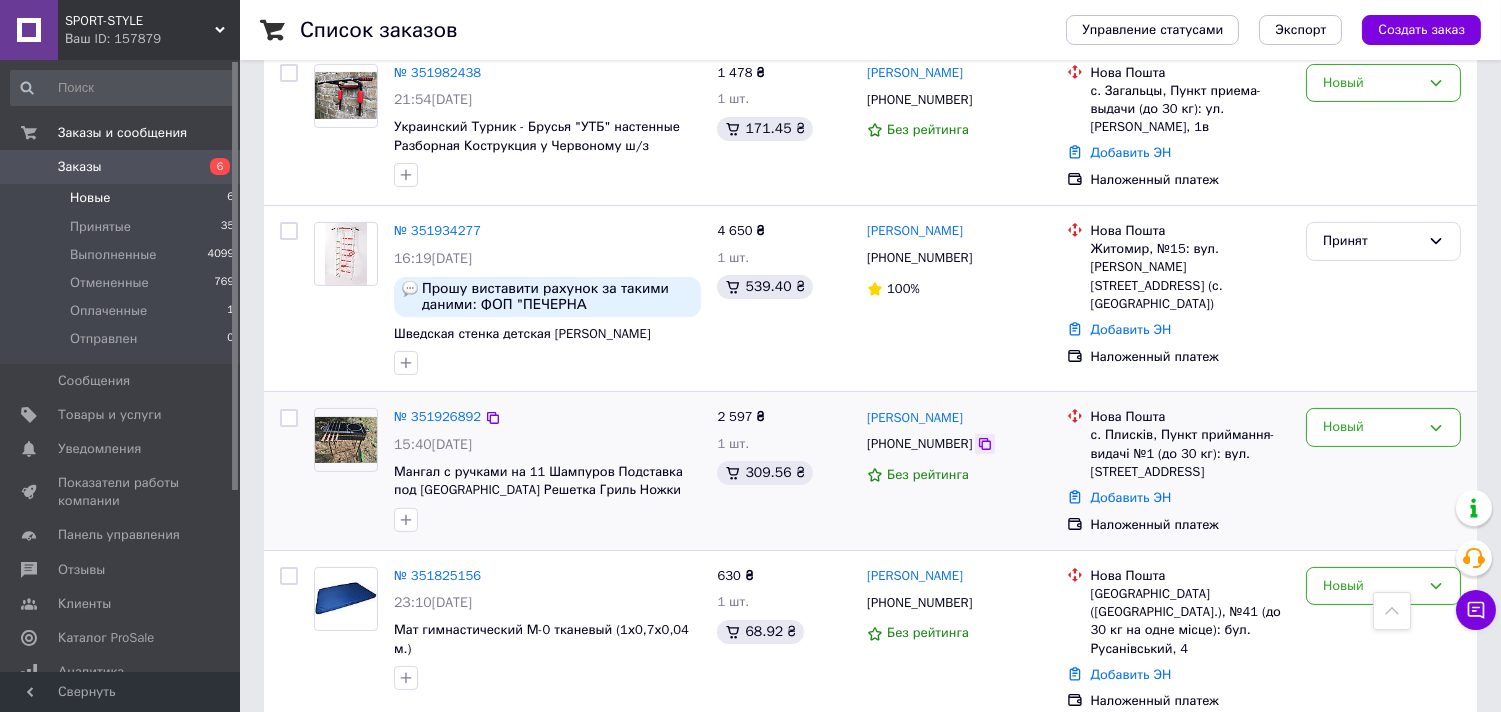 click 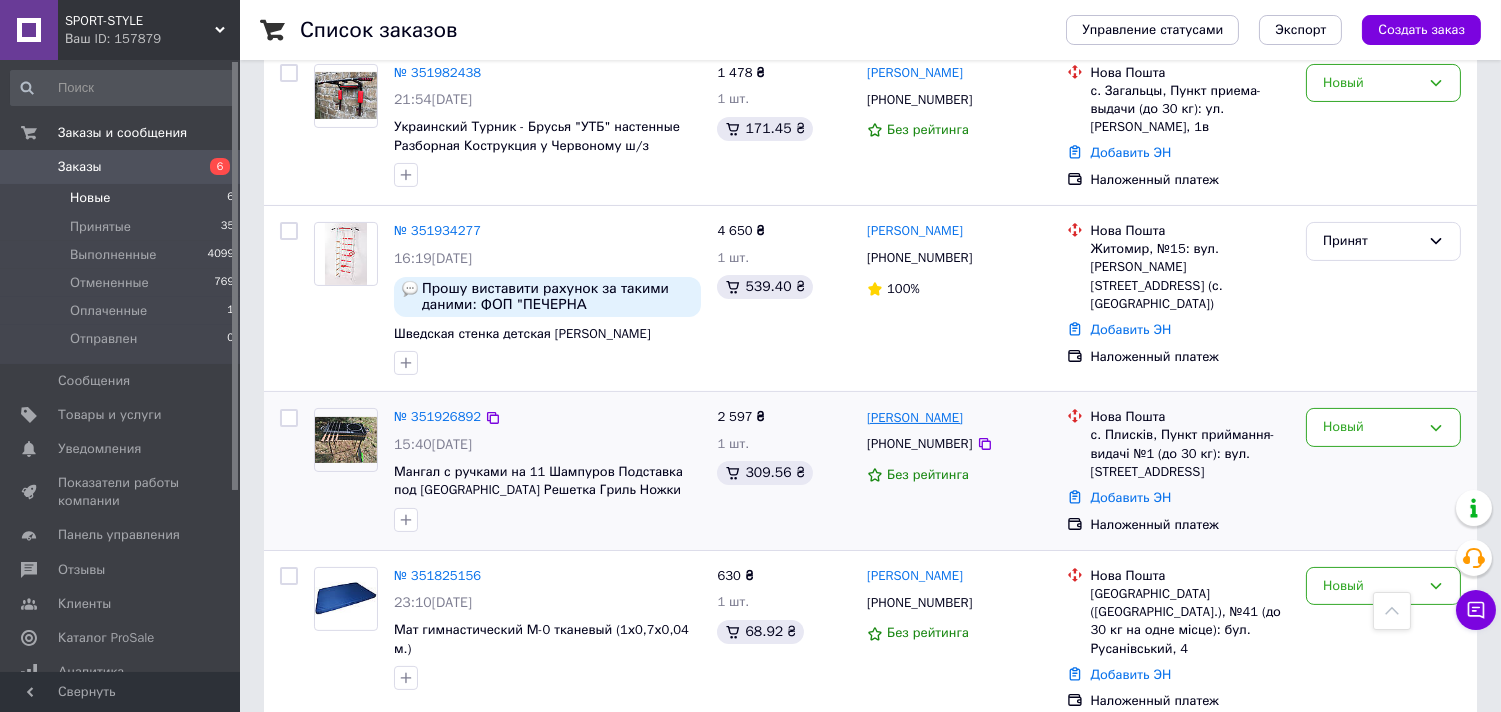 drag, startPoint x: 1014, startPoint y: 391, endPoint x: 870, endPoint y: 403, distance: 144.49913 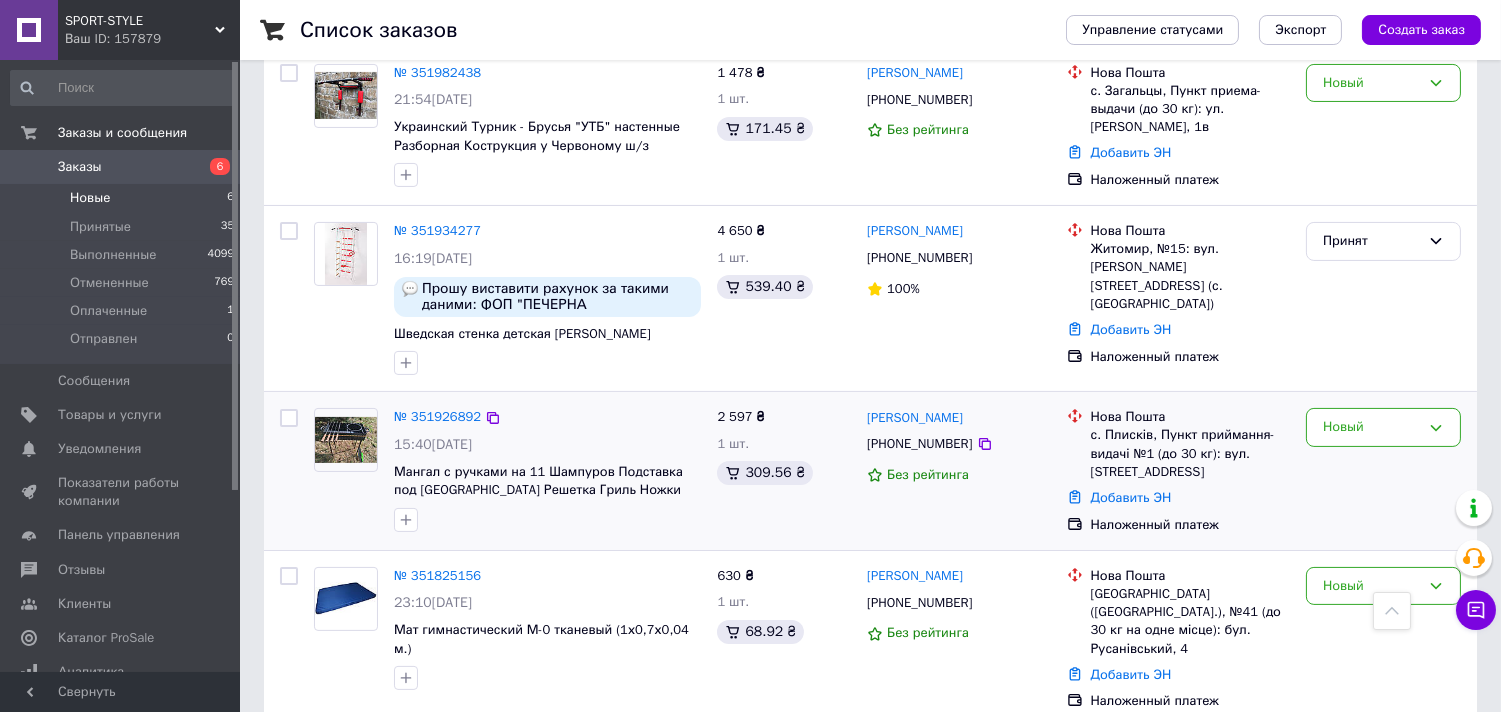 copy on "[PERSON_NAME]" 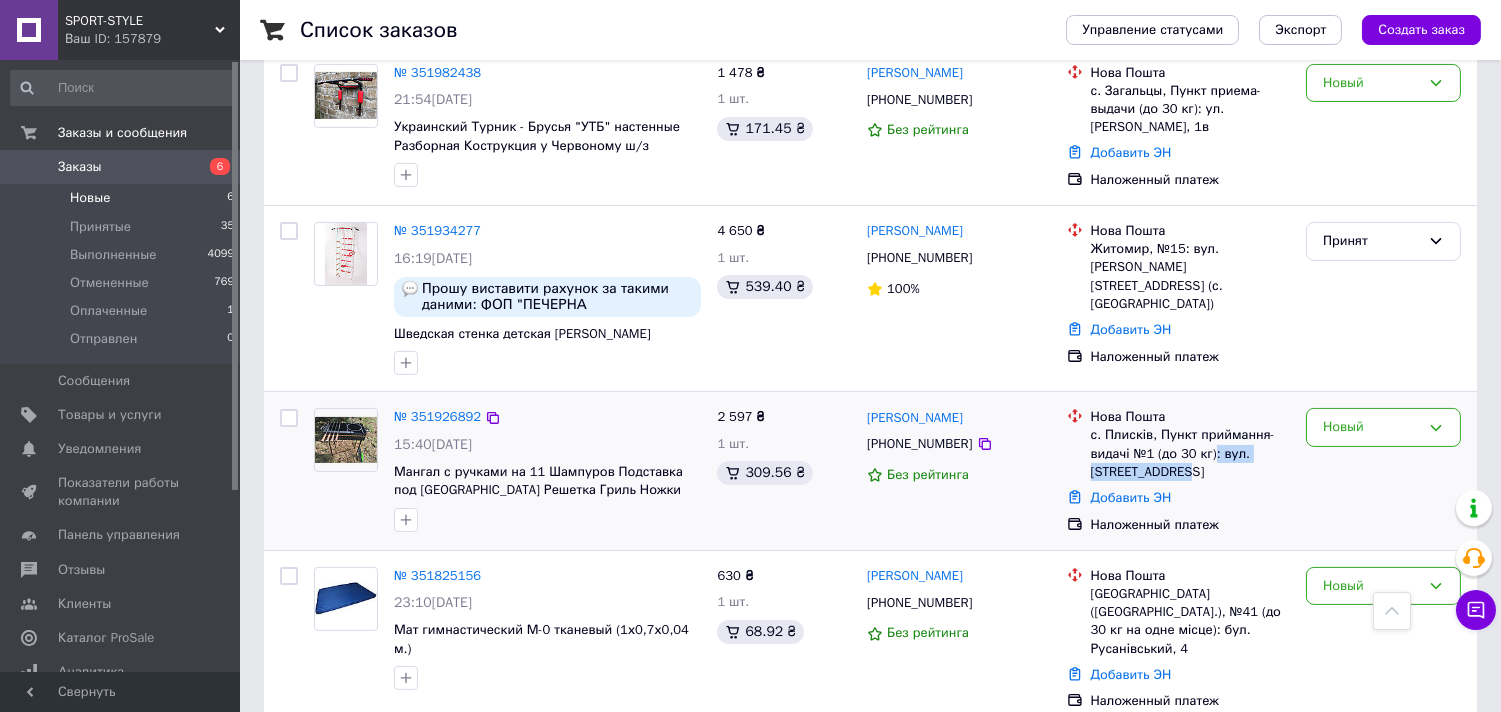 drag, startPoint x: 1212, startPoint y: 431, endPoint x: 1241, endPoint y: 448, distance: 33.61547 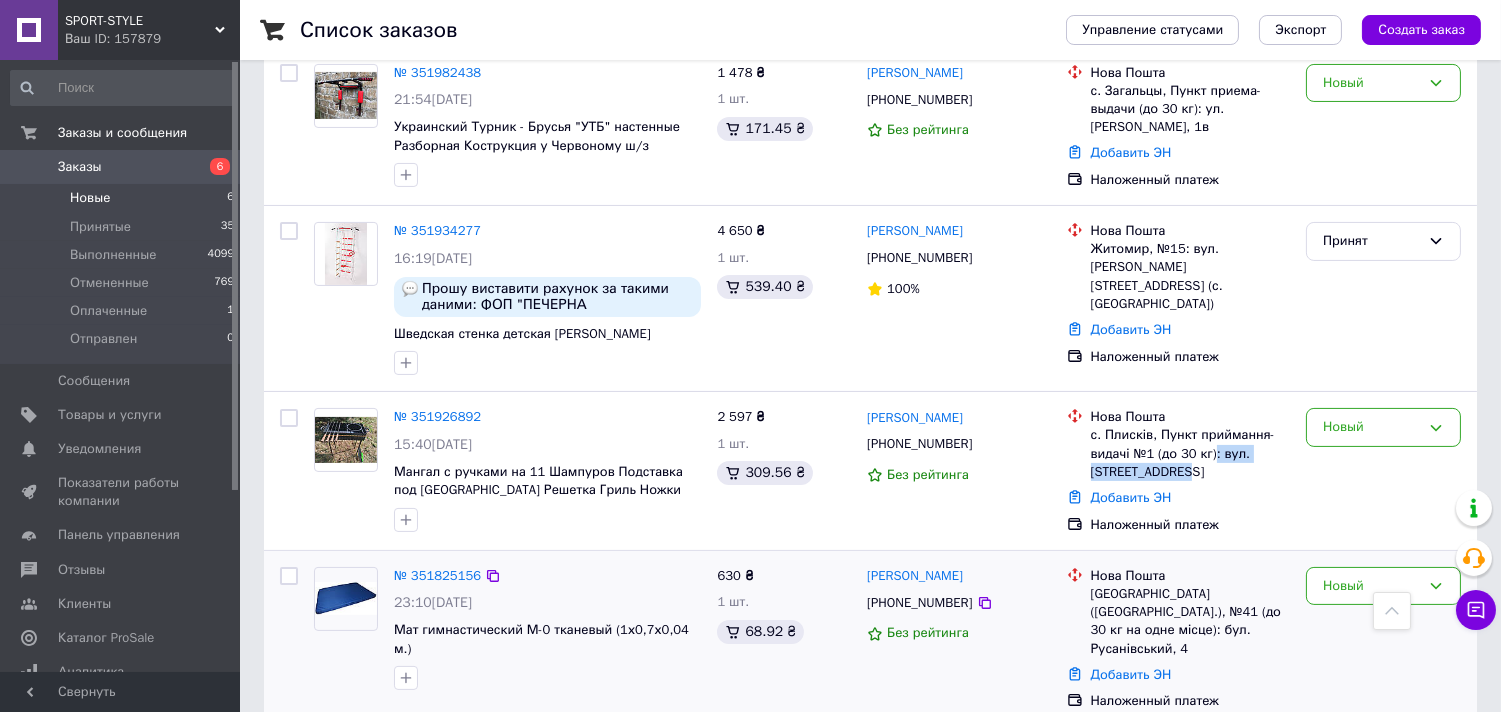 copy on ": вул. [STREET_ADDRESS]" 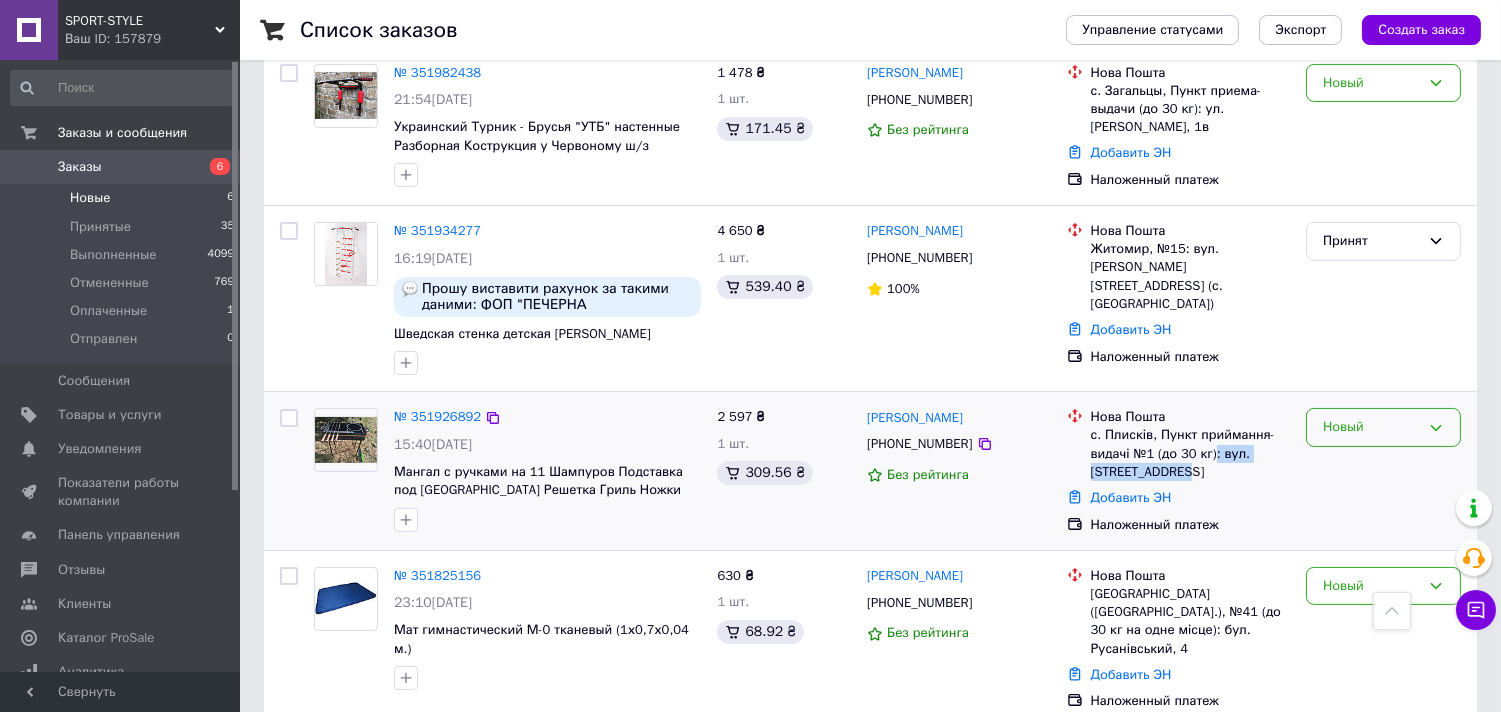 click on "Новый" at bounding box center [1371, 427] 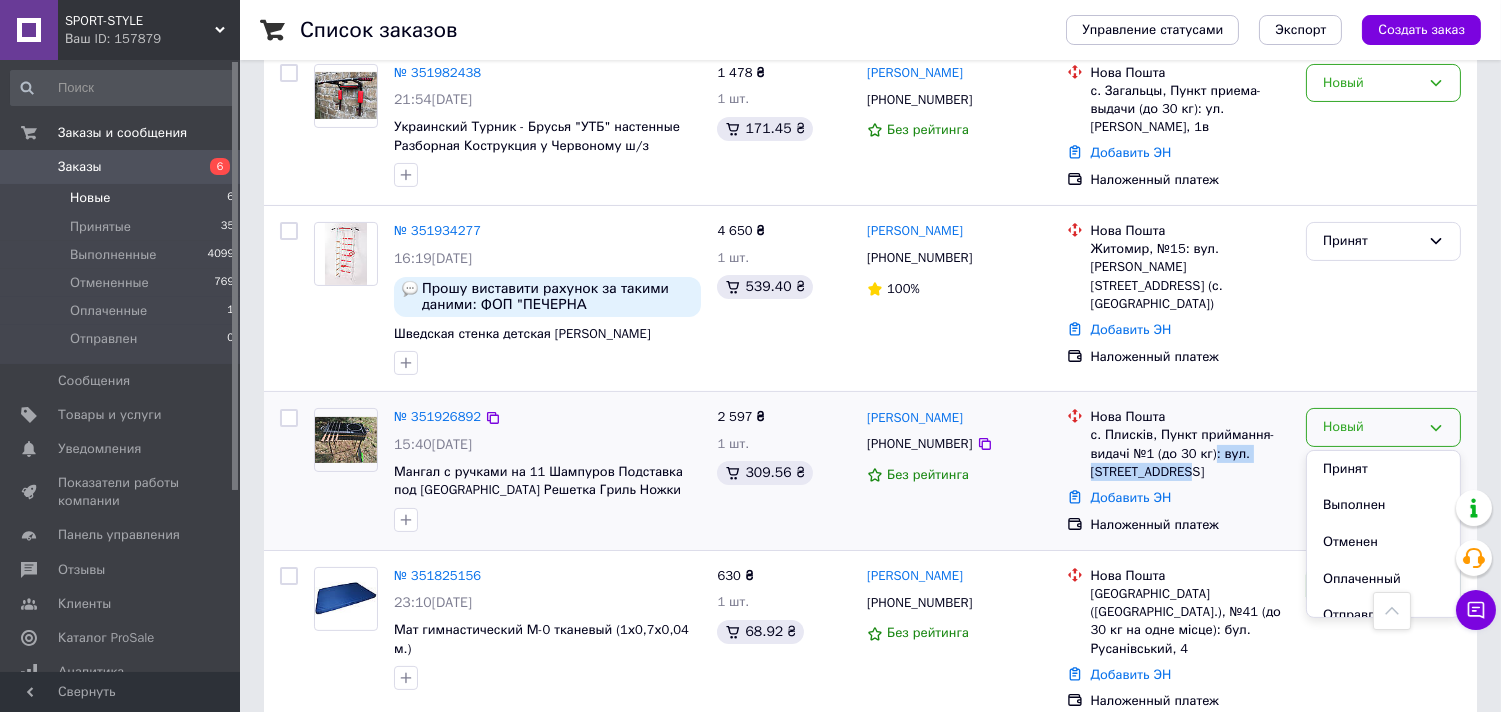 click on "Принят" at bounding box center [1383, 469] 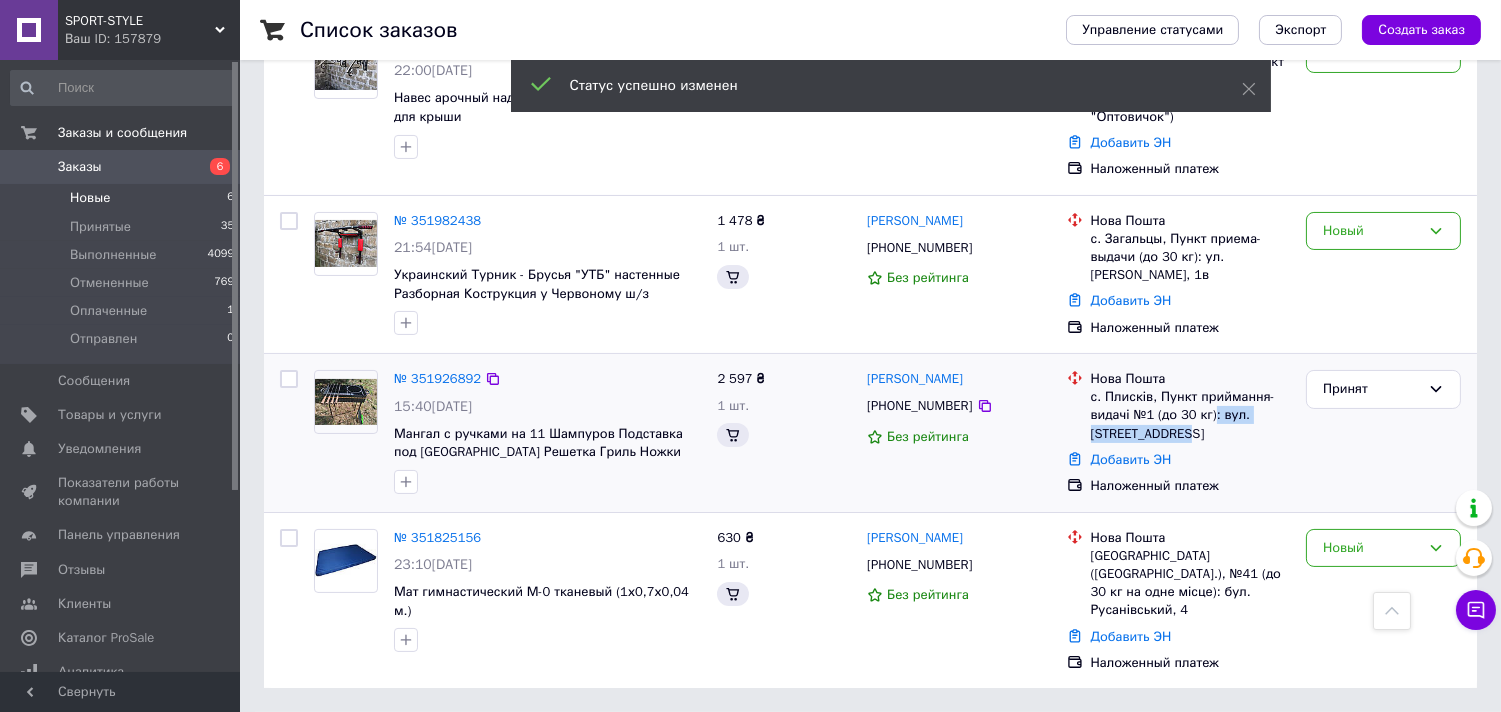 scroll, scrollTop: 492, scrollLeft: 0, axis: vertical 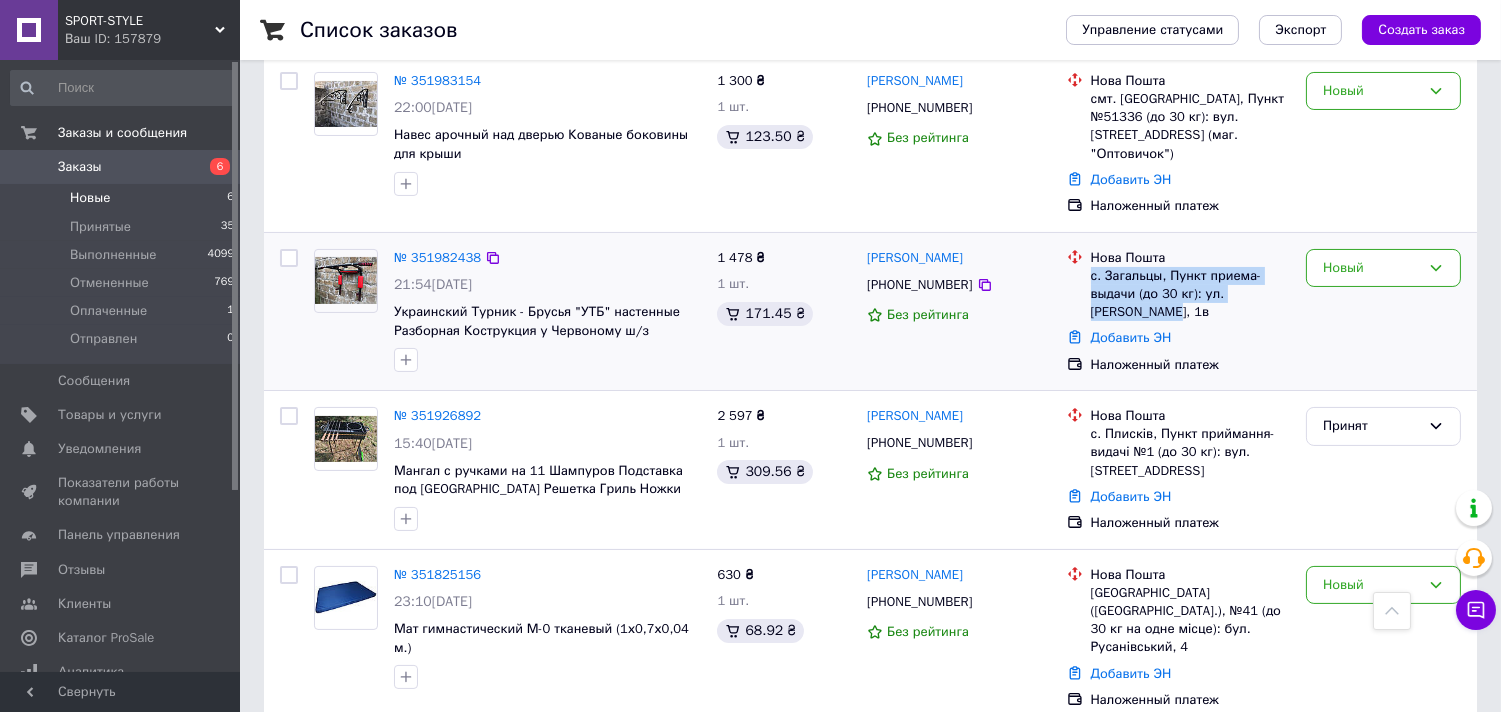 drag, startPoint x: 1090, startPoint y: 255, endPoint x: 1145, endPoint y: 292, distance: 66.287254 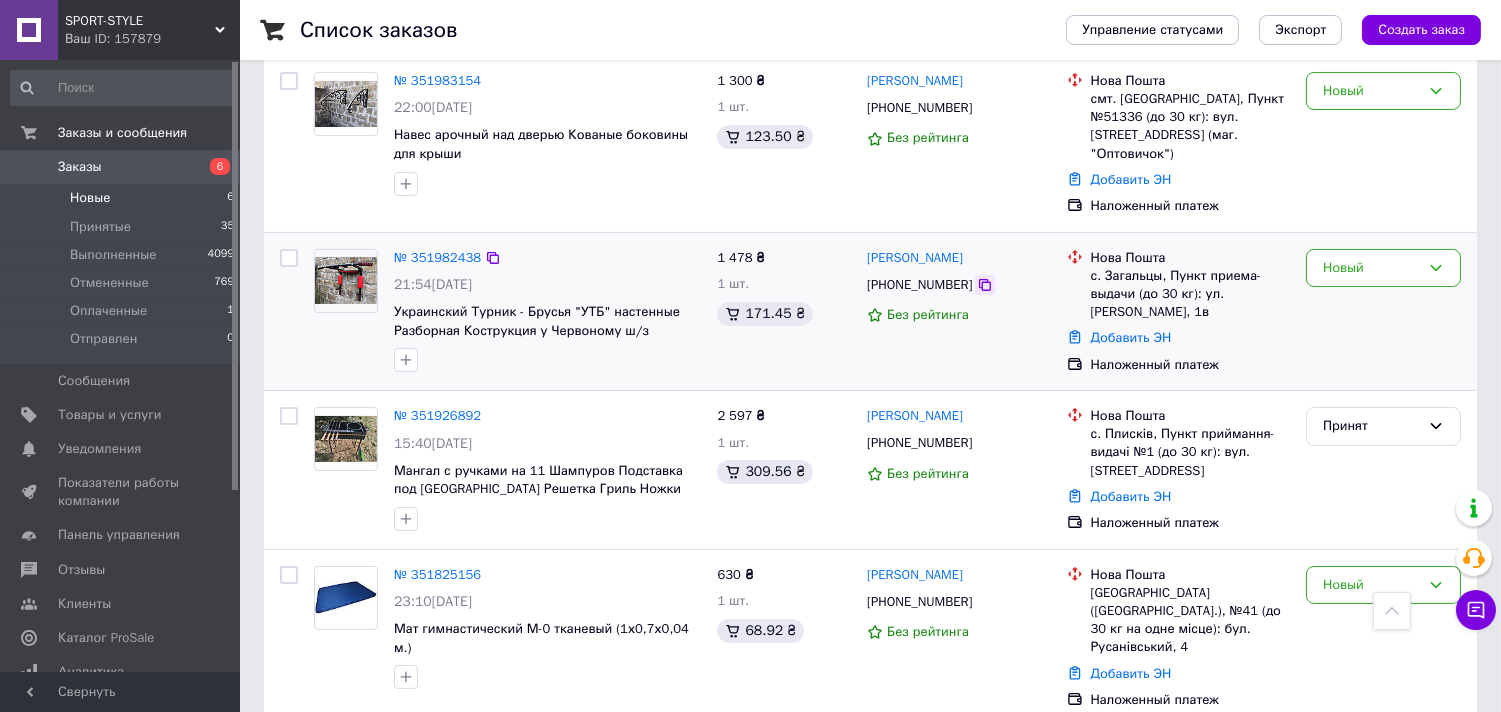 click 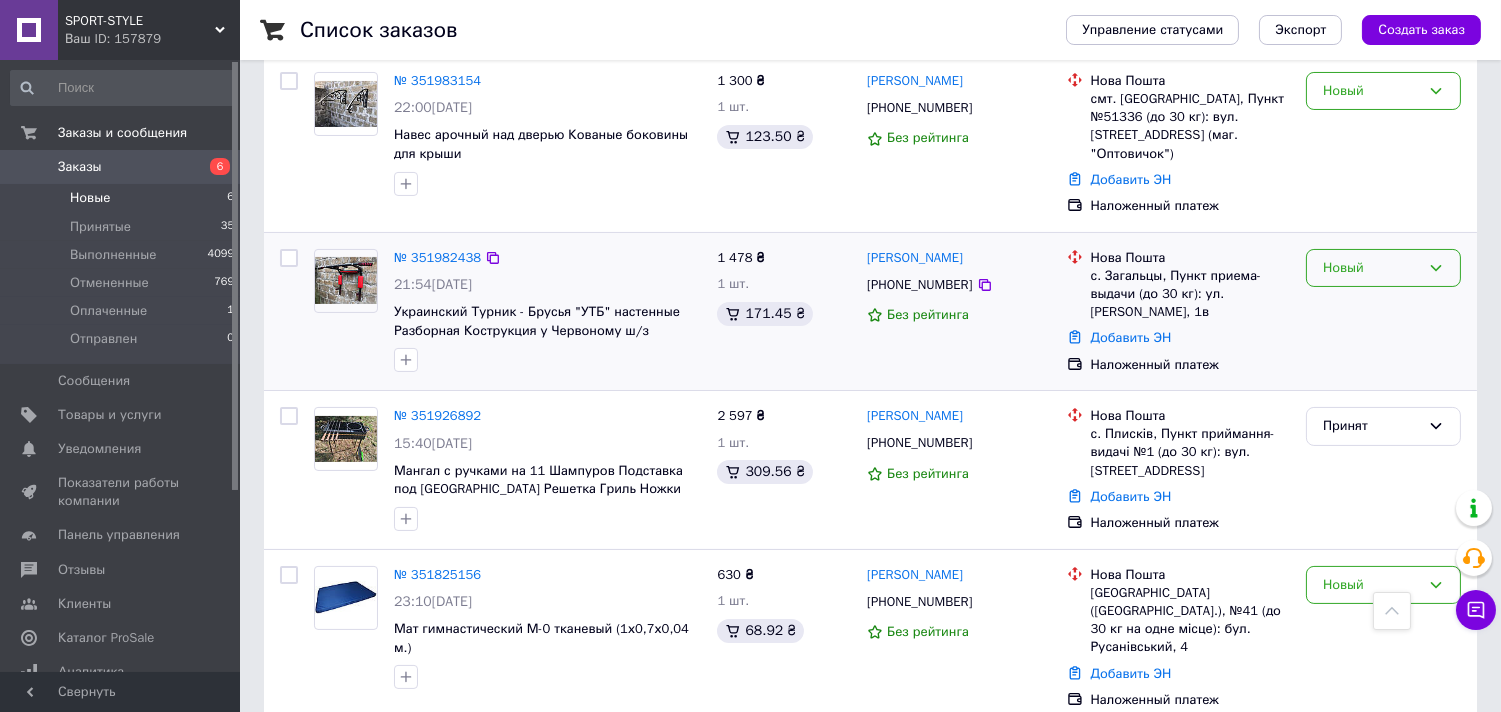click on "Новый" at bounding box center (1383, 268) 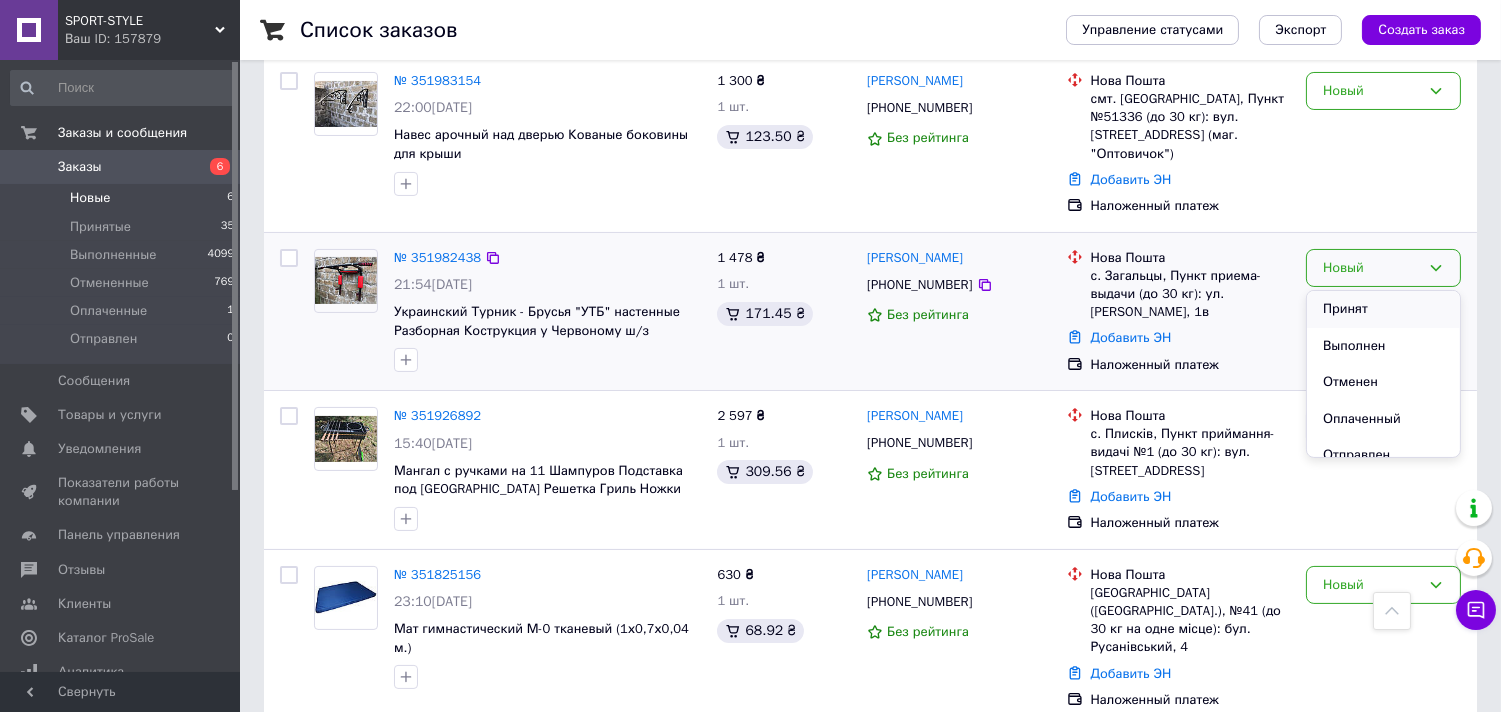 click on "Принят" at bounding box center [1383, 309] 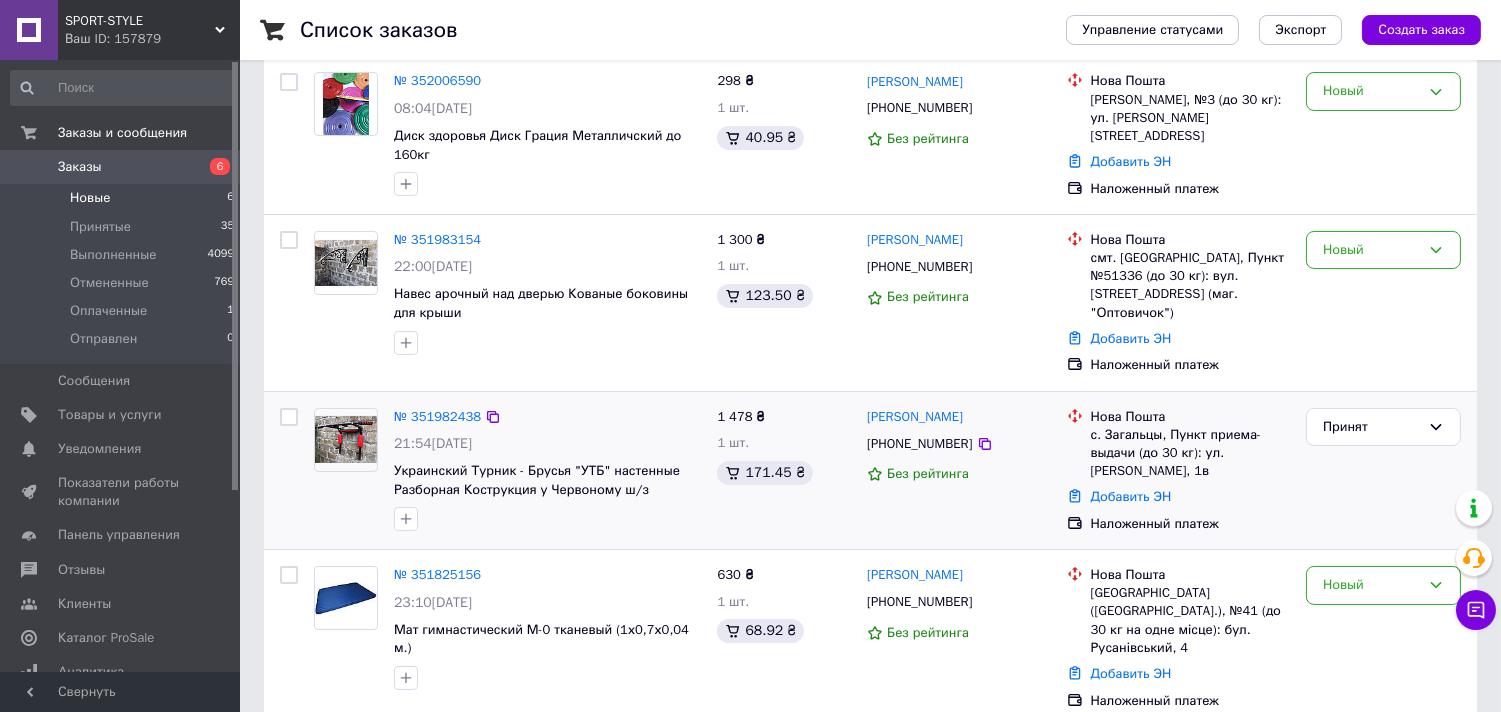 scroll, scrollTop: 222, scrollLeft: 0, axis: vertical 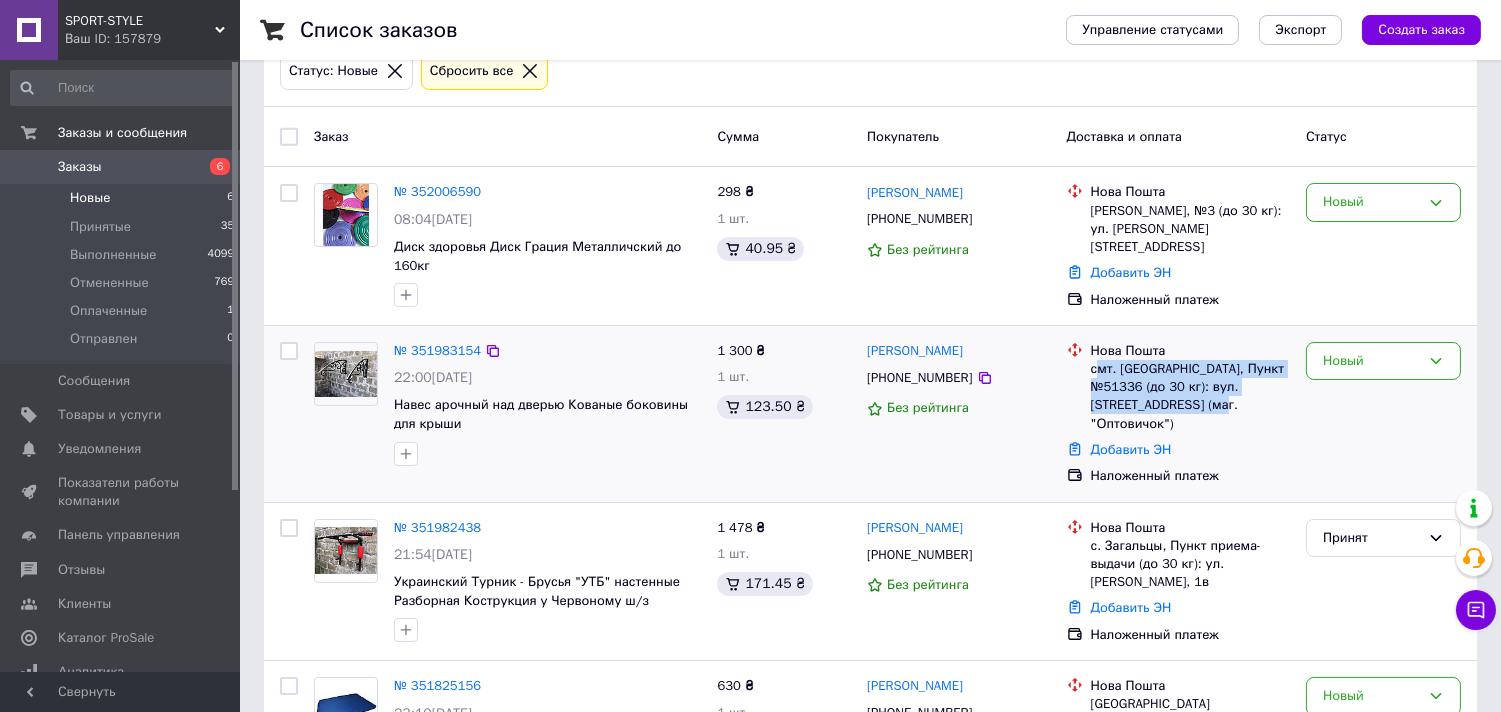 drag, startPoint x: 1094, startPoint y: 365, endPoint x: 1186, endPoint y: 406, distance: 100.72239 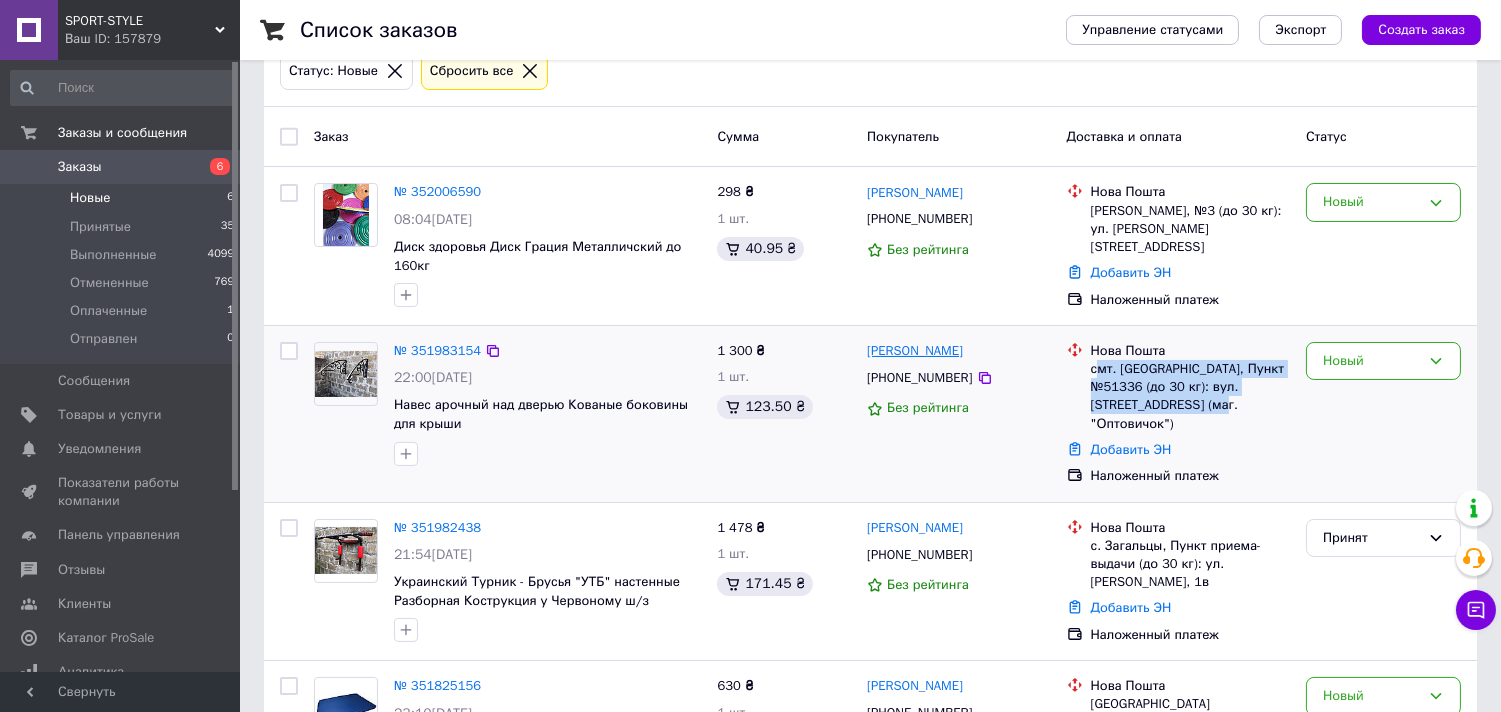 drag, startPoint x: 982, startPoint y: 353, endPoint x: 914, endPoint y: 353, distance: 68 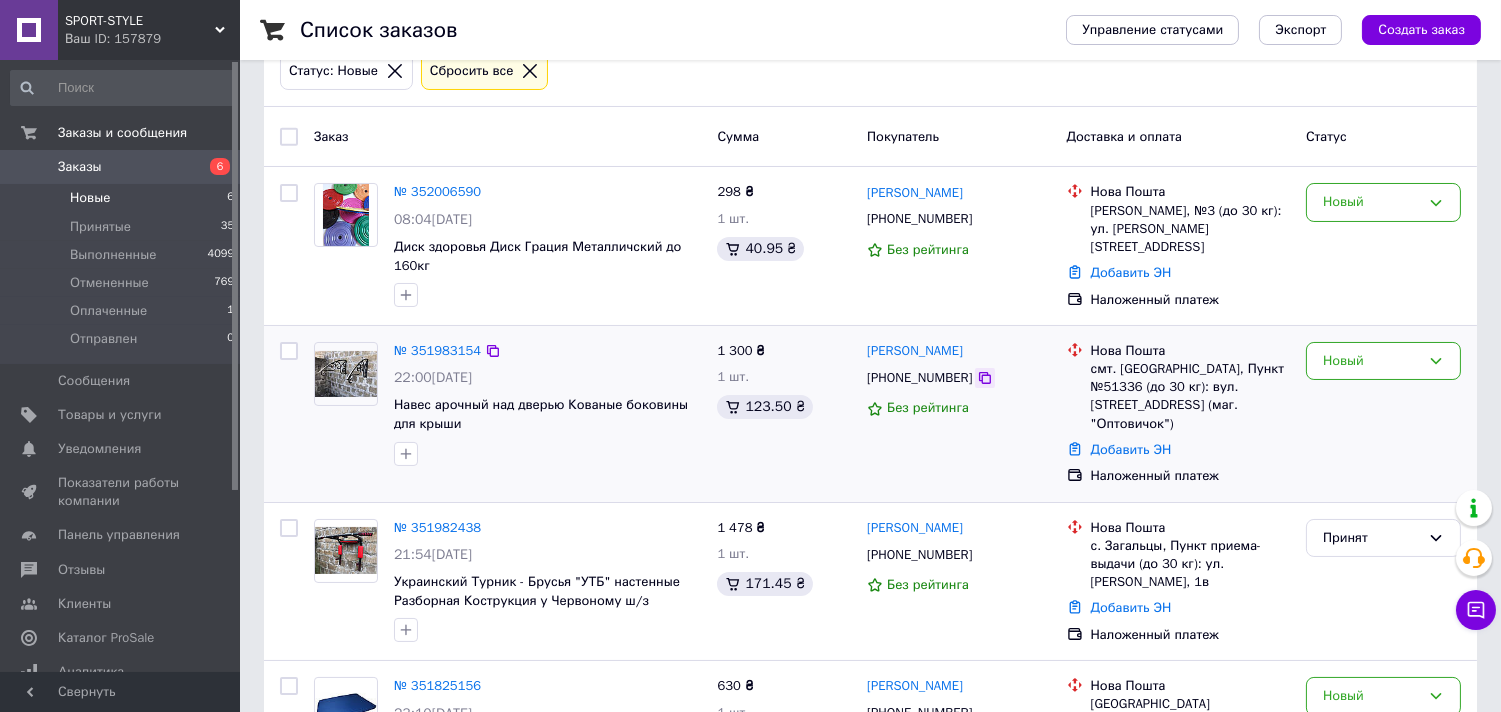 click 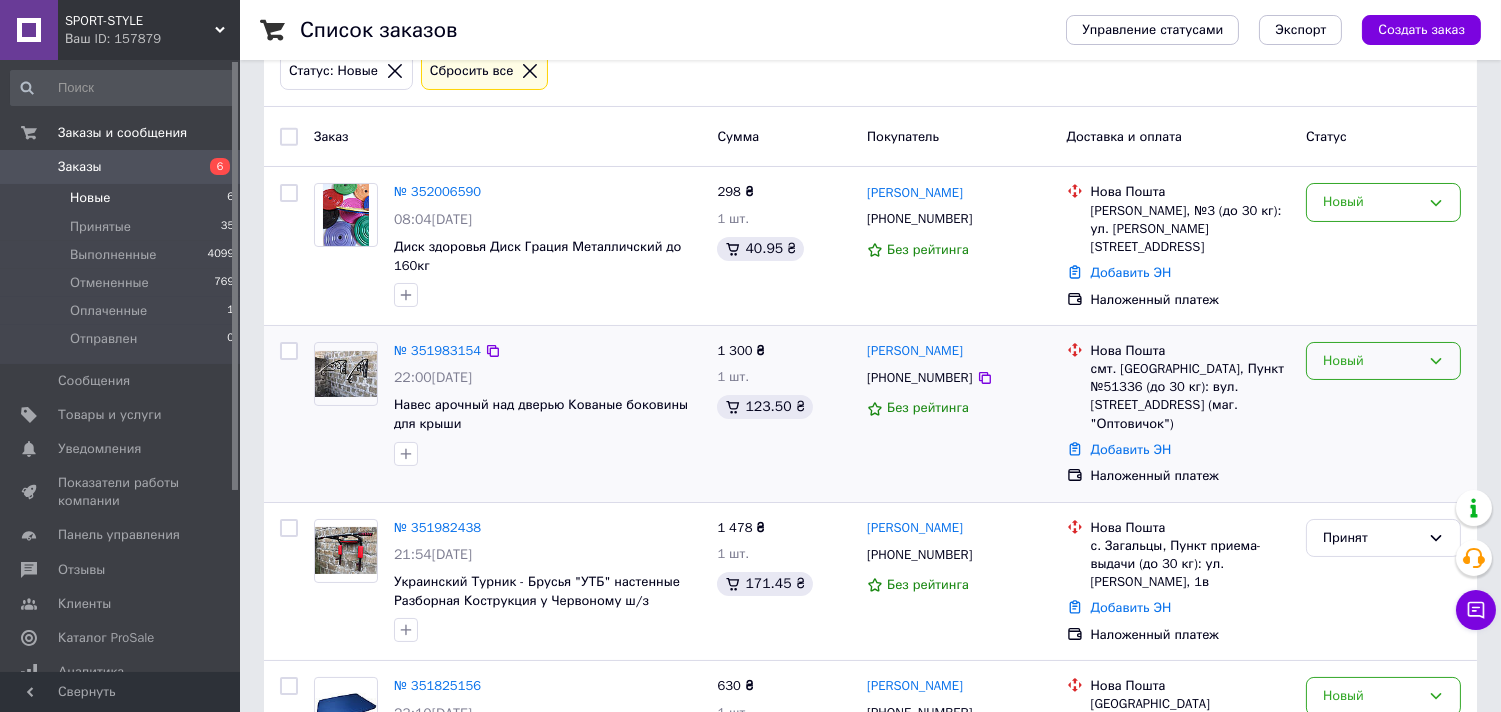 click on "Новый" at bounding box center [1371, 361] 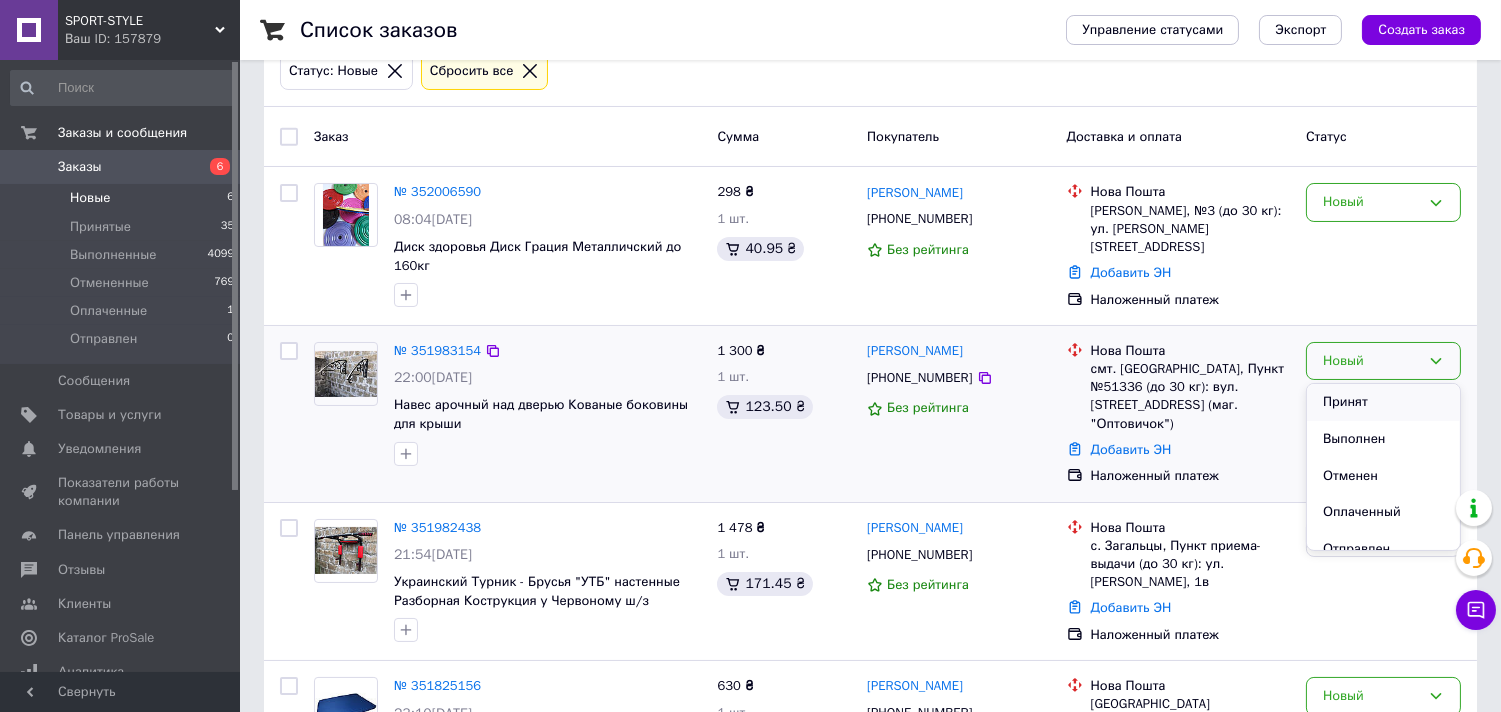 click on "Принят" at bounding box center (1383, 402) 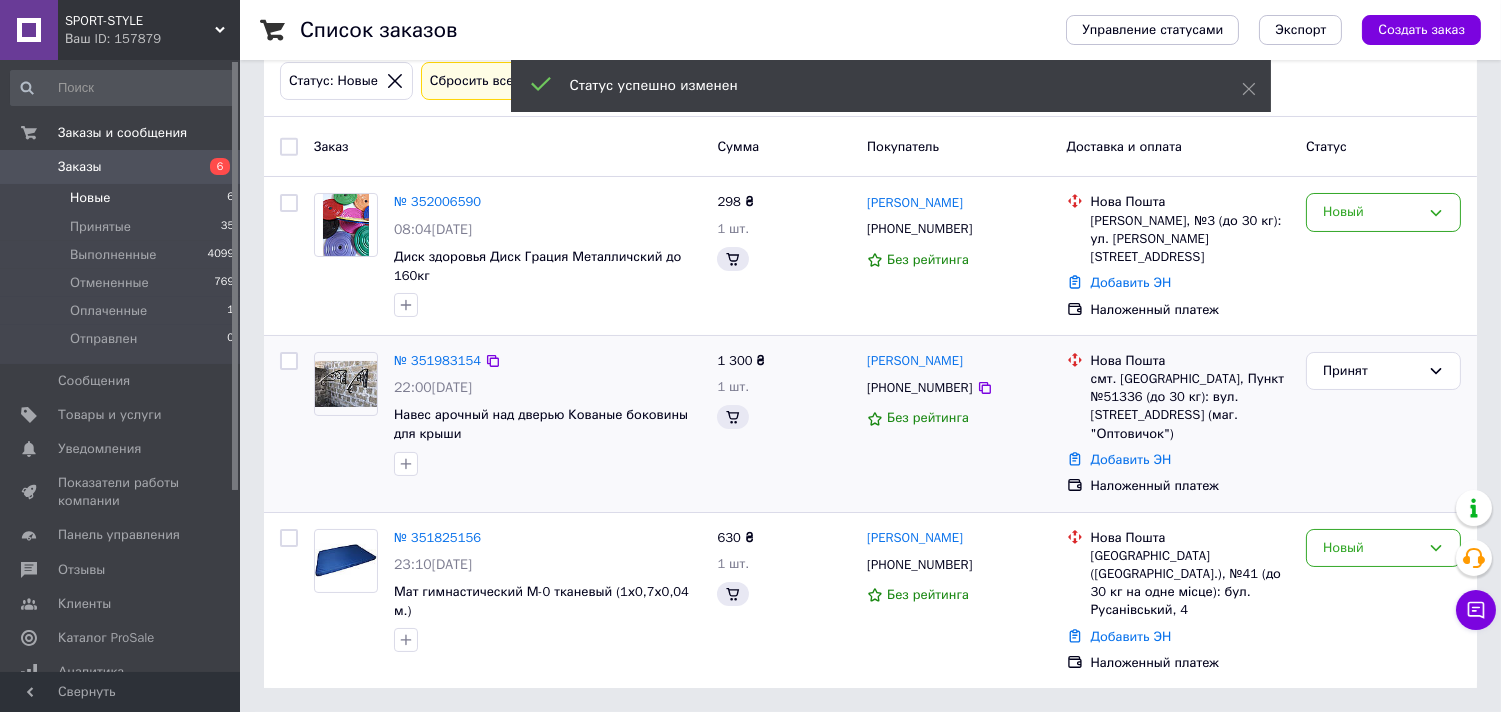 scroll, scrollTop: 174, scrollLeft: 0, axis: vertical 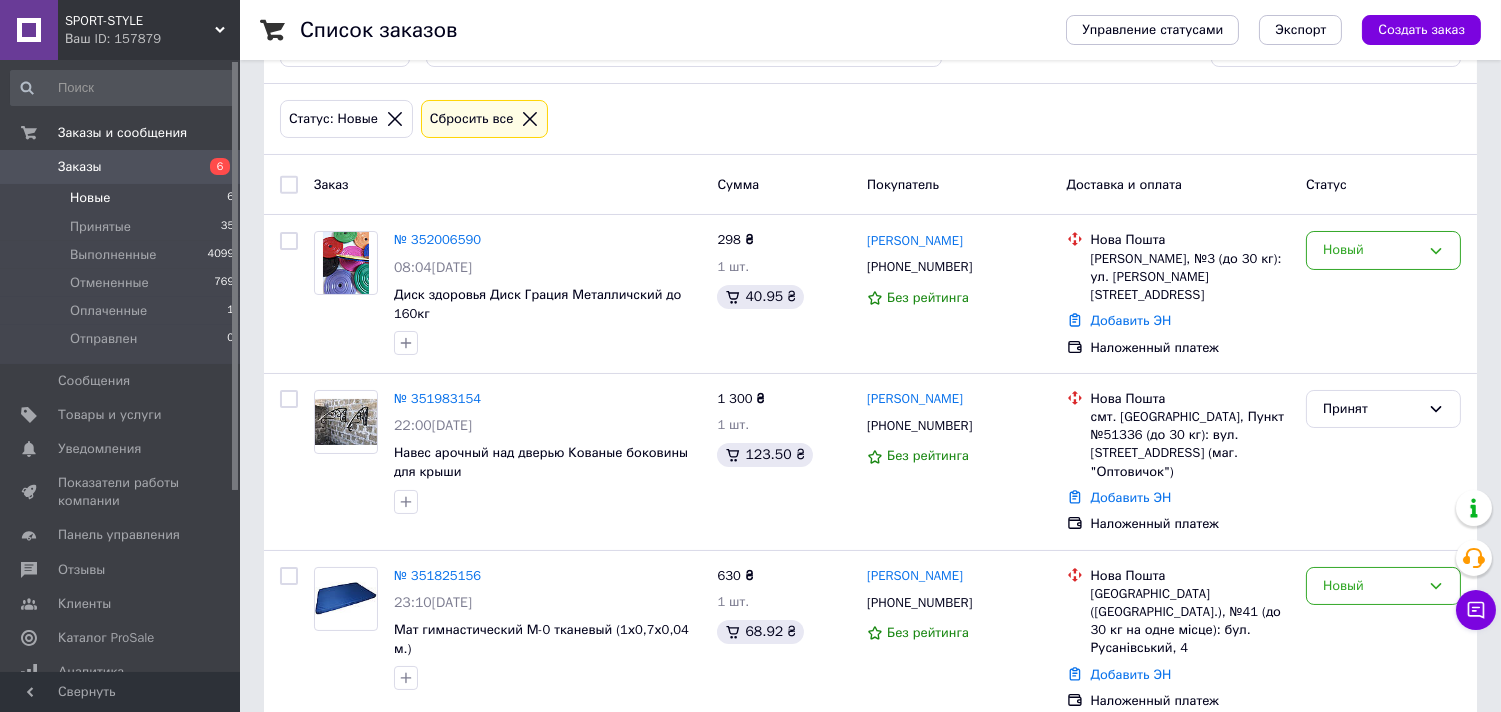 click on "Заказ" at bounding box center [507, 185] 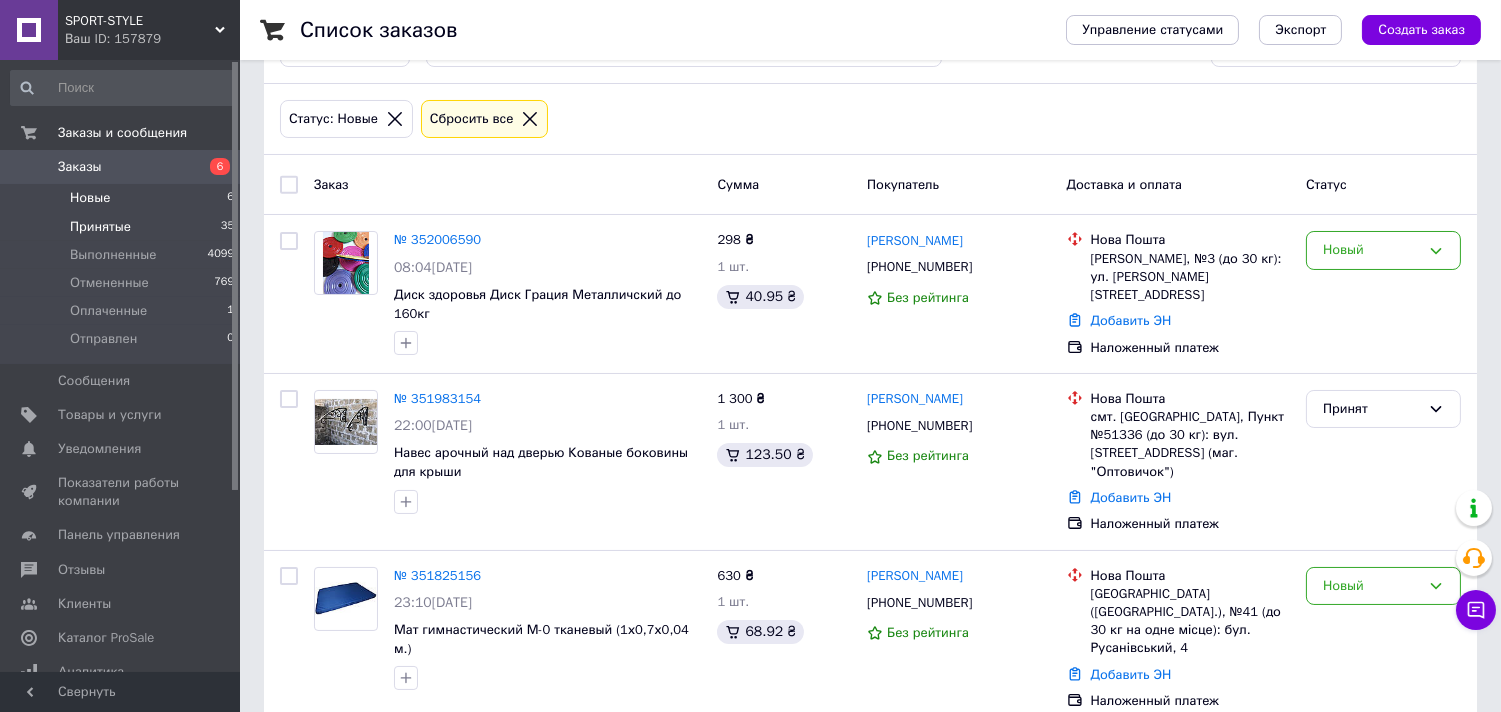 click on "Принятые 35" at bounding box center [123, 227] 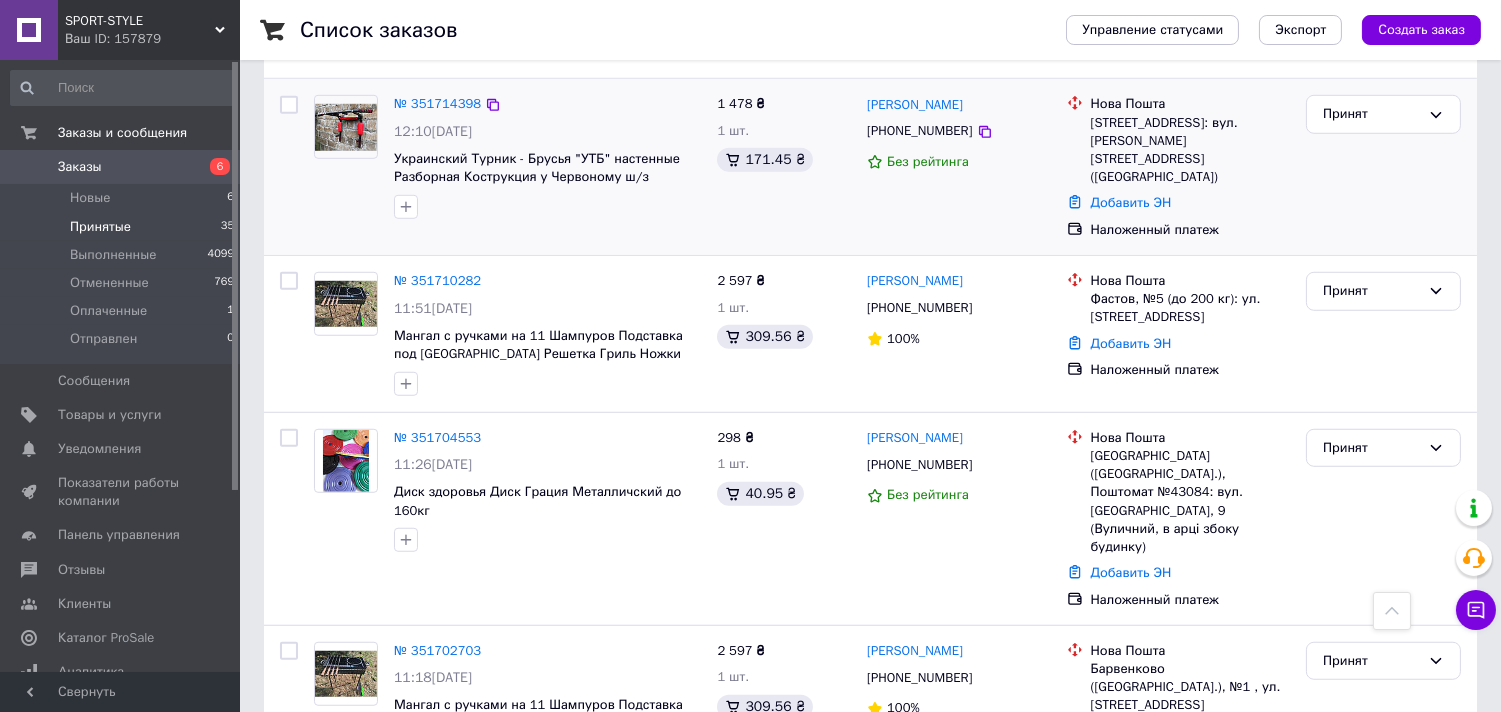 scroll, scrollTop: 2997, scrollLeft: 0, axis: vertical 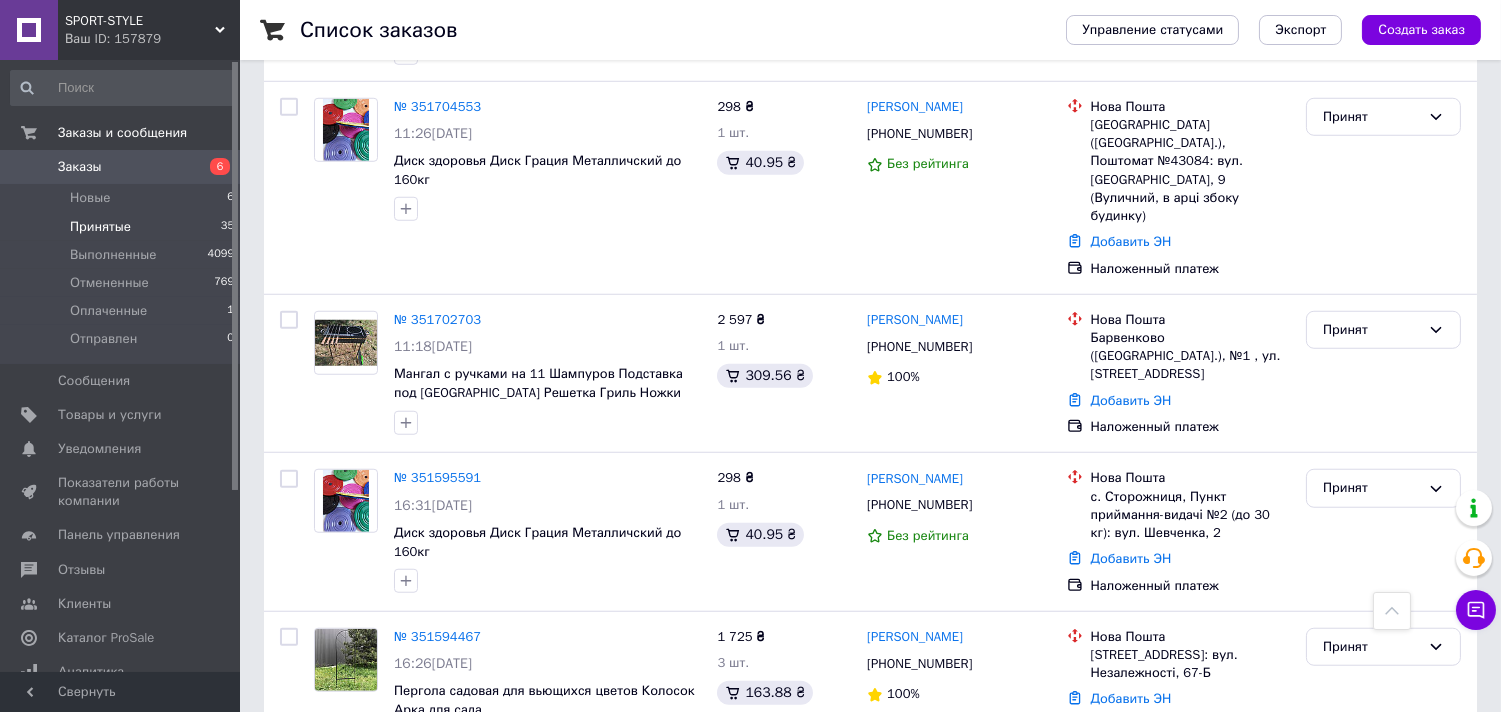 click on "2" at bounding box center (327, 813) 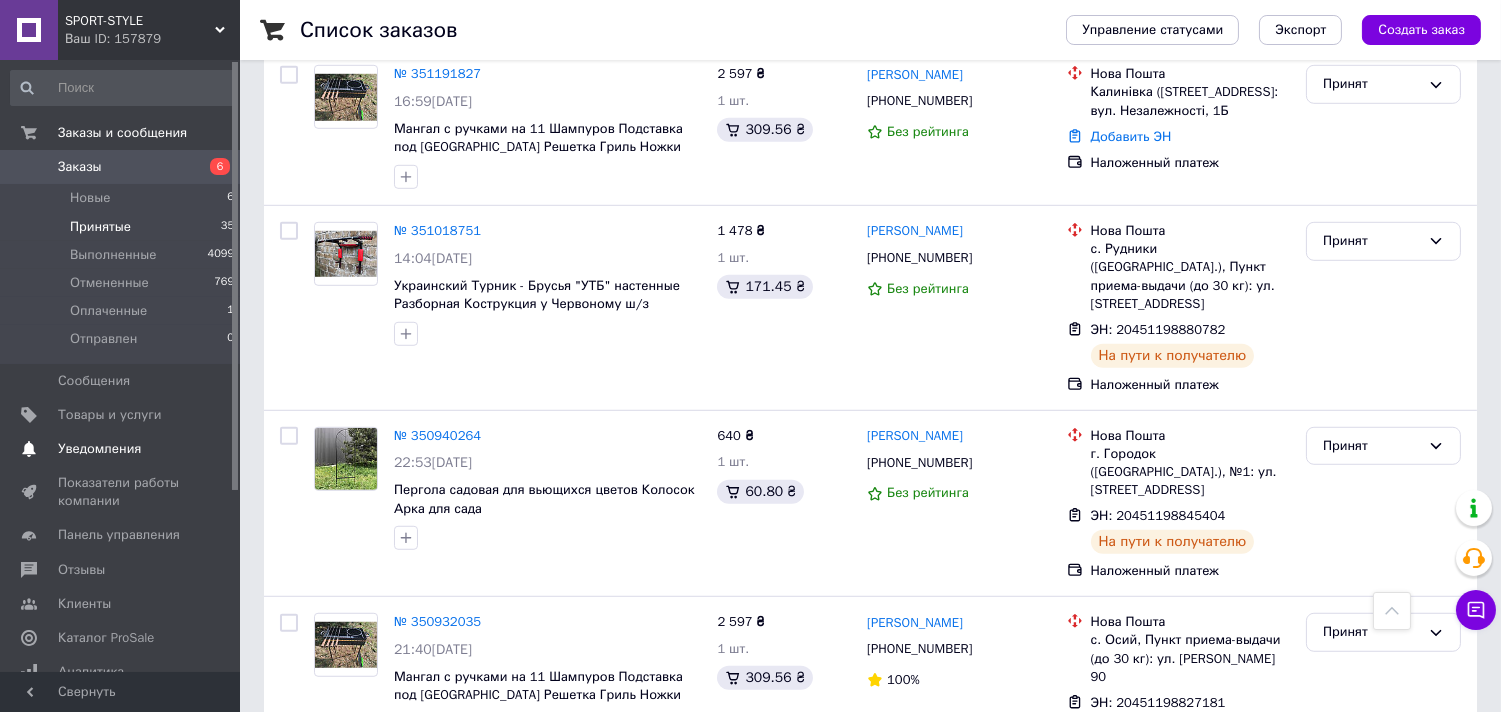scroll, scrollTop: 2666, scrollLeft: 0, axis: vertical 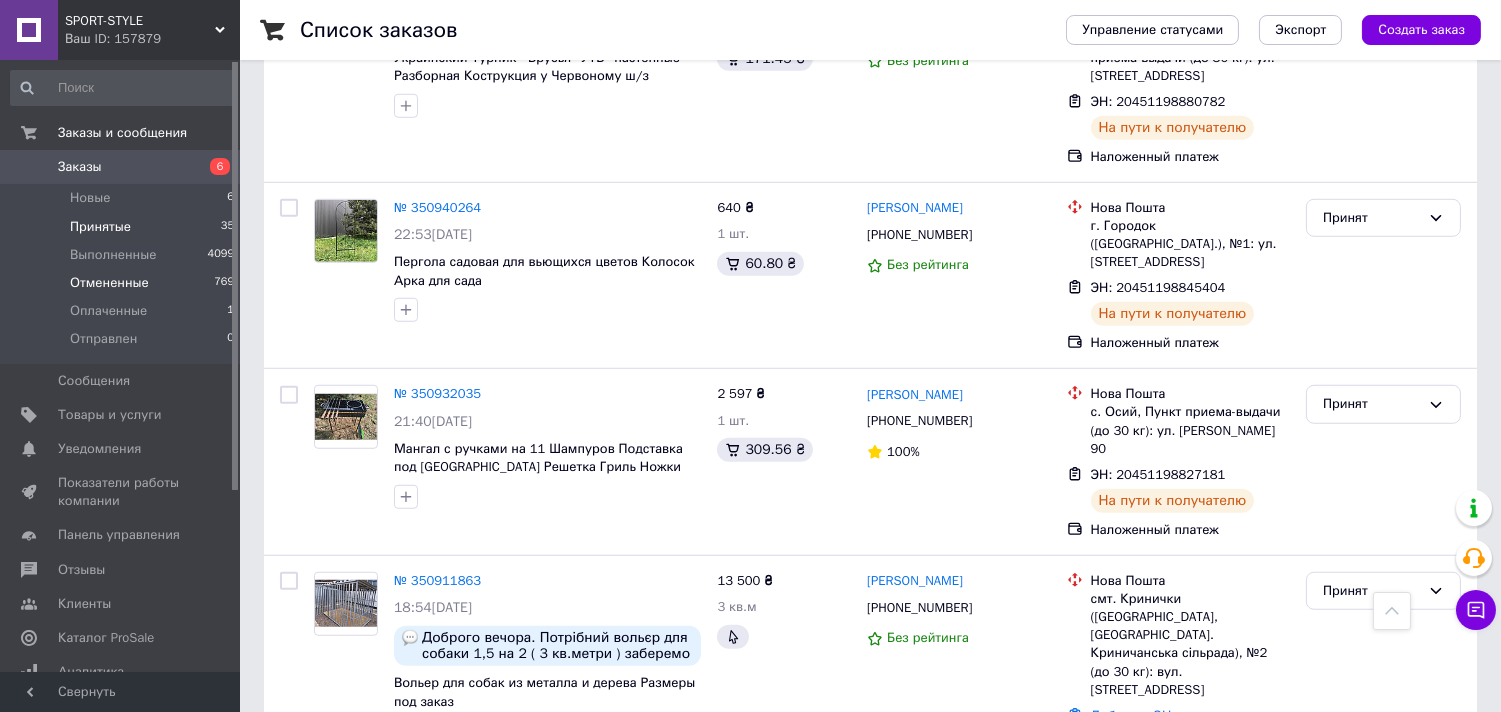 click on "Отмененные 769" at bounding box center (123, 283) 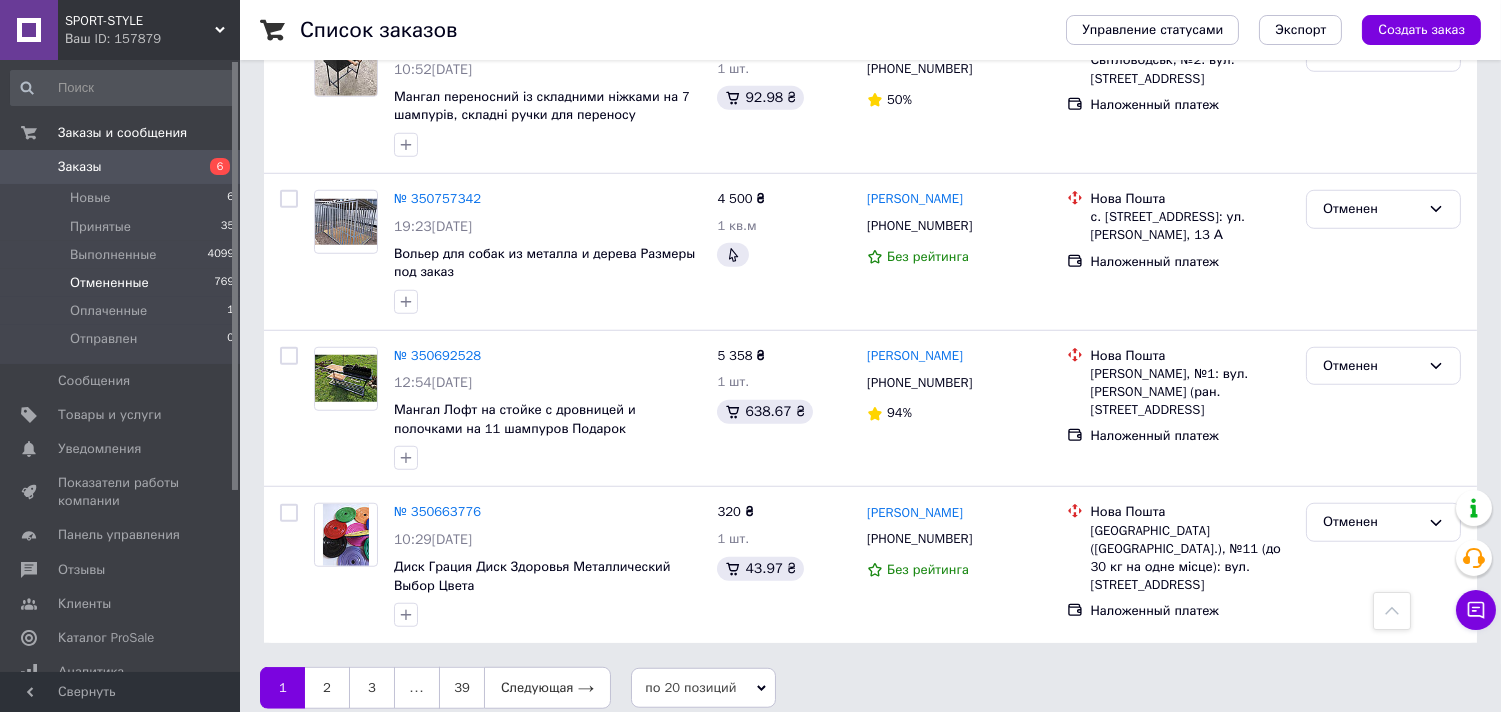 scroll, scrollTop: 2894, scrollLeft: 0, axis: vertical 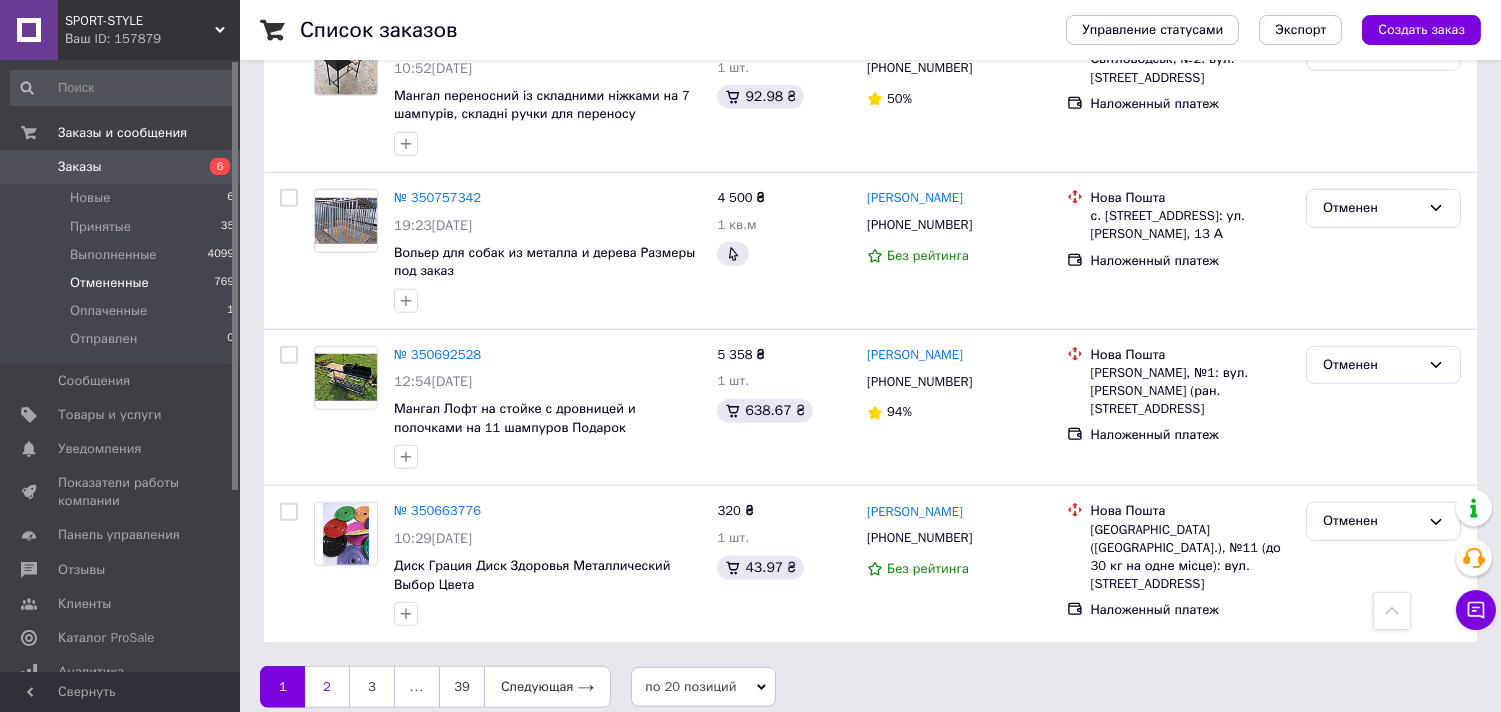 click on "2" at bounding box center [327, 687] 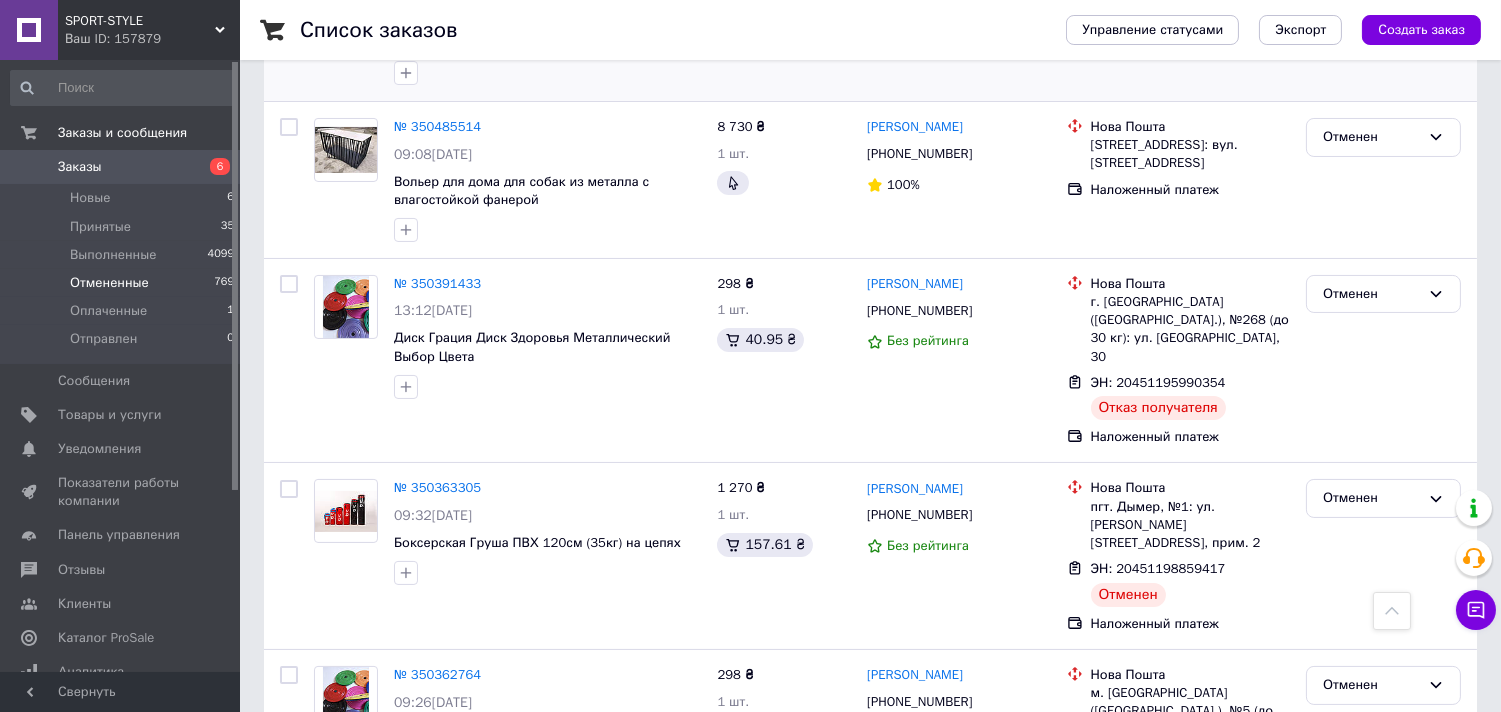 scroll, scrollTop: 555, scrollLeft: 0, axis: vertical 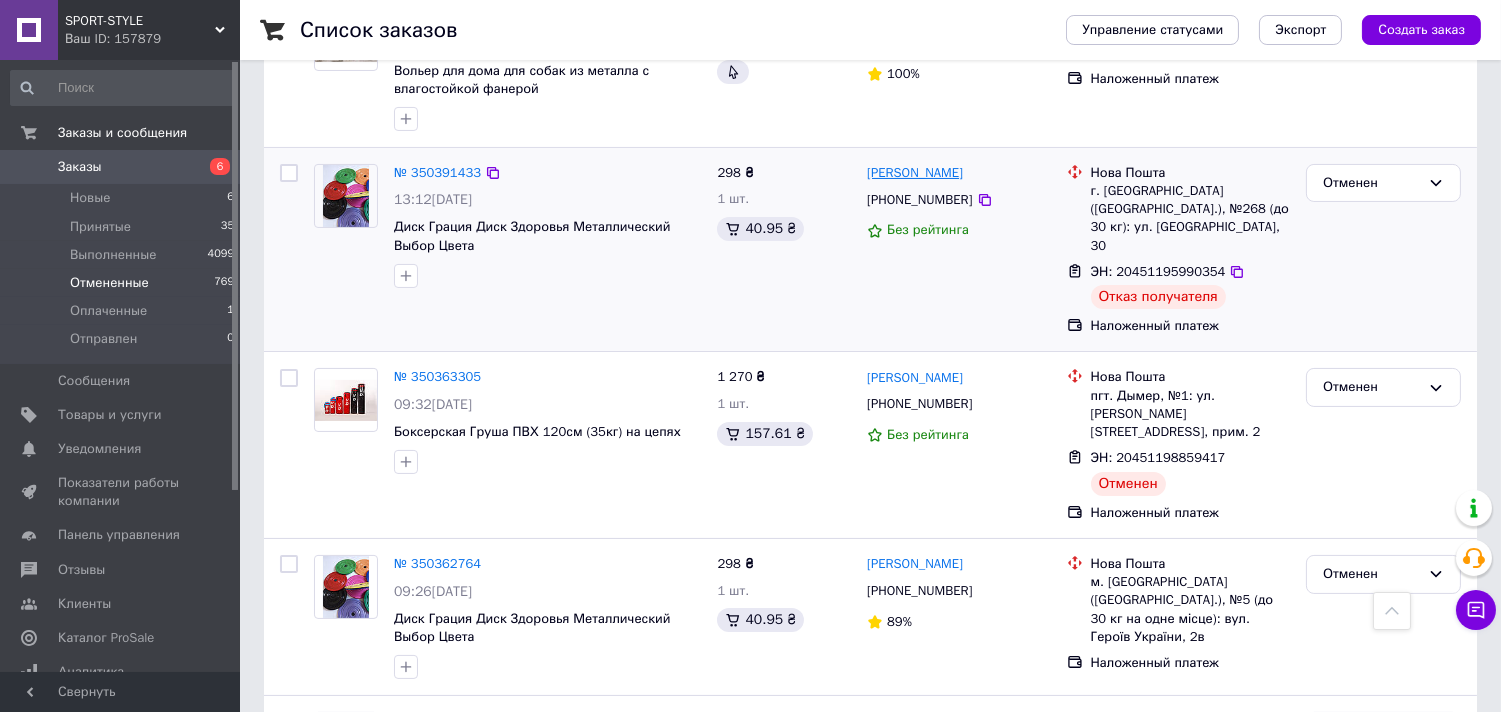 drag, startPoint x: 1014, startPoint y: 170, endPoint x: 934, endPoint y: 170, distance: 80 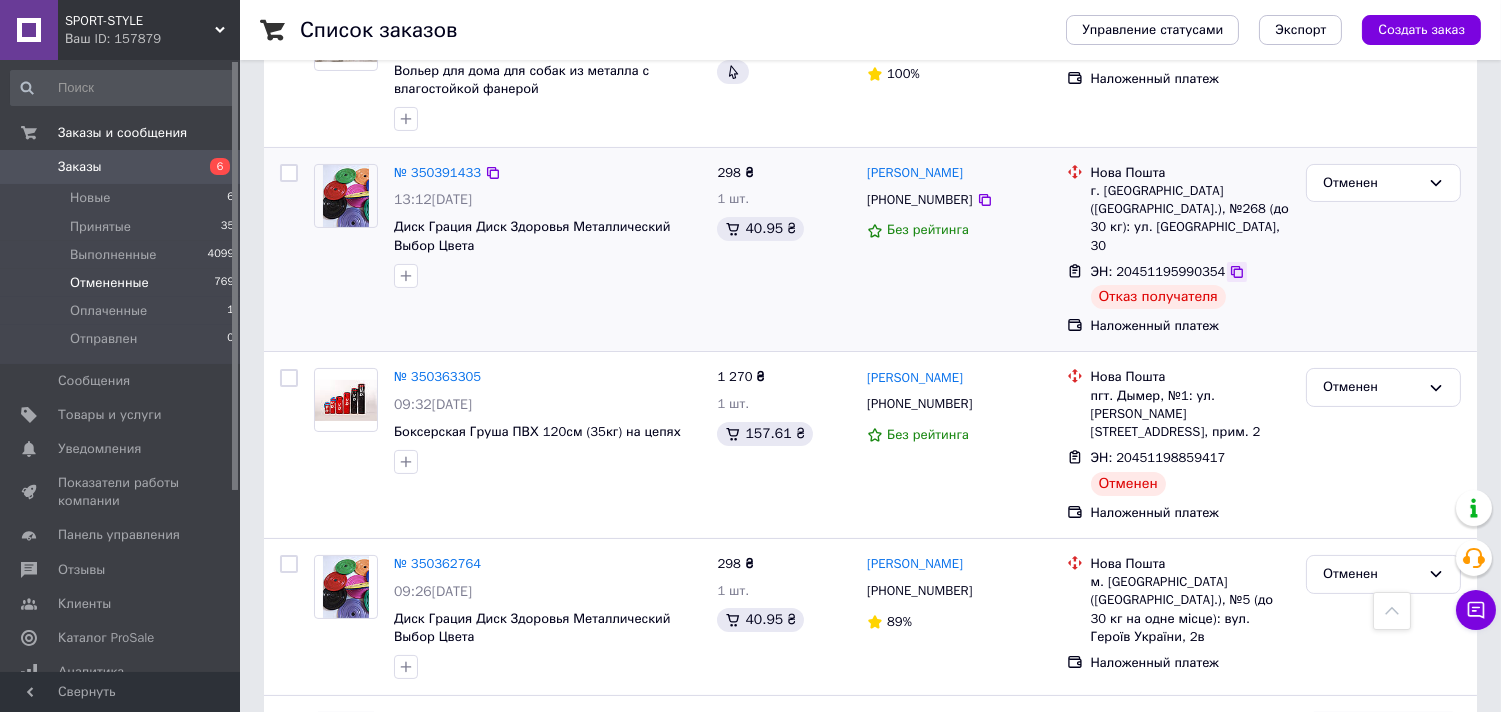 click 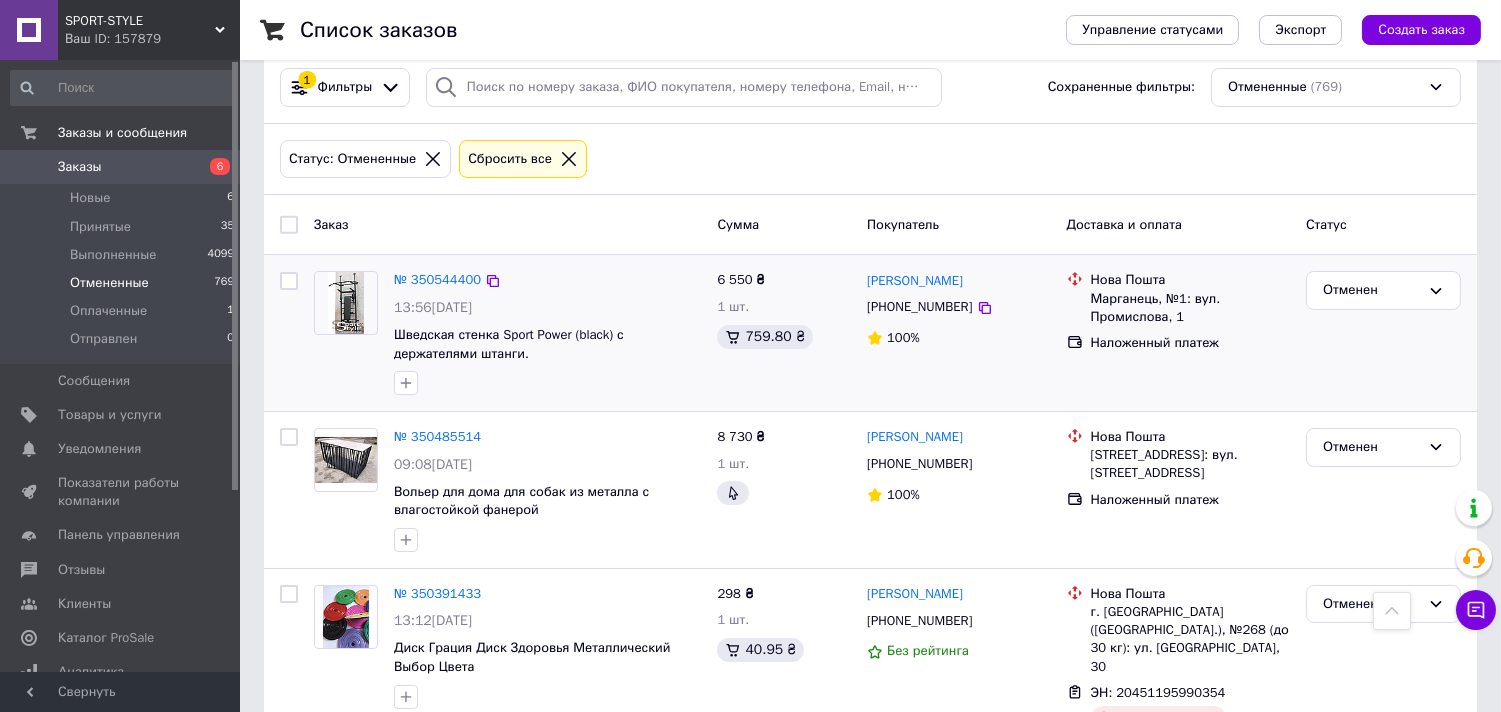 scroll, scrollTop: 0, scrollLeft: 0, axis: both 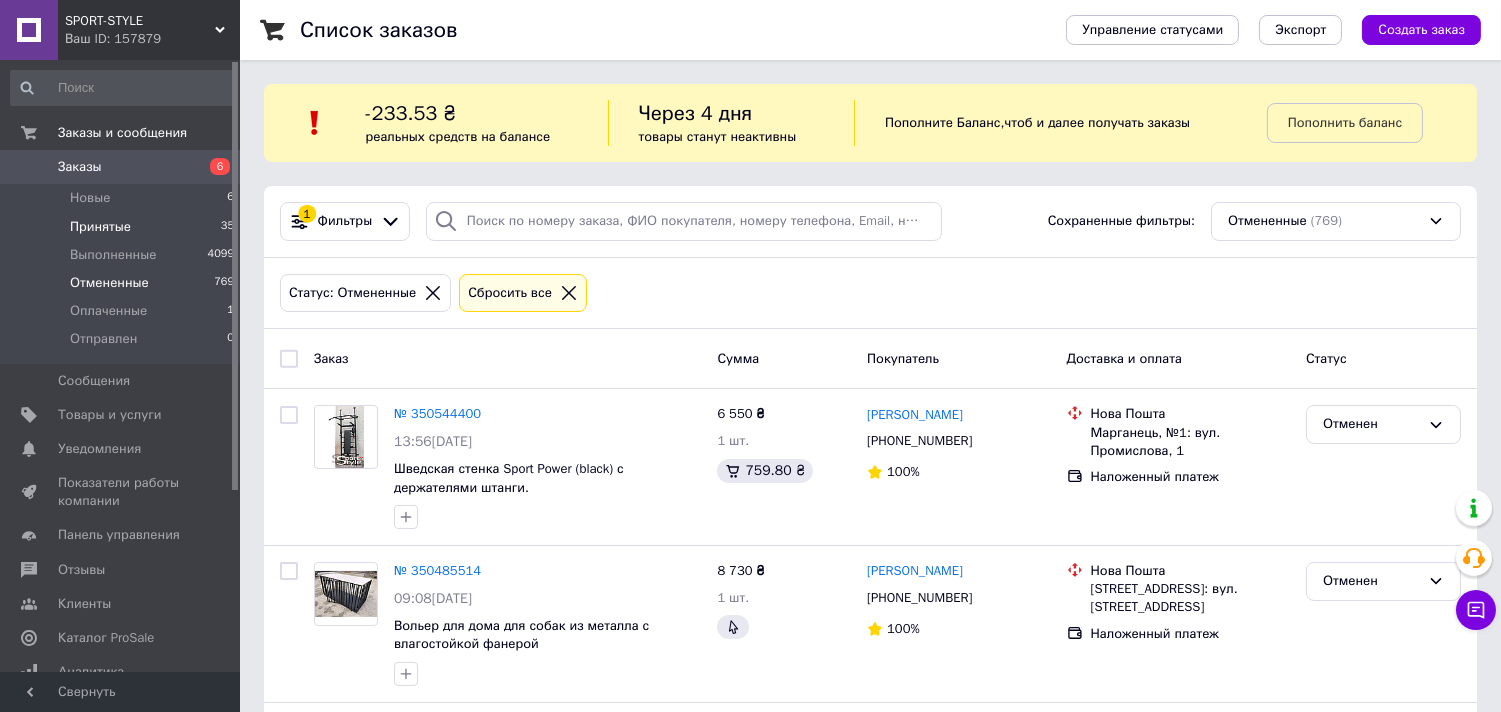 click on "Принятые 35" at bounding box center (123, 227) 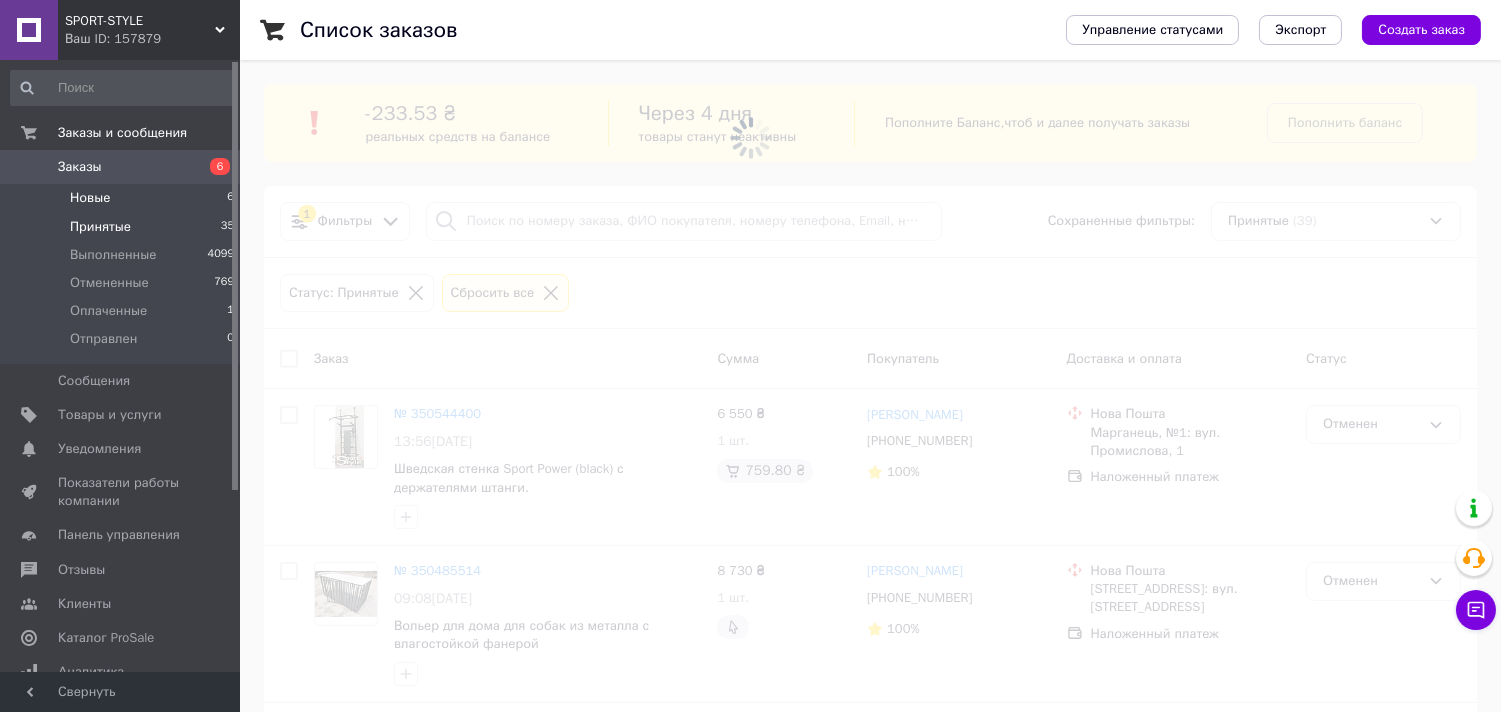 click on "Новые 6" at bounding box center (123, 198) 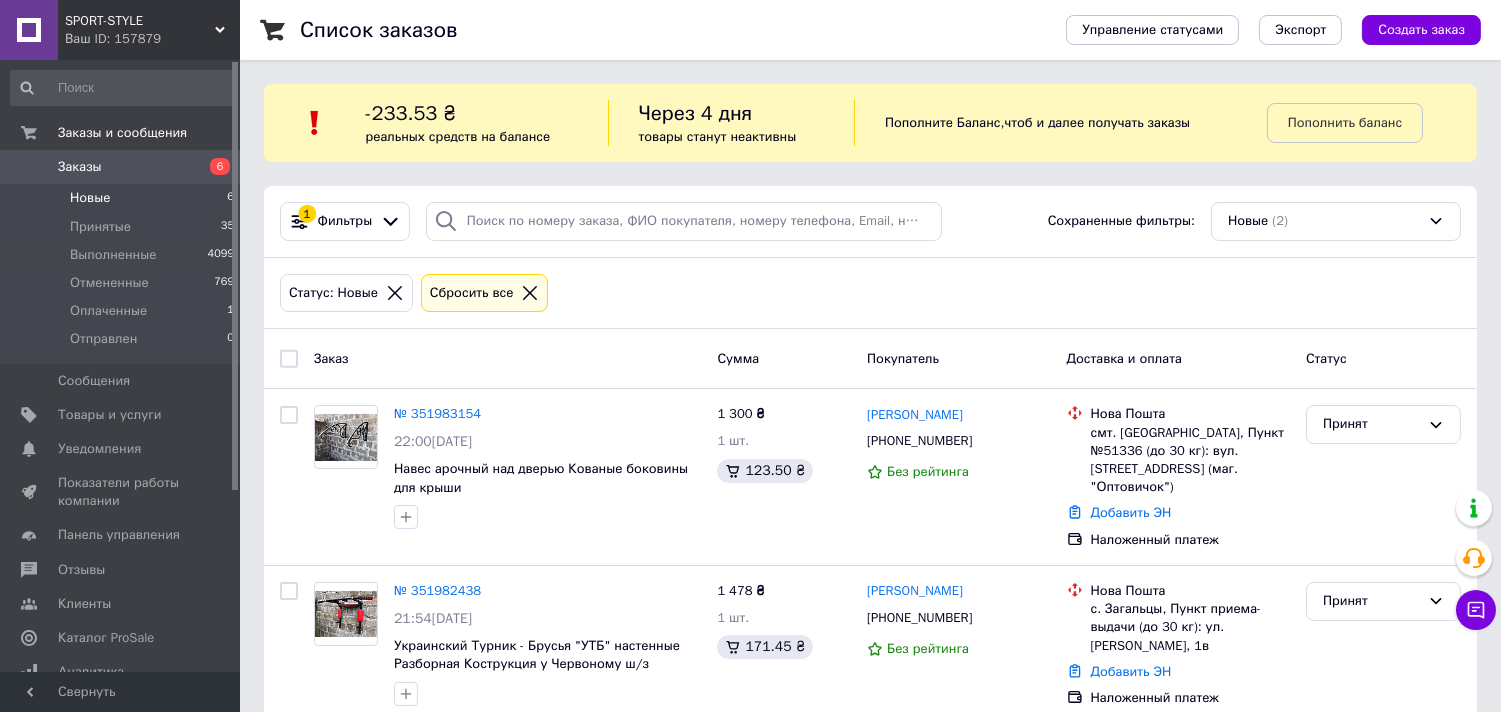 click on "Новые 6" at bounding box center (123, 198) 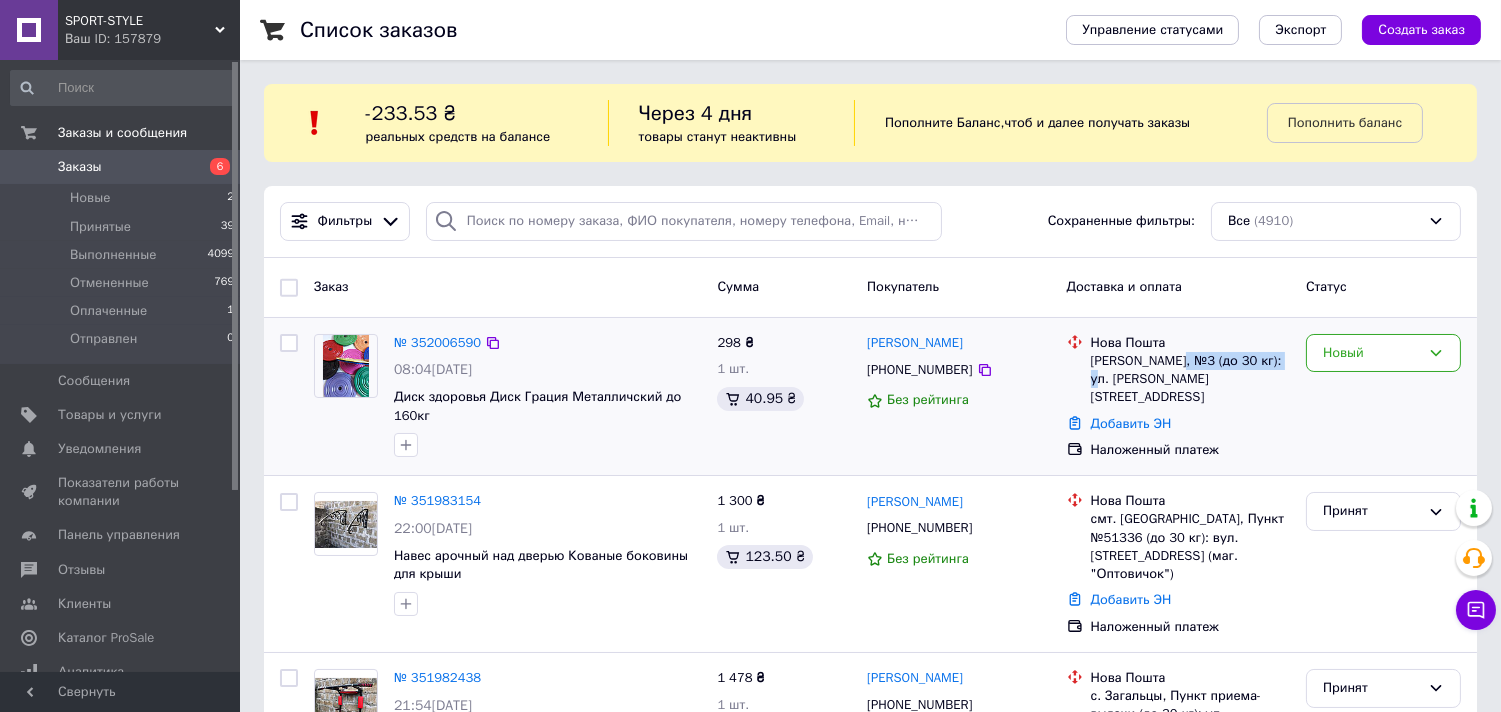 drag, startPoint x: 1093, startPoint y: 370, endPoint x: 1185, endPoint y: 358, distance: 92.779305 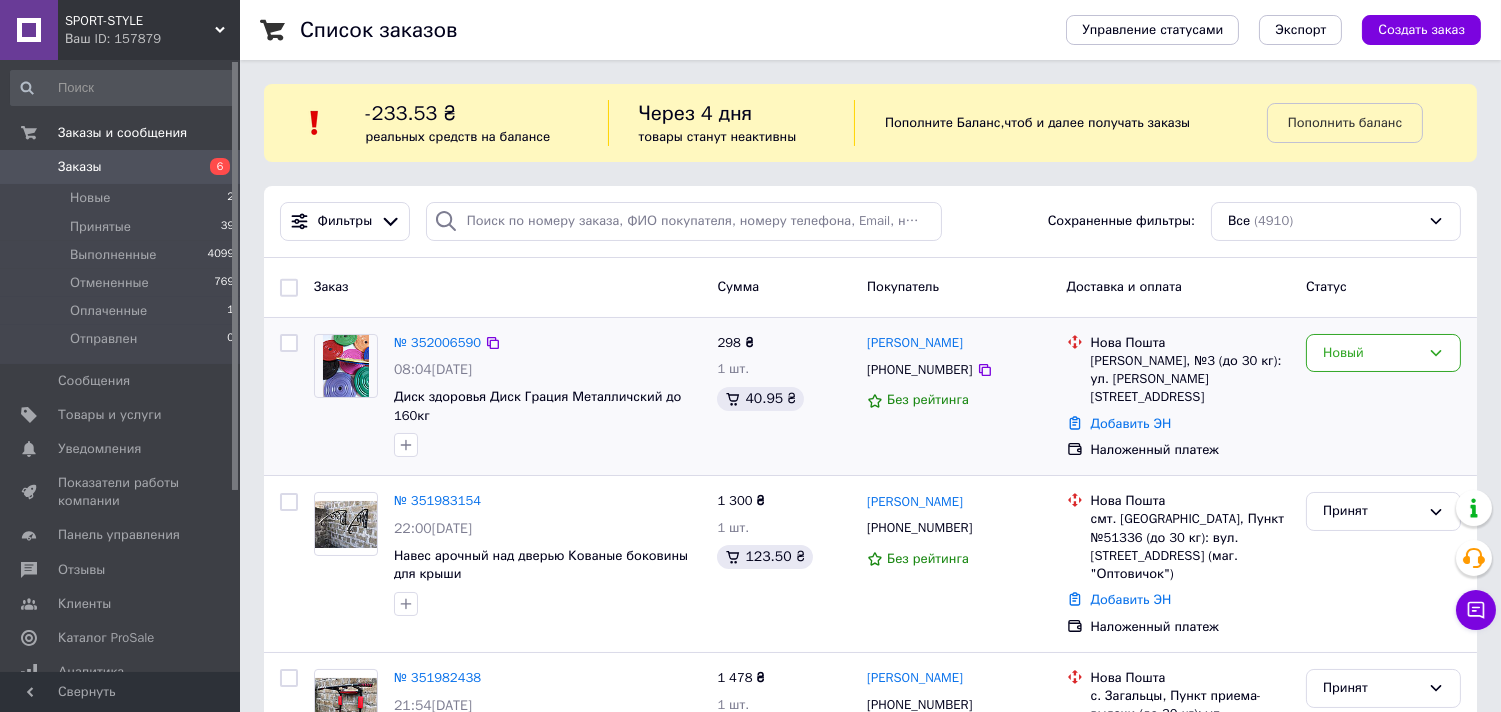 click on "[PERSON_NAME], №3 (до 30 кг): ул. [PERSON_NAME][STREET_ADDRESS]" at bounding box center [1190, 379] 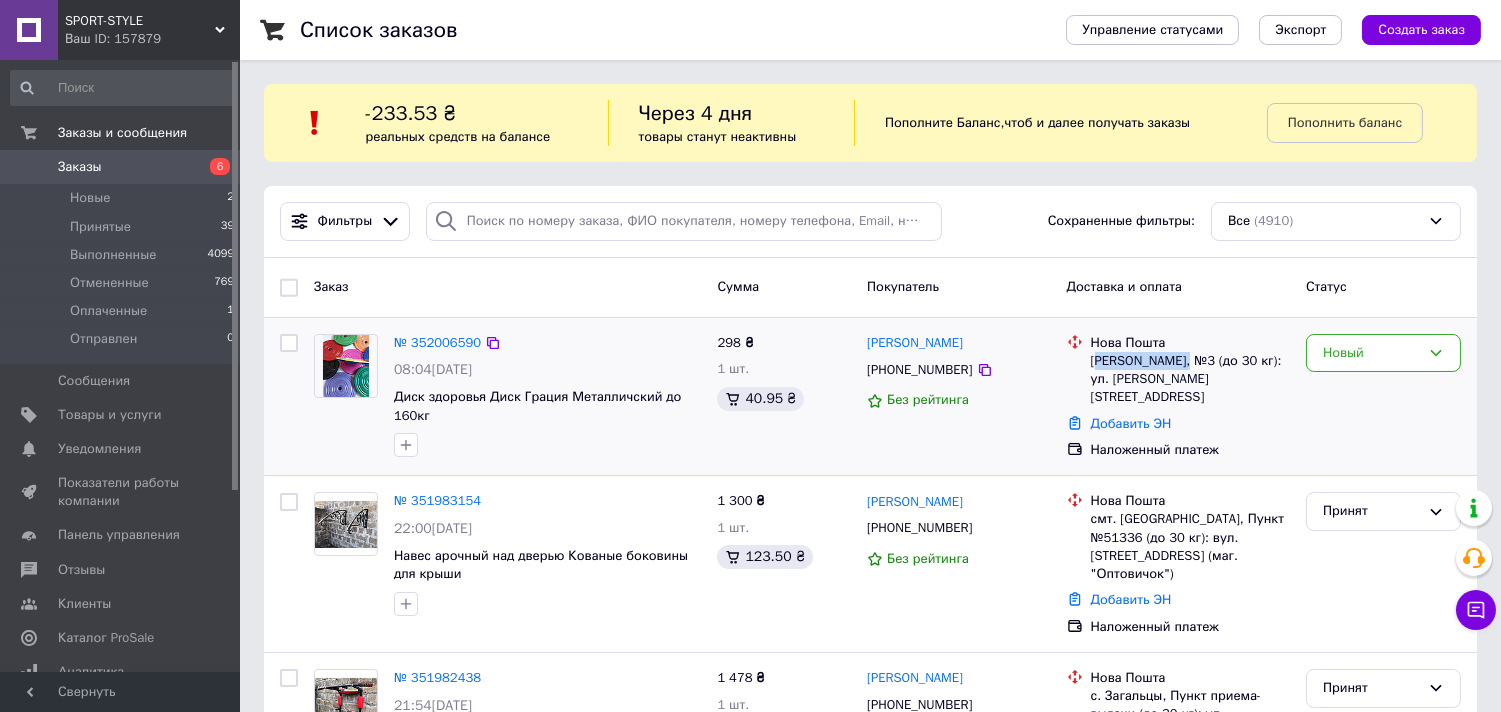 drag, startPoint x: 1094, startPoint y: 364, endPoint x: 1187, endPoint y: 353, distance: 93.64828 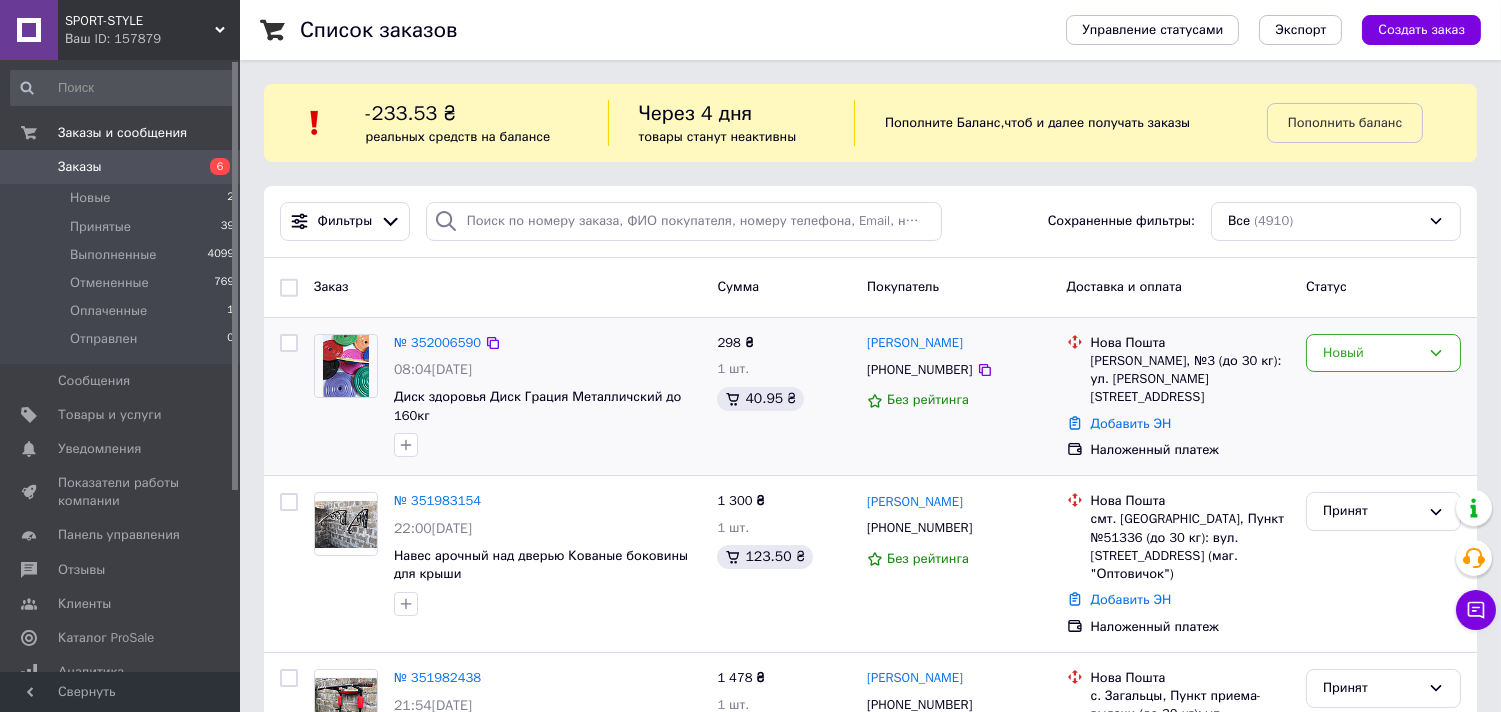 click on "[PERSON_NAME], №3 (до 30 кг): ул. [PERSON_NAME][STREET_ADDRESS]" at bounding box center [1190, 379] 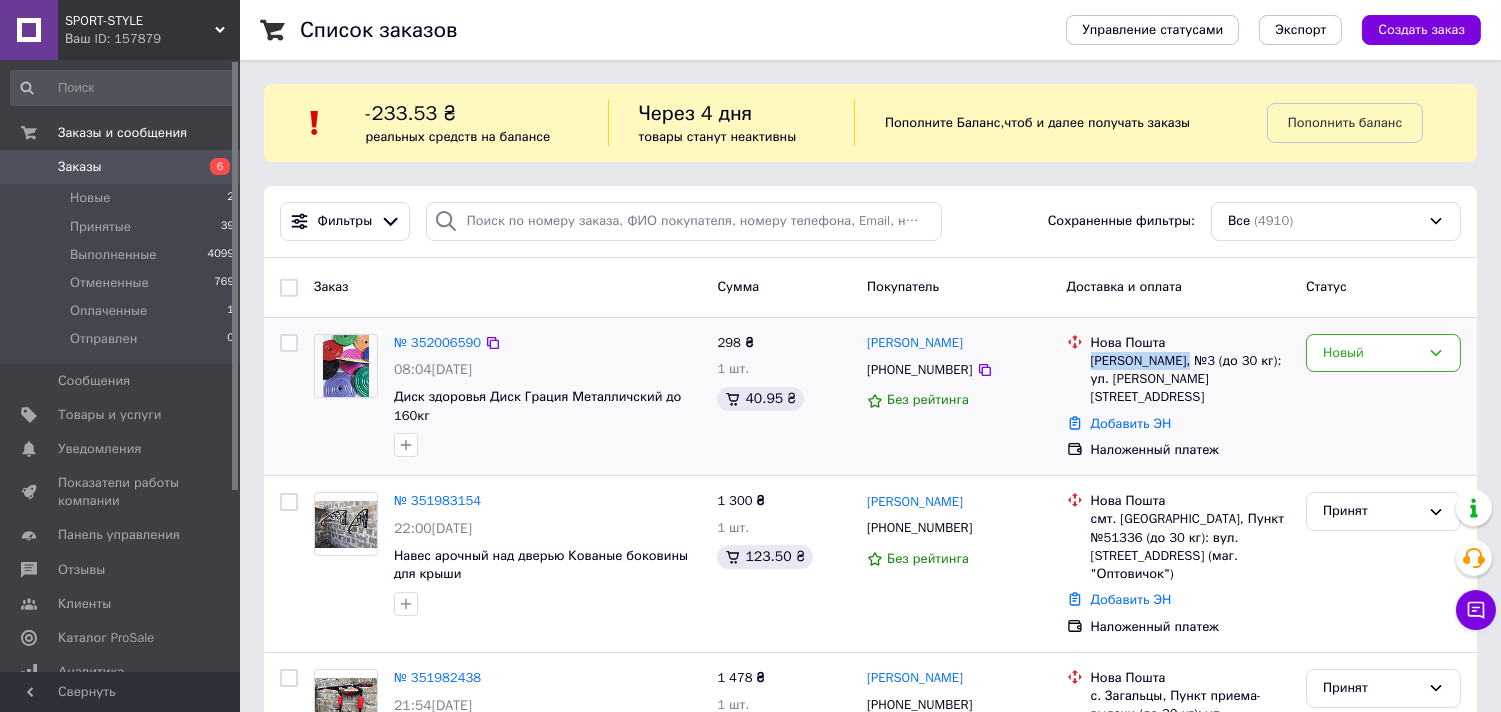 drag, startPoint x: 1092, startPoint y: 358, endPoint x: 1191, endPoint y: 363, distance: 99.12618 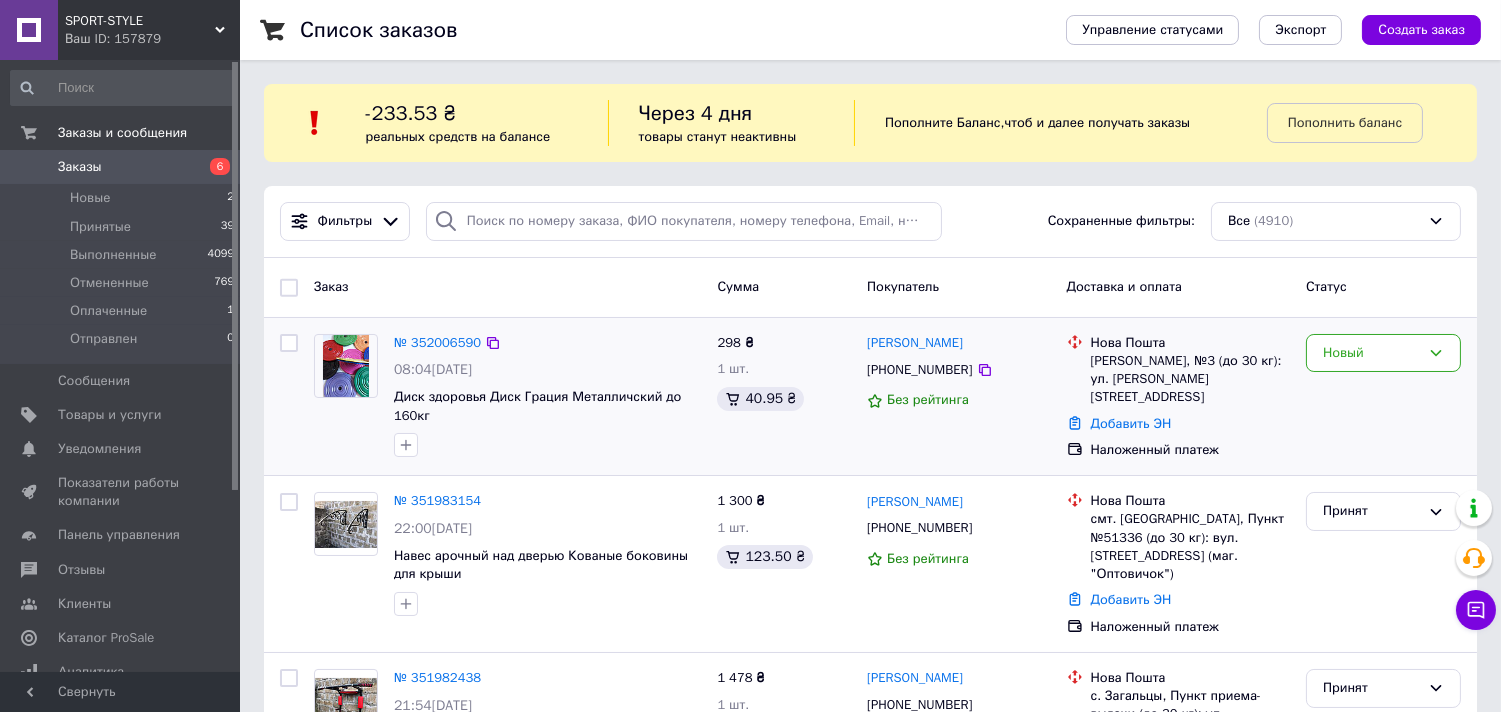 click on "[PERSON_NAME], №3 (до 30 кг): ул. [PERSON_NAME][STREET_ADDRESS]" at bounding box center (1190, 379) 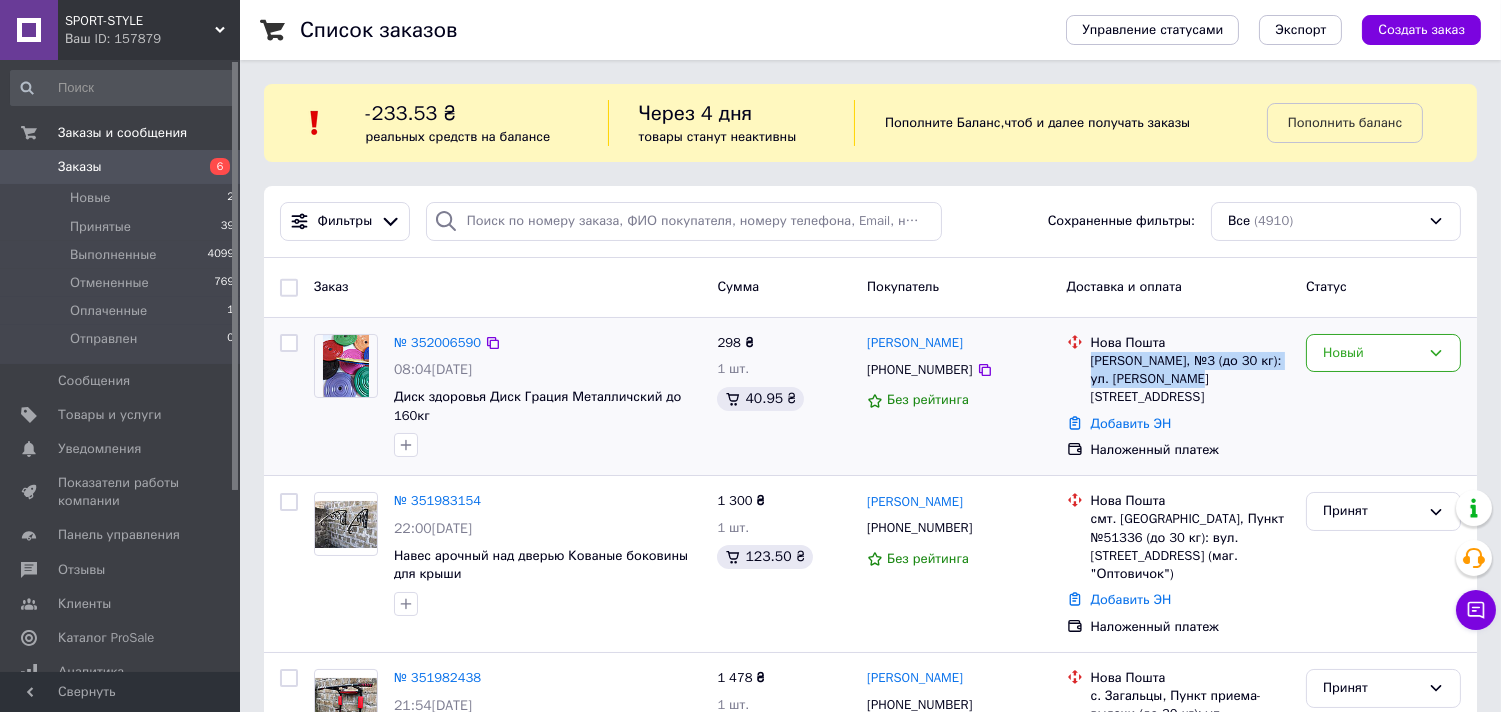 drag, startPoint x: 1210, startPoint y: 387, endPoint x: 1088, endPoint y: 362, distance: 124.53513 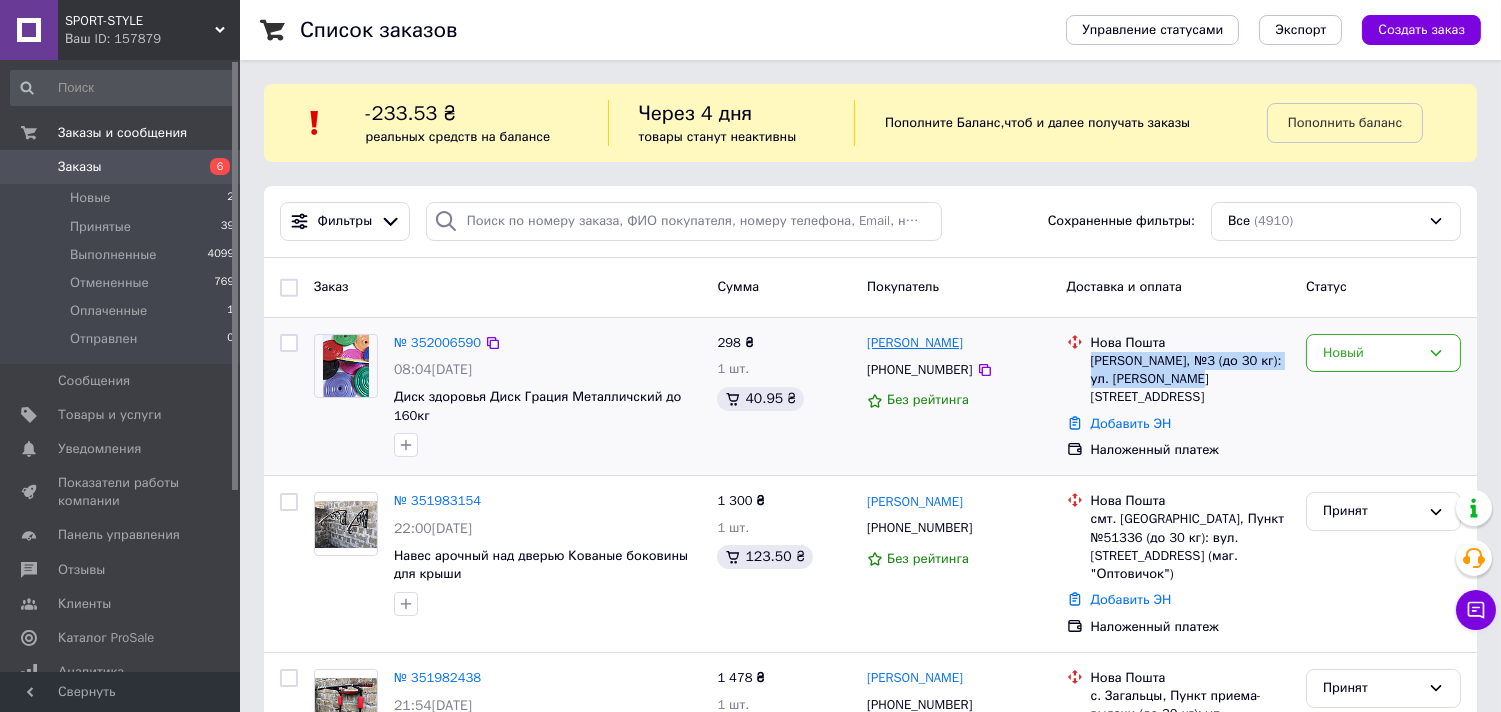 drag, startPoint x: 983, startPoint y: 343, endPoint x: 908, endPoint y: 340, distance: 75.059975 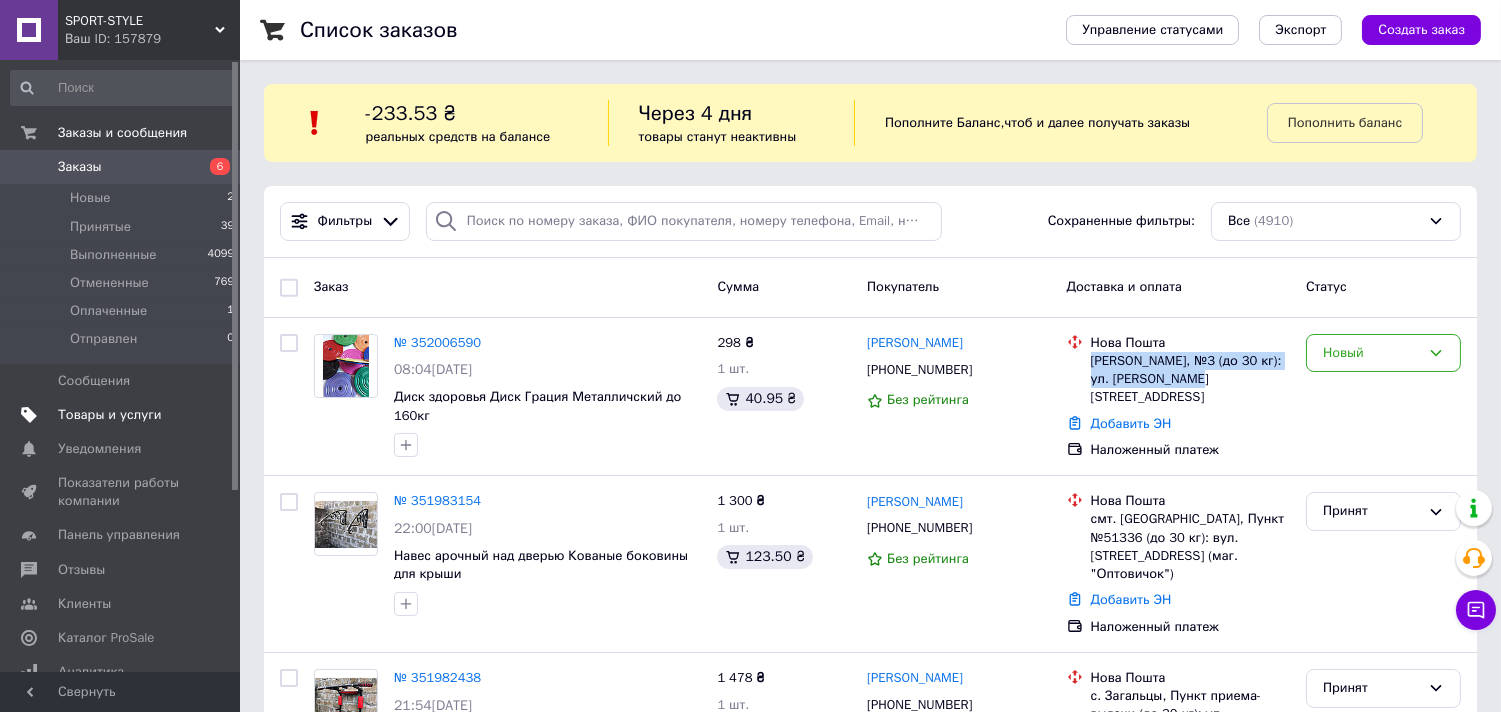 click on "Товары и услуги" at bounding box center (110, 415) 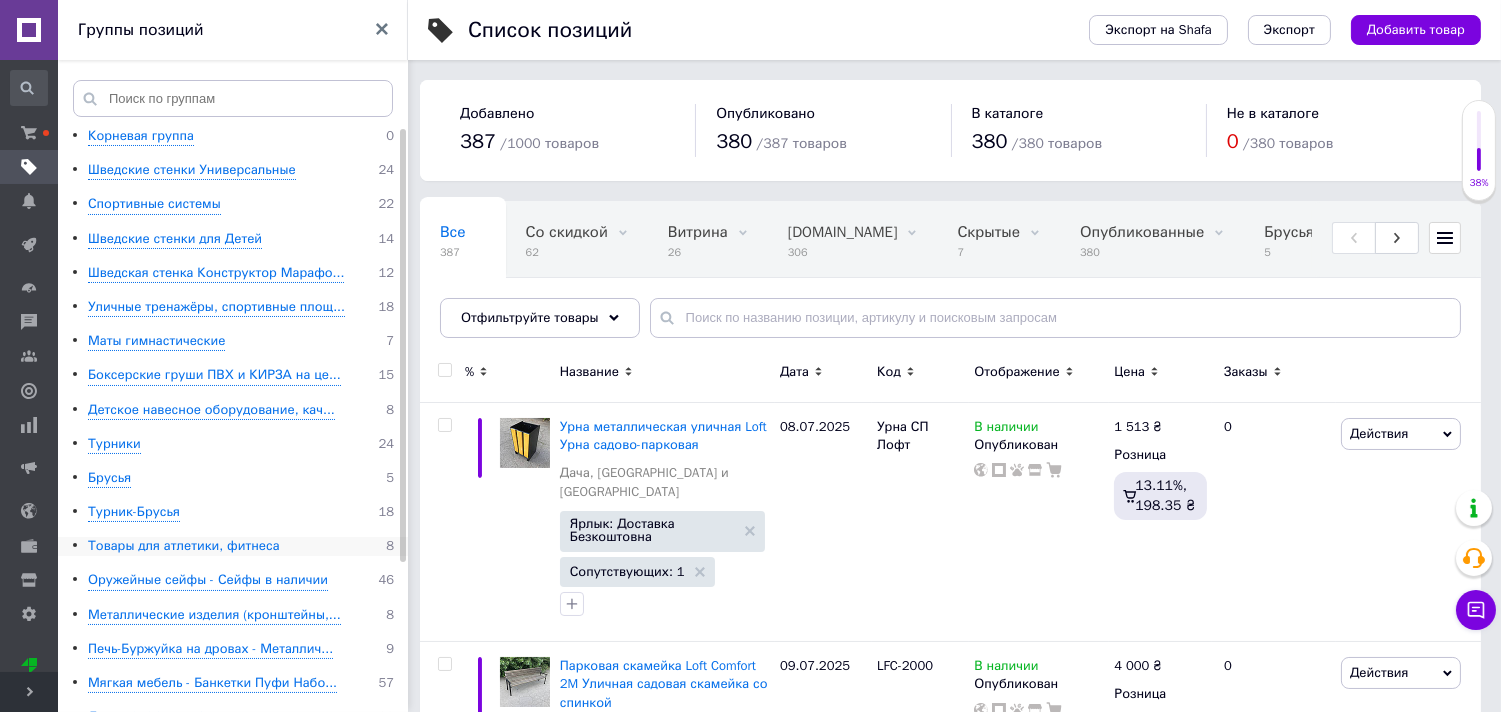 click on "Товары для атлетики, фитнеса" at bounding box center (184, 546) 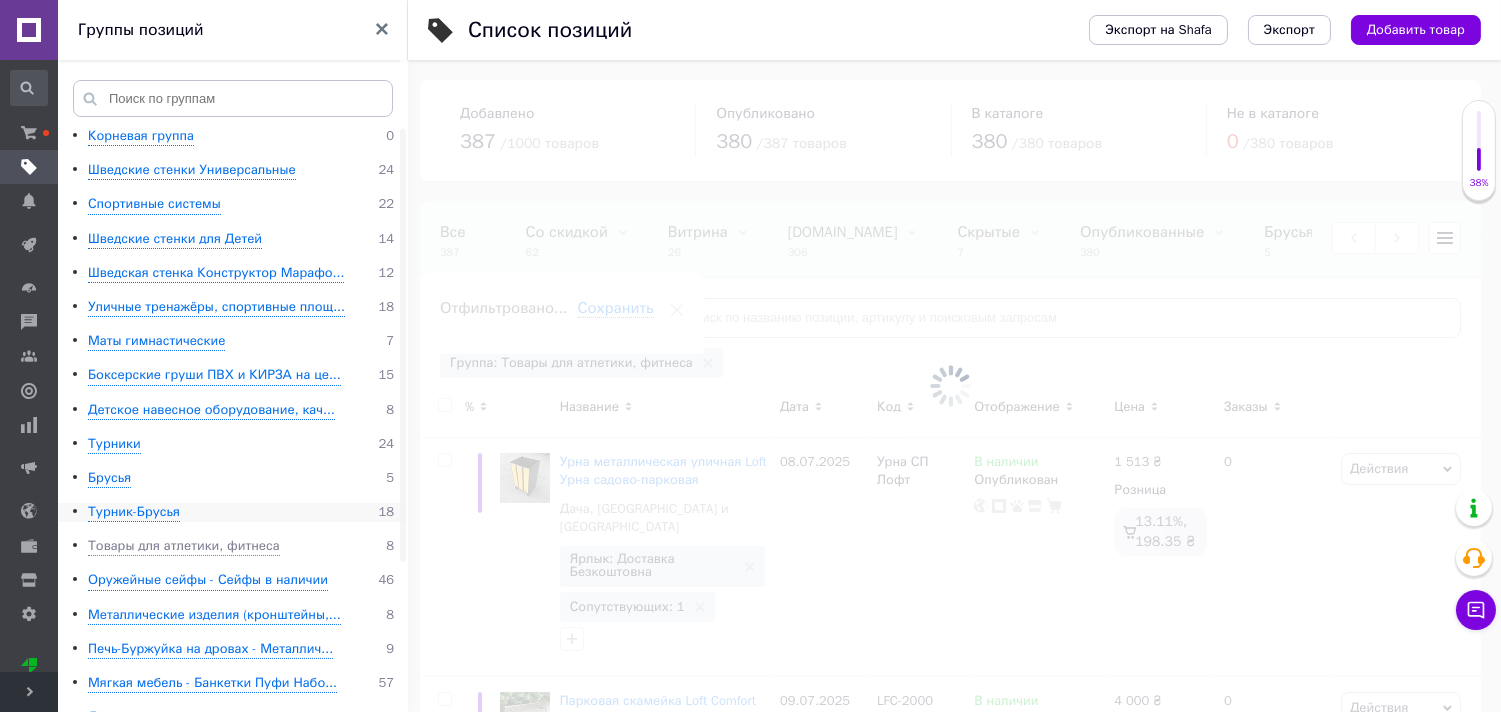 scroll, scrollTop: 0, scrollLeft: 494, axis: horizontal 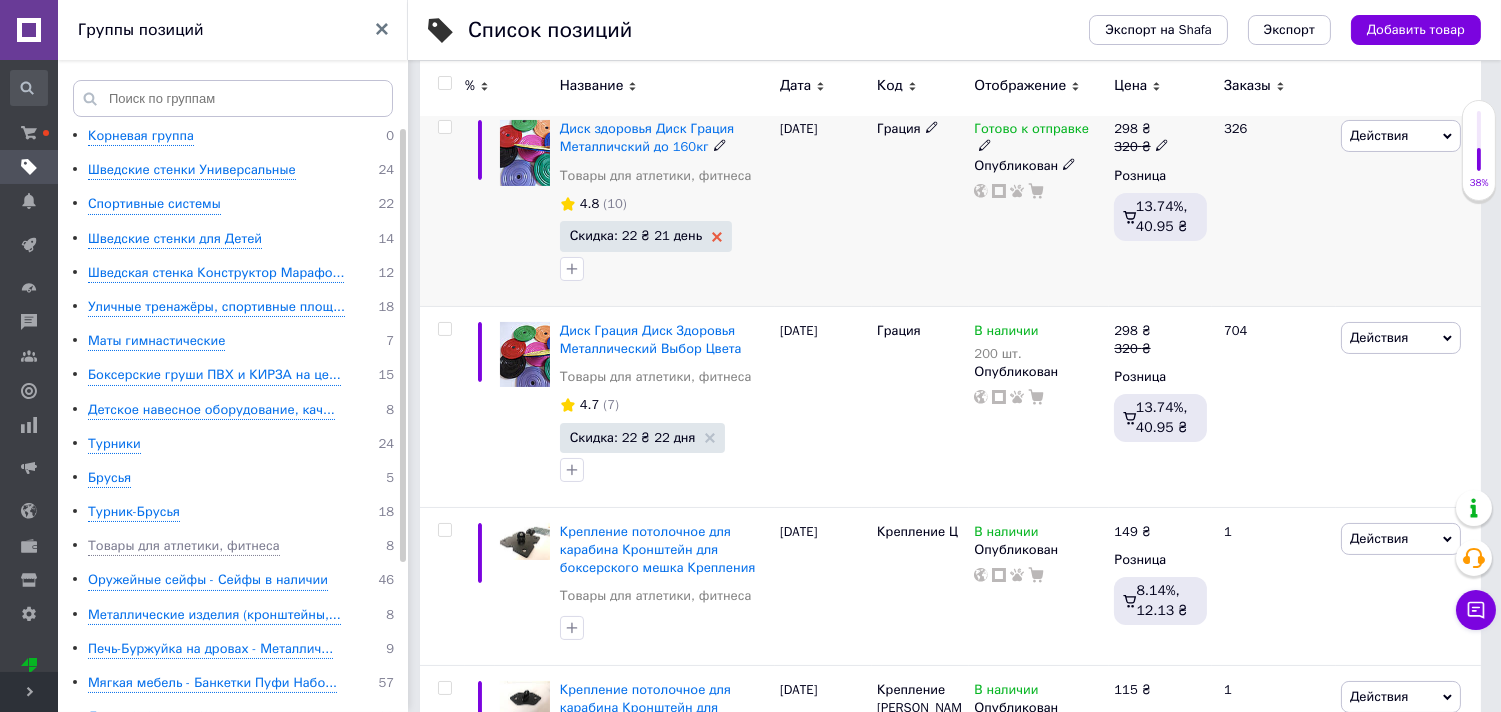 click 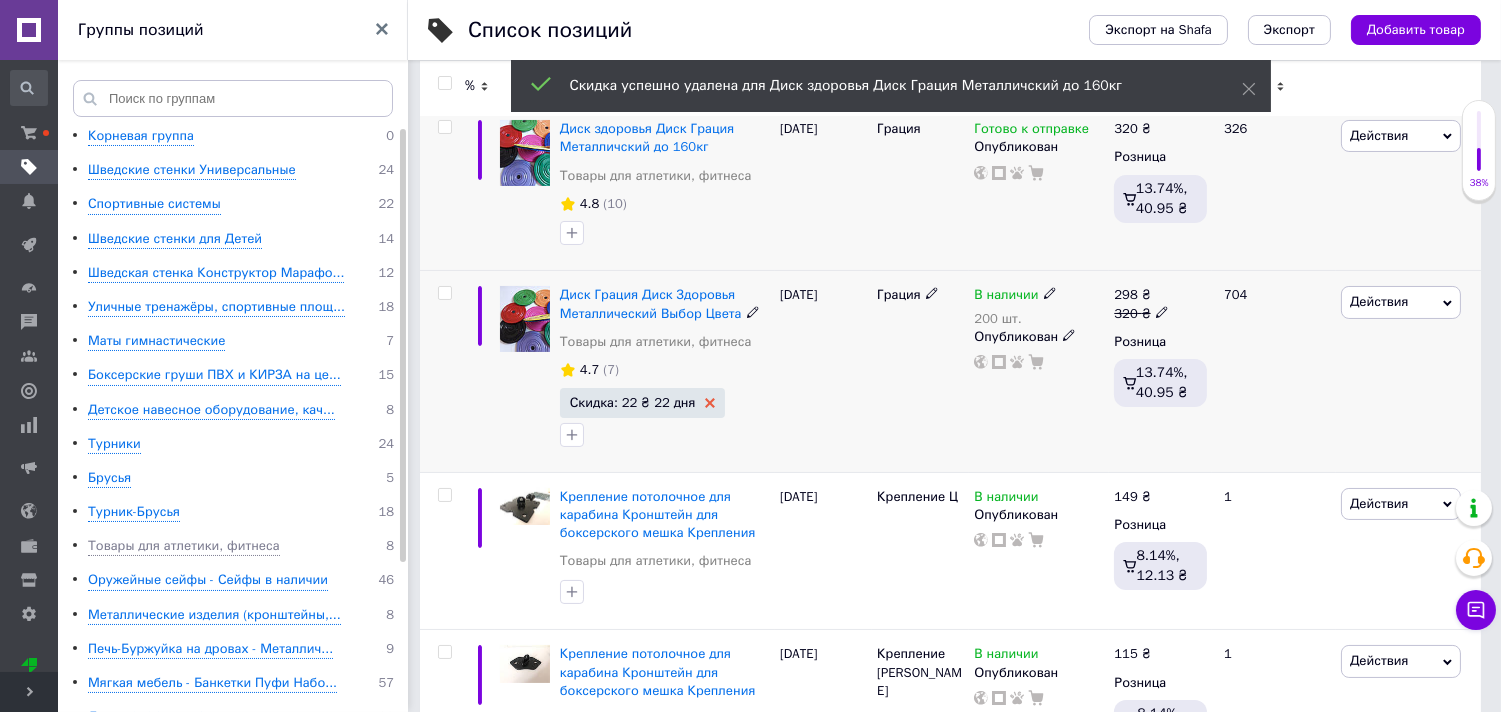 click 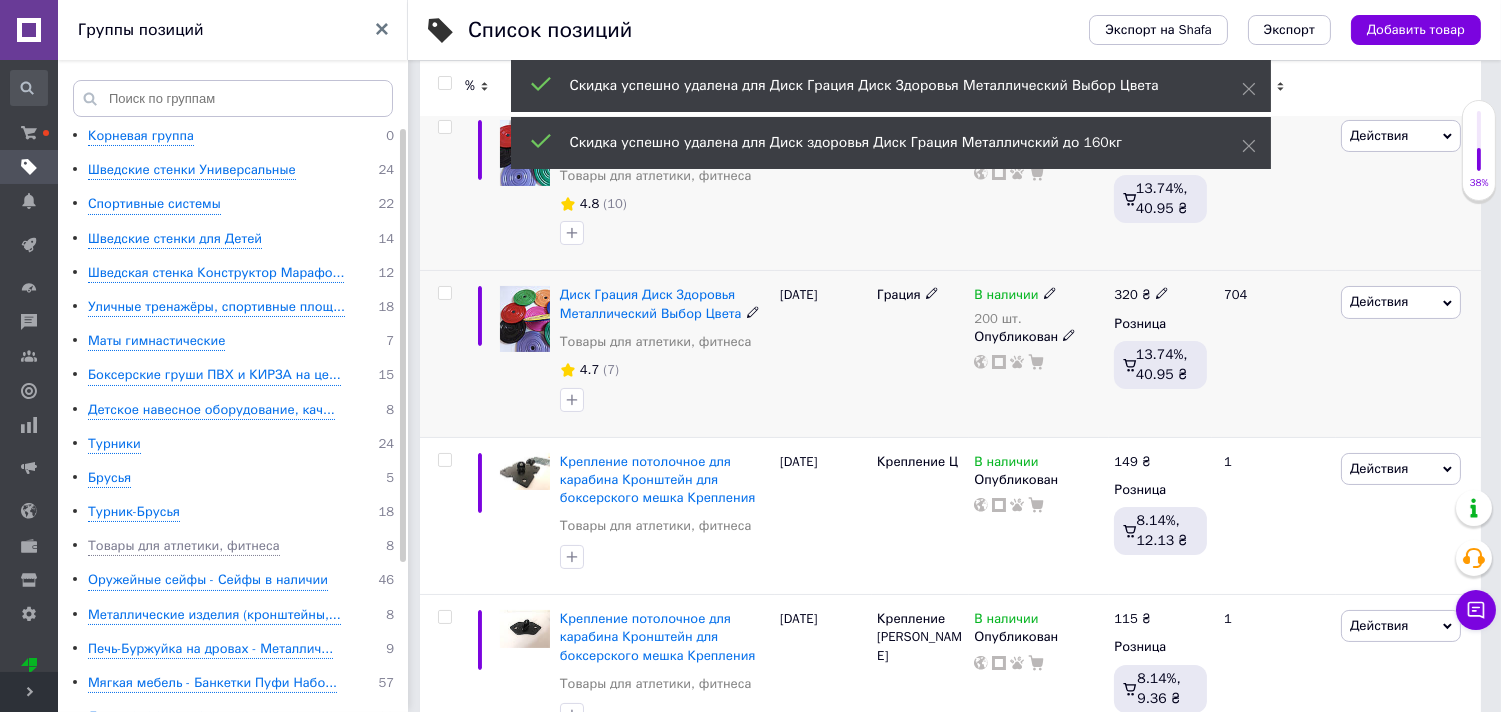 scroll, scrollTop: 222, scrollLeft: 0, axis: vertical 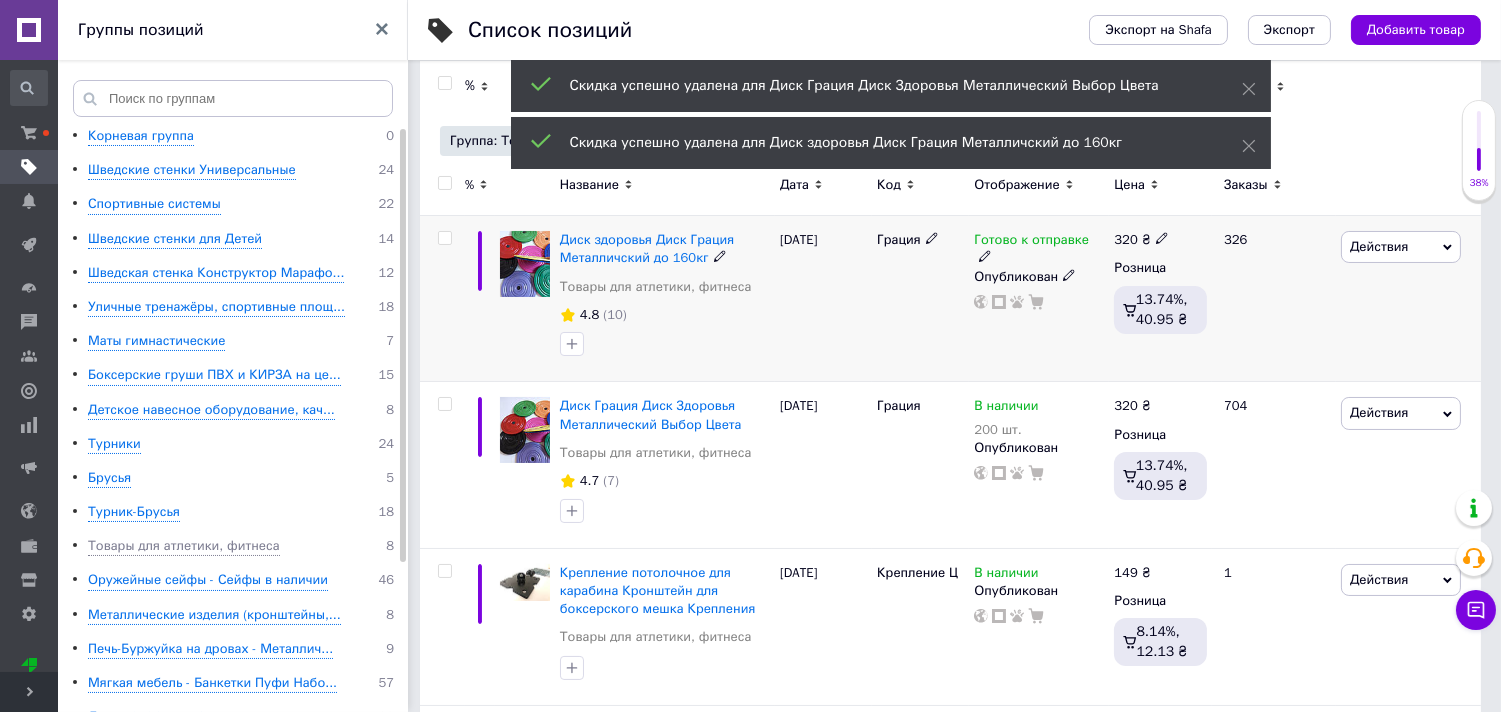 click 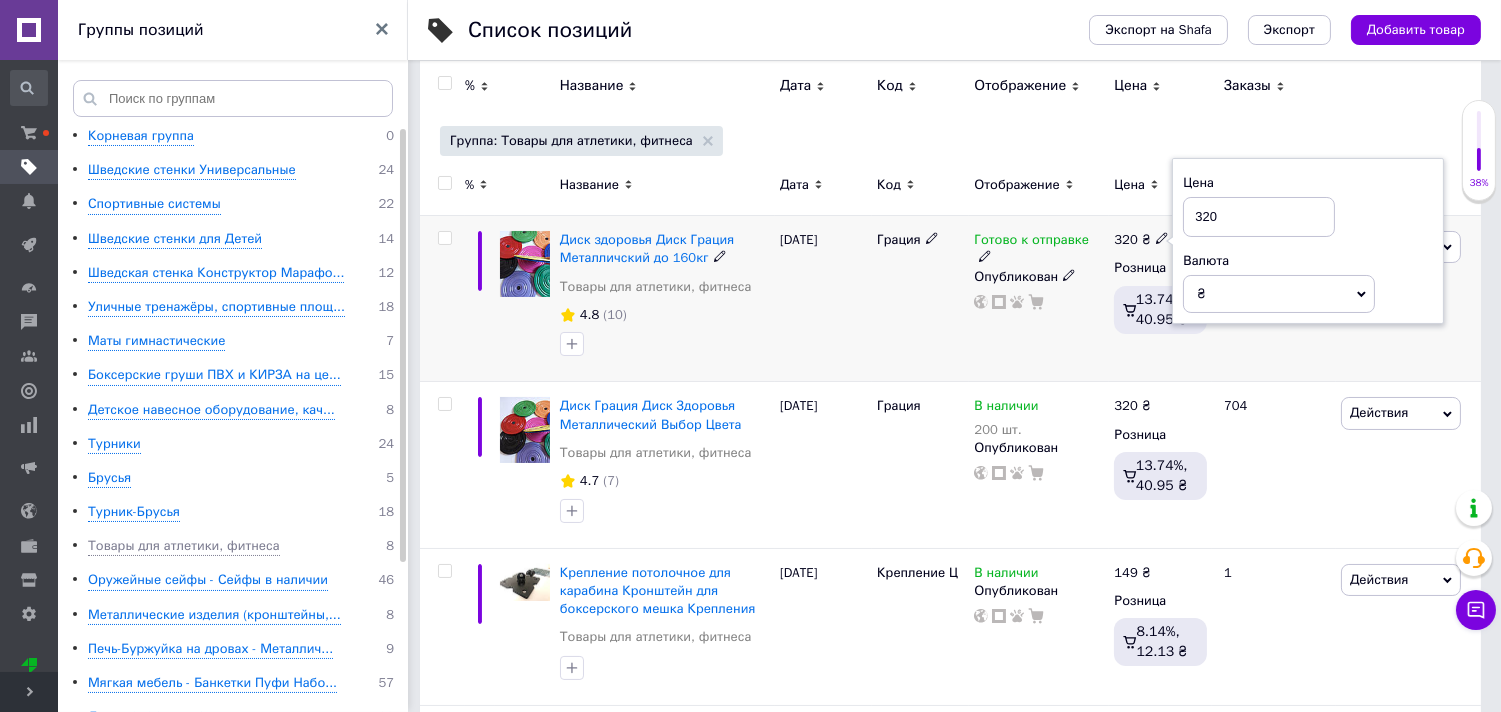 drag, startPoint x: 1215, startPoint y: 218, endPoint x: 1161, endPoint y: 248, distance: 61.77378 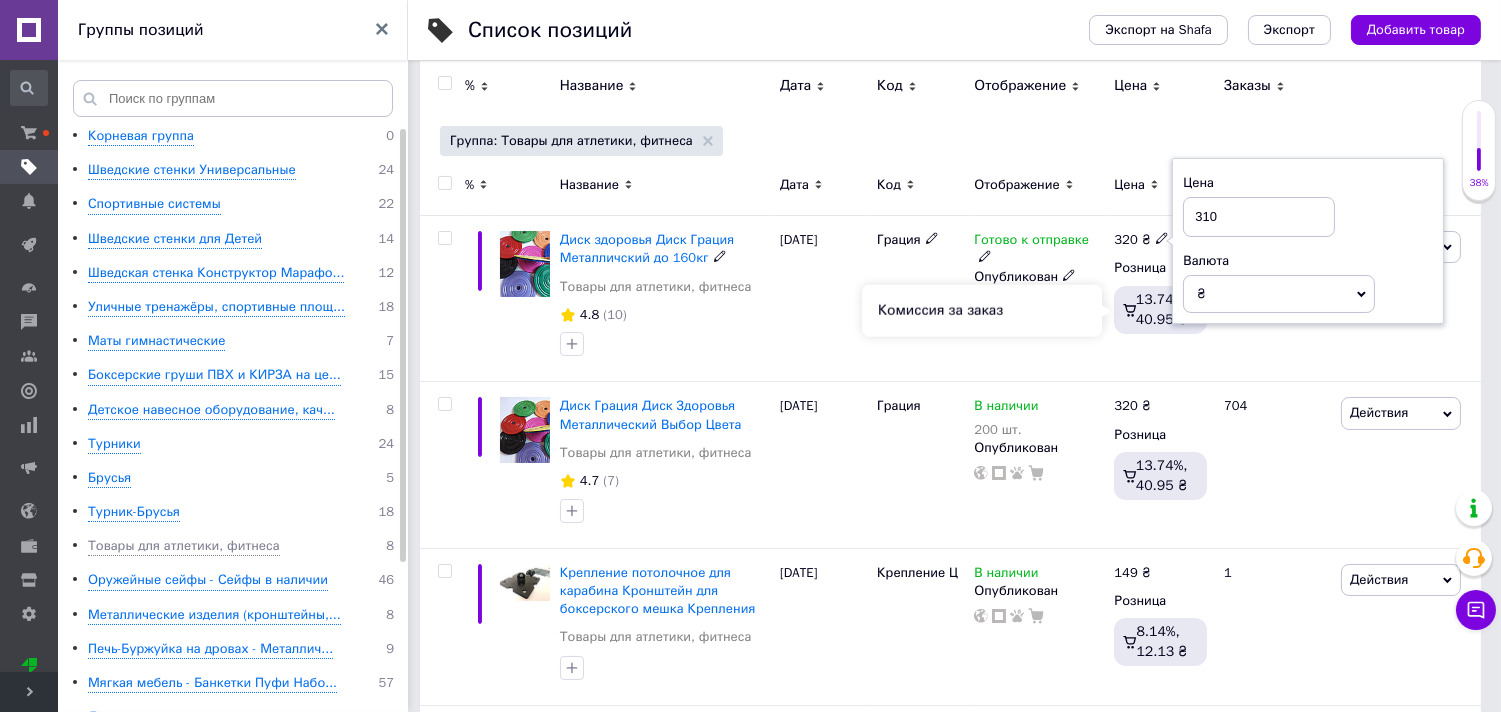 type on "310" 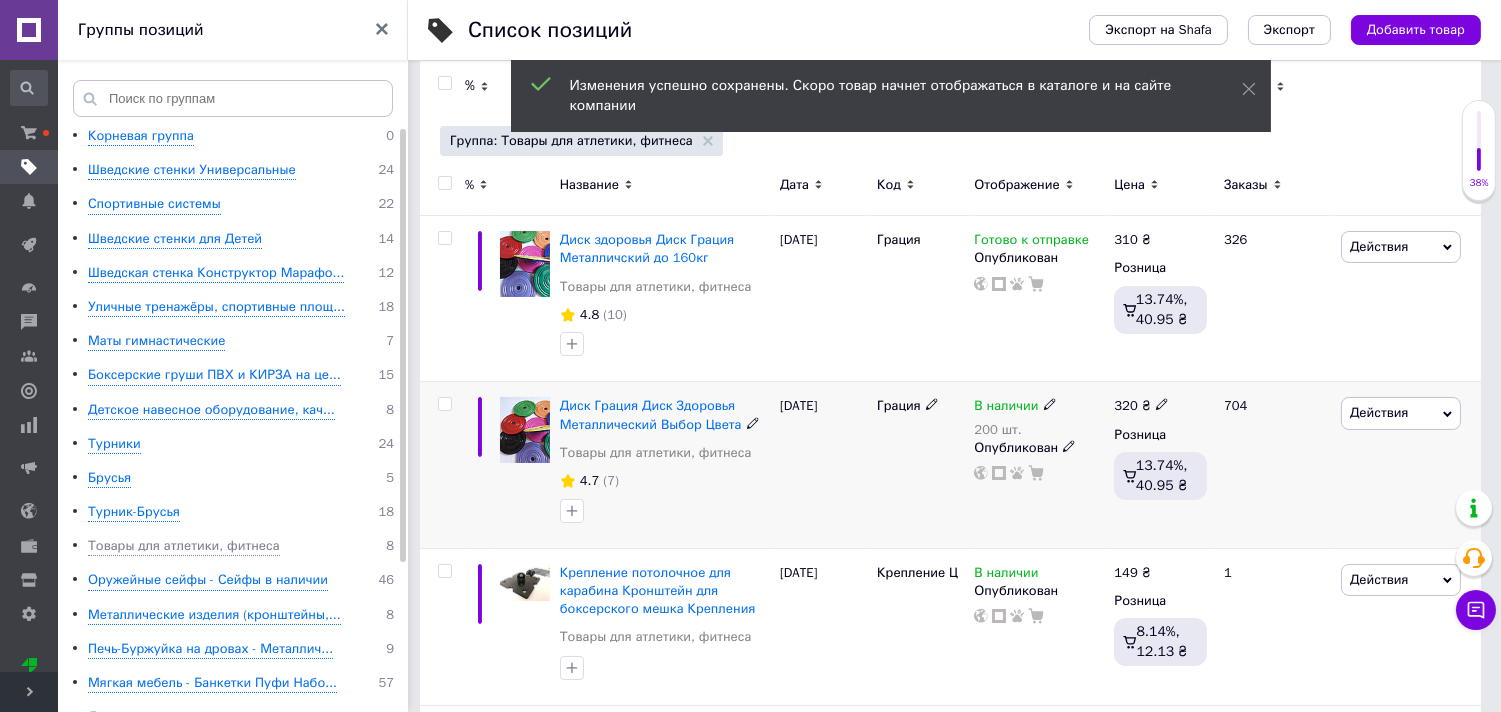 click 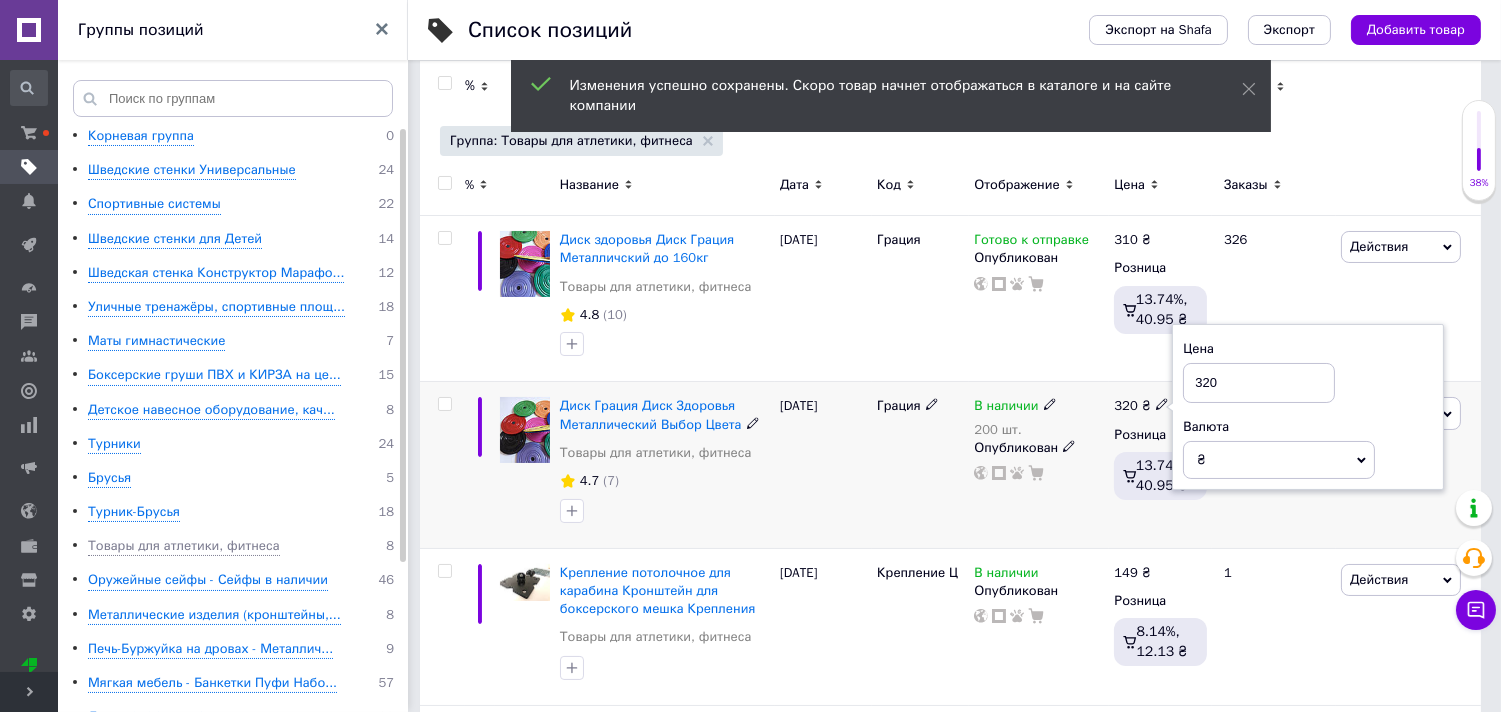 drag, startPoint x: 1216, startPoint y: 380, endPoint x: 1154, endPoint y: 386, distance: 62.289646 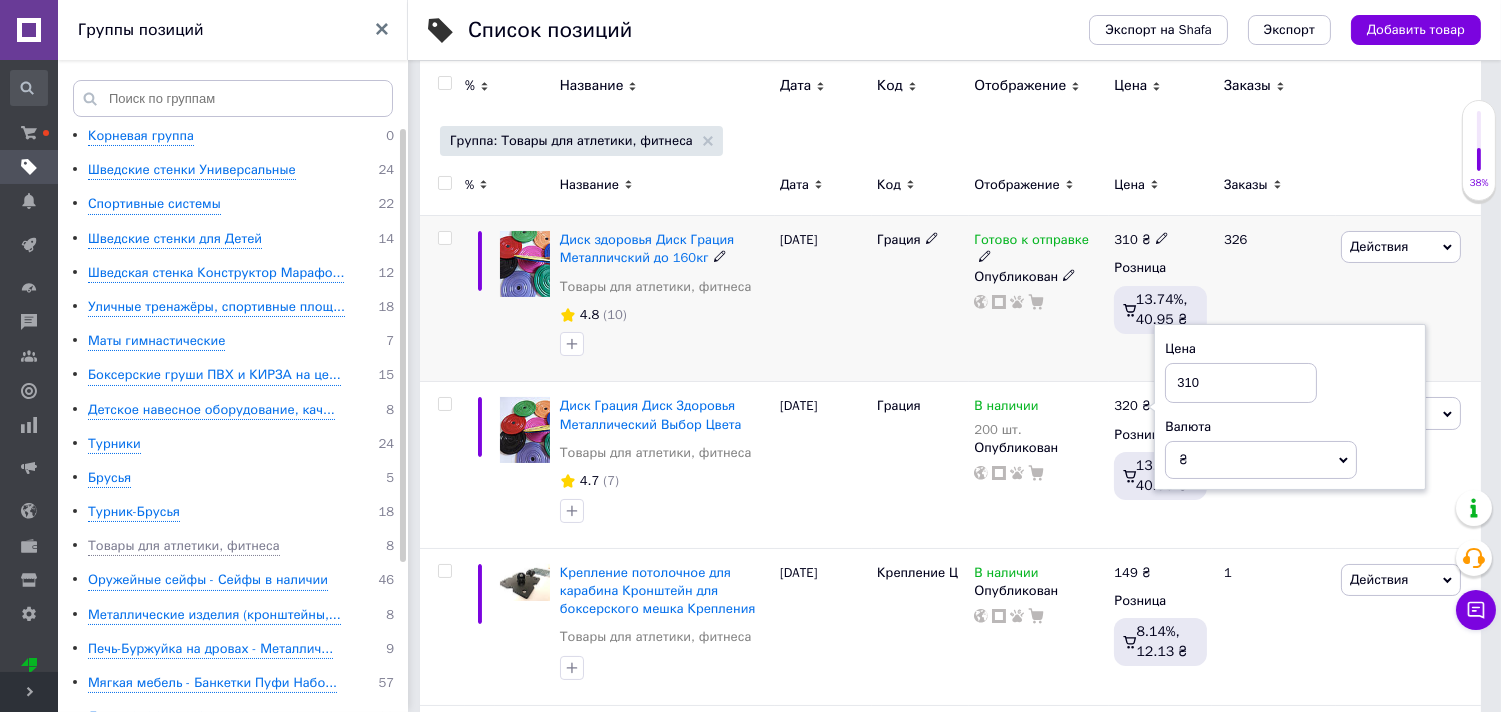 type on "310" 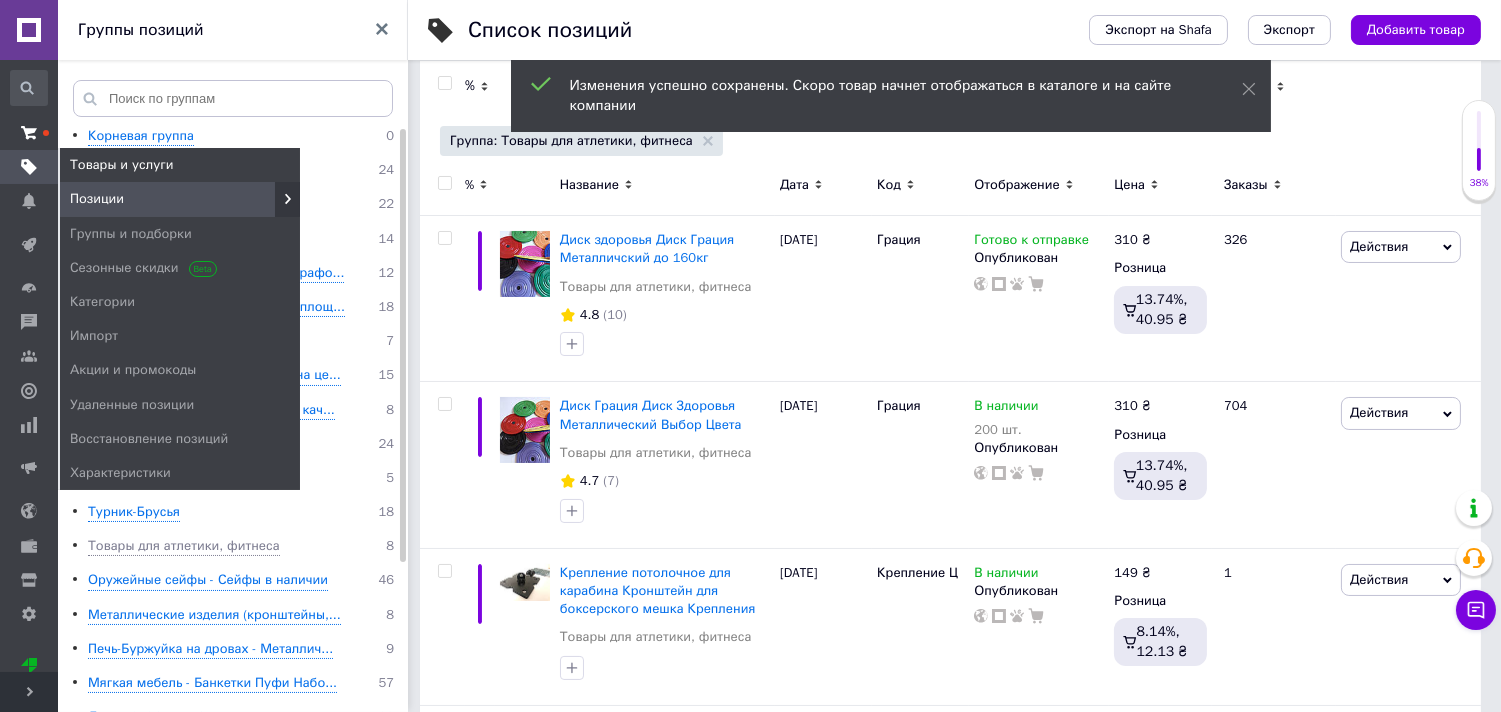 click 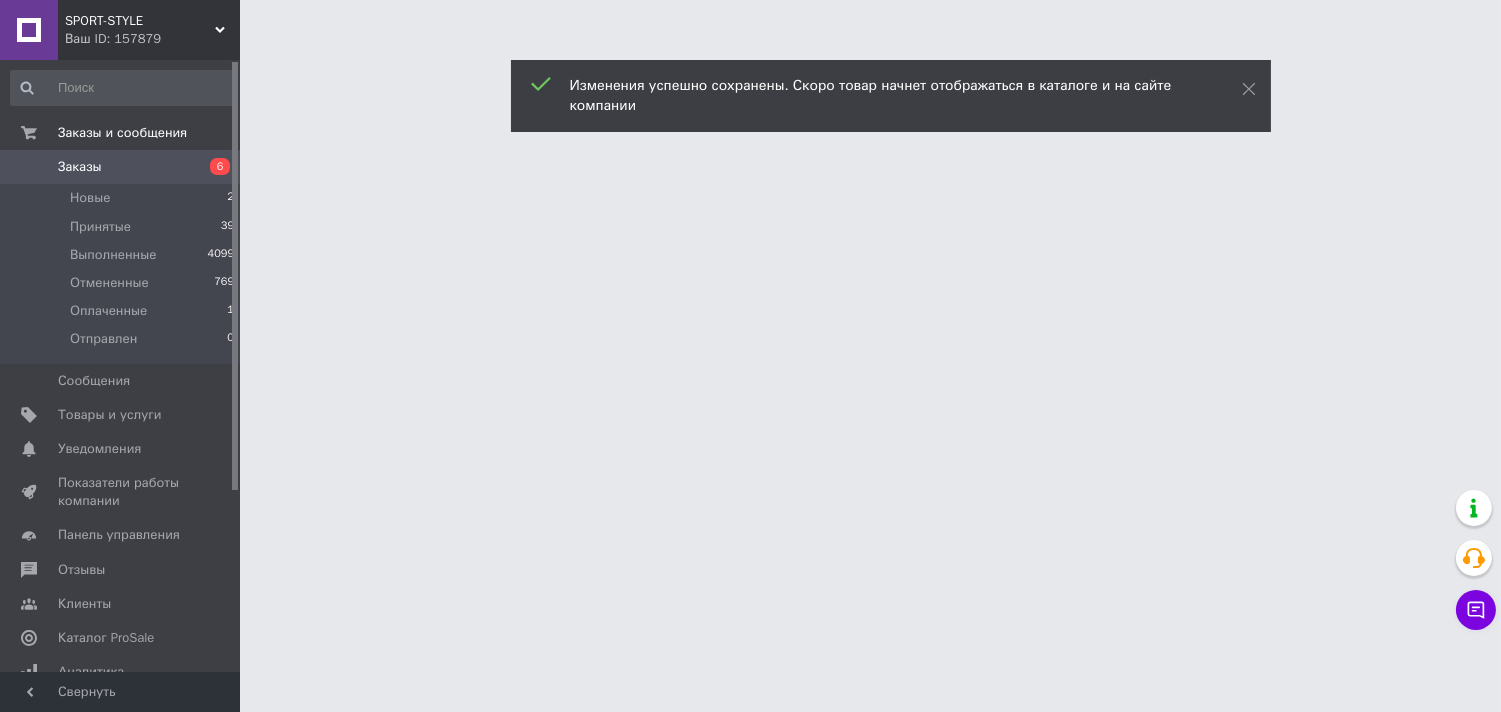 scroll, scrollTop: 0, scrollLeft: 0, axis: both 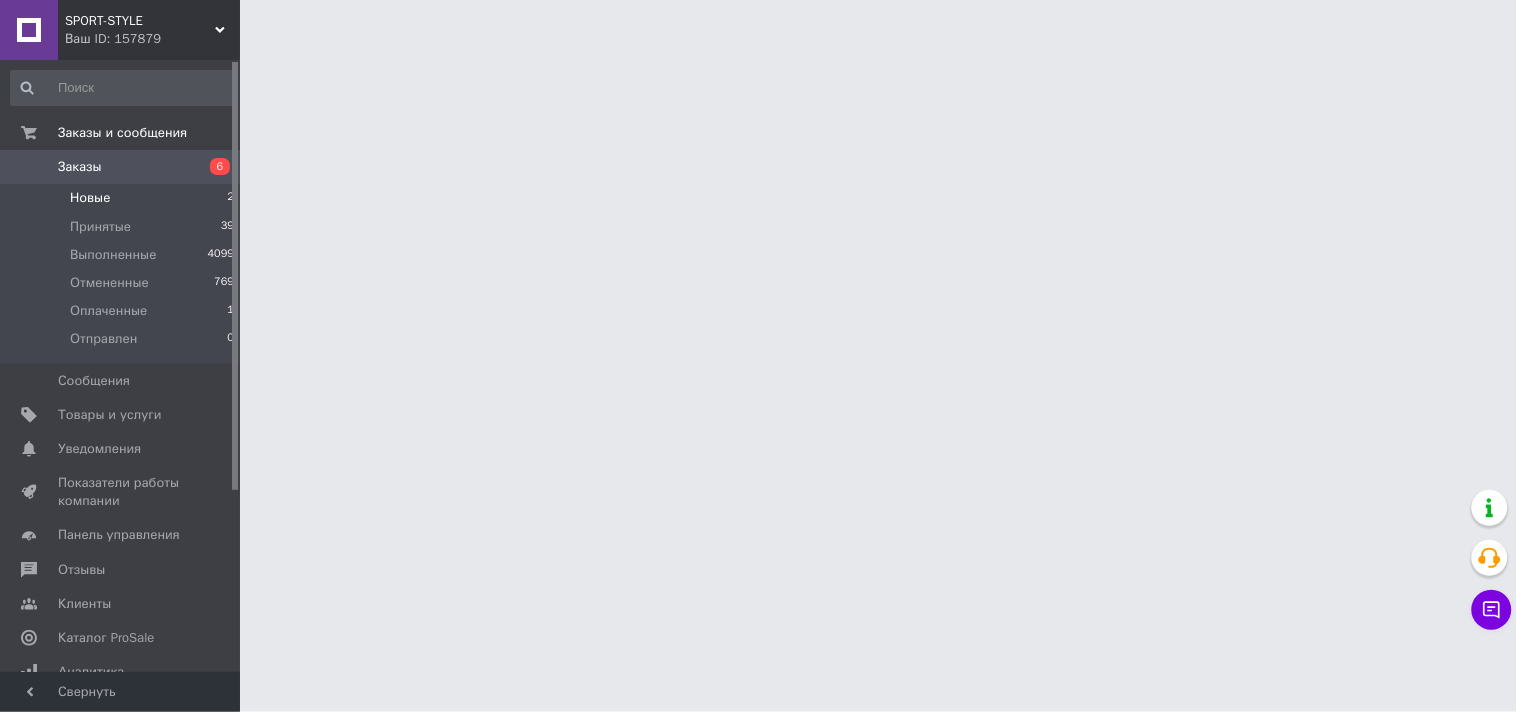 click on "Новые 2" at bounding box center (123, 198) 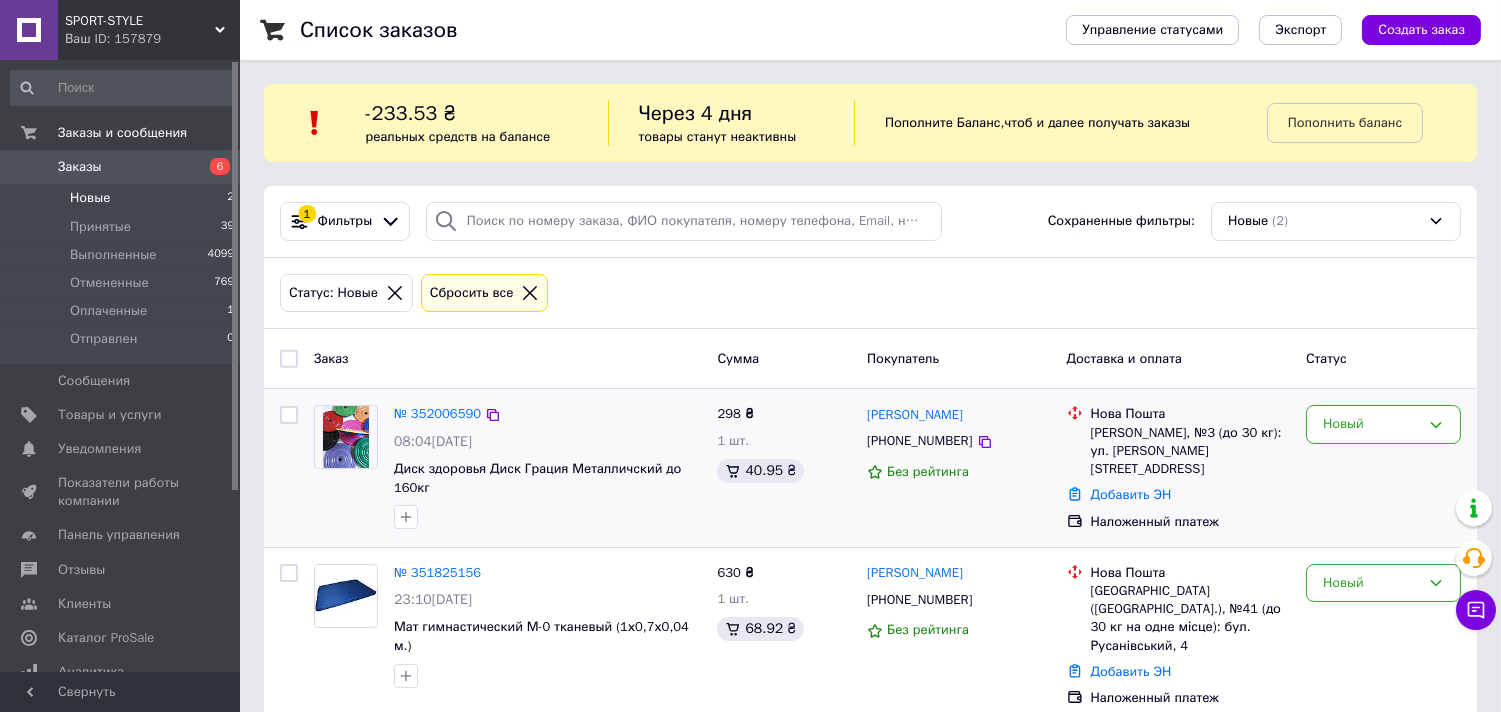 scroll, scrollTop: 15, scrollLeft: 0, axis: vertical 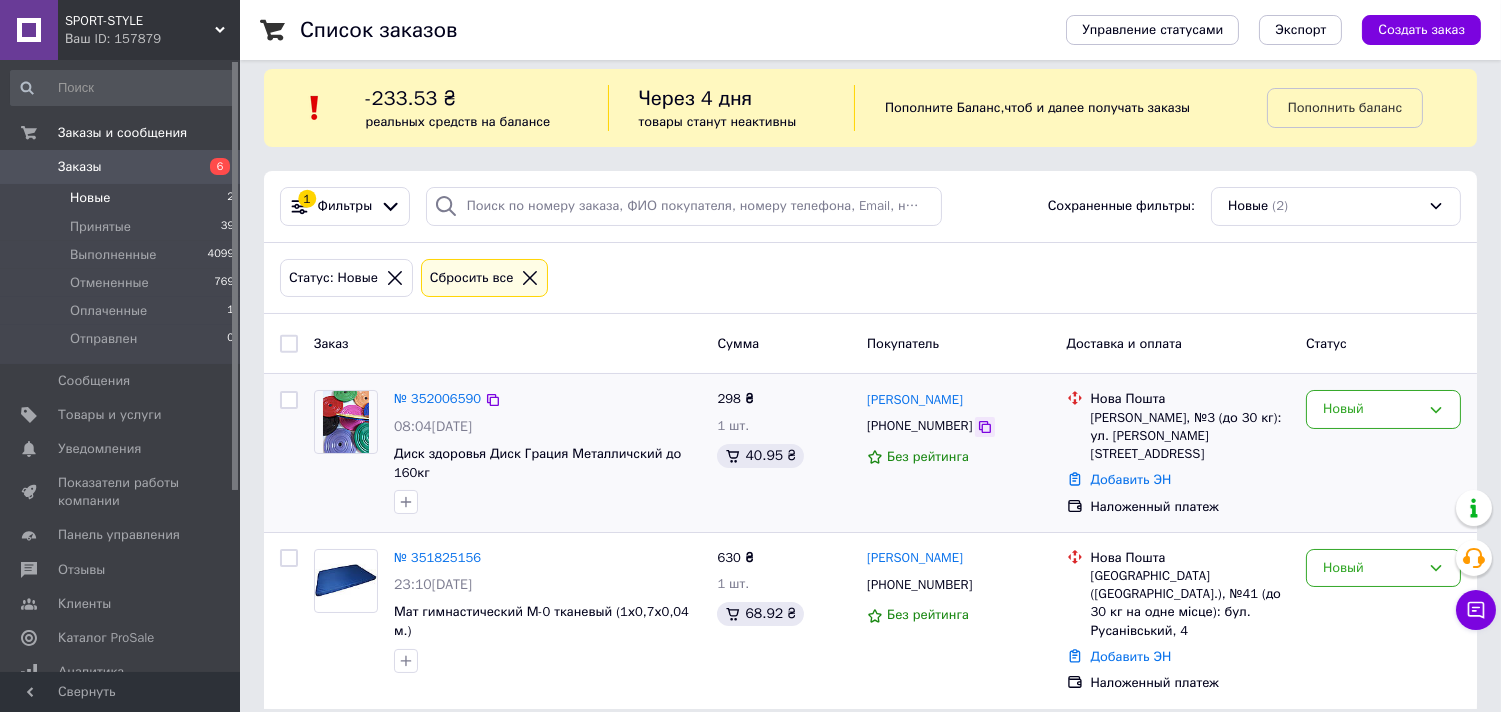 click 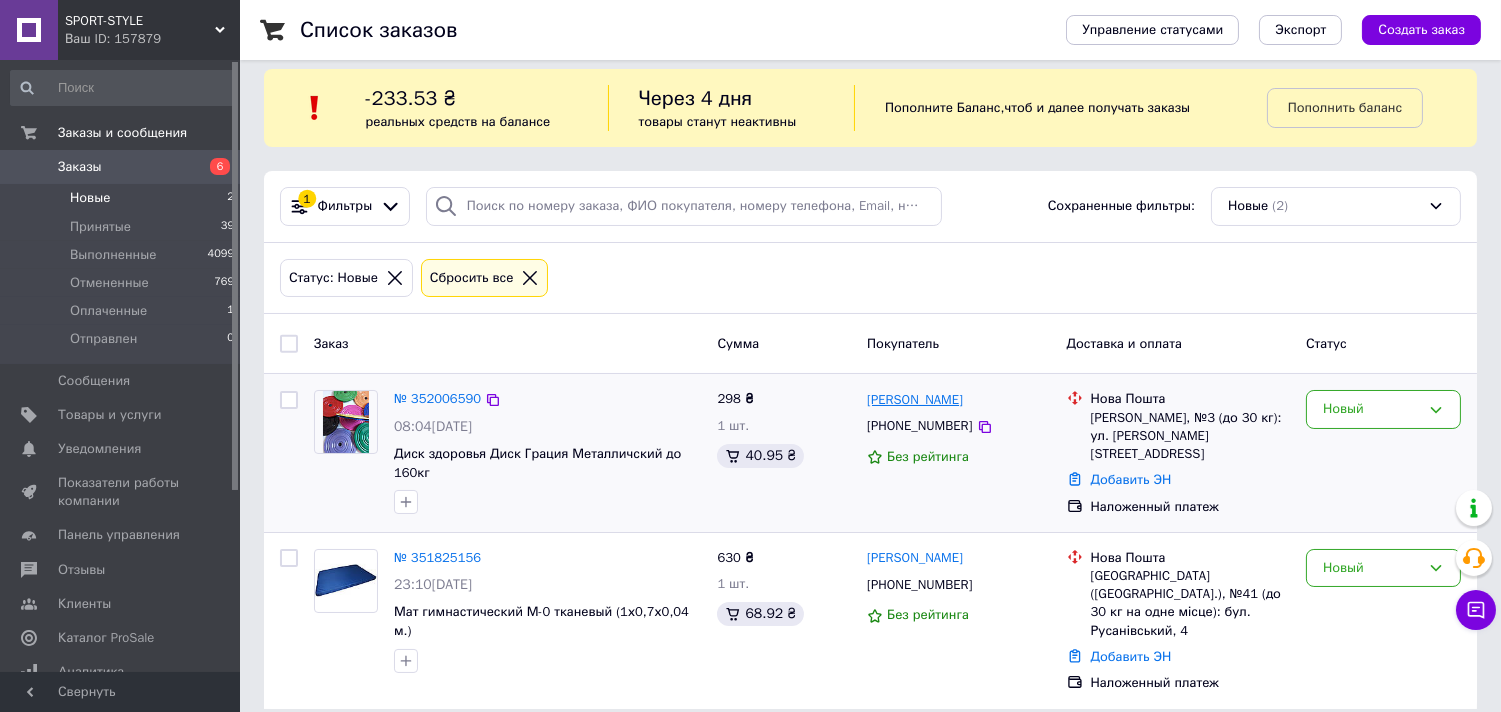 drag, startPoint x: 976, startPoint y: 403, endPoint x: 905, endPoint y: 397, distance: 71.25307 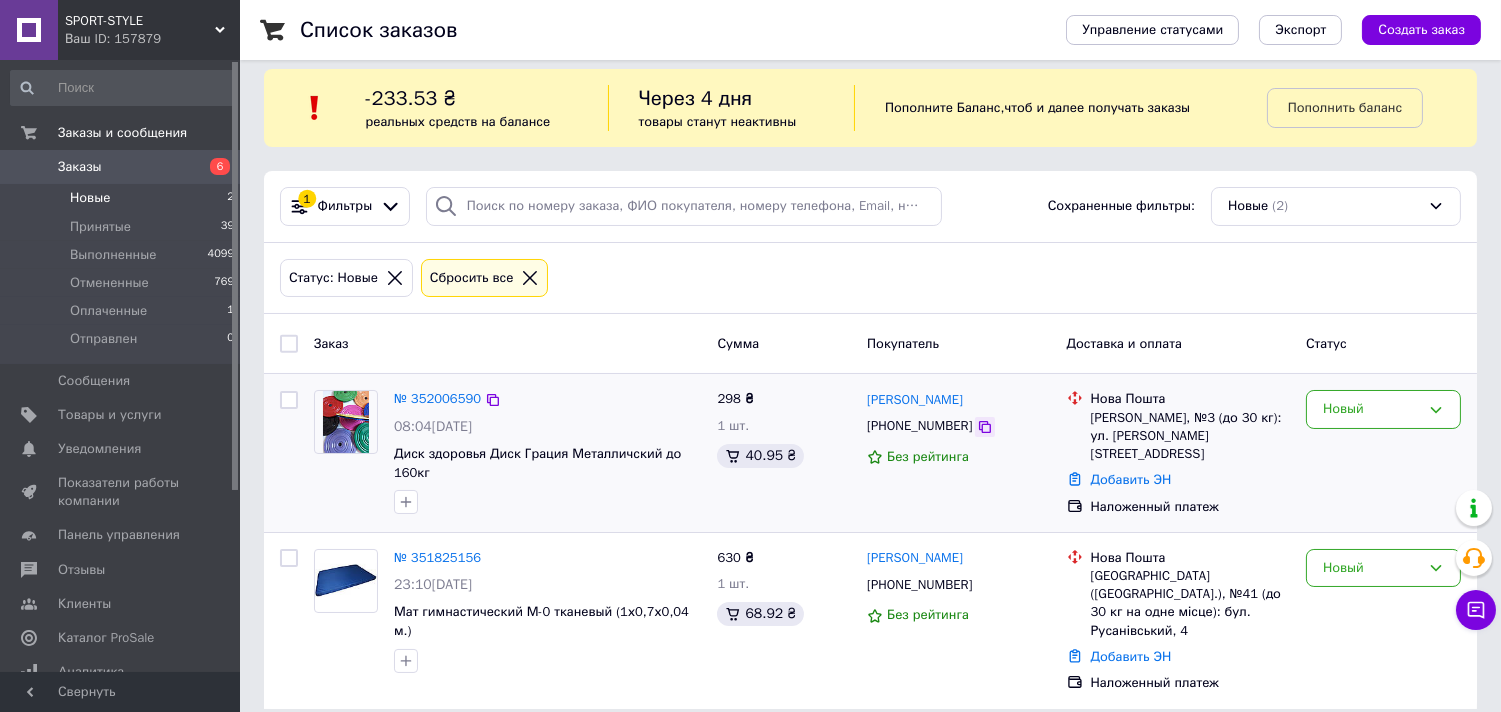 click 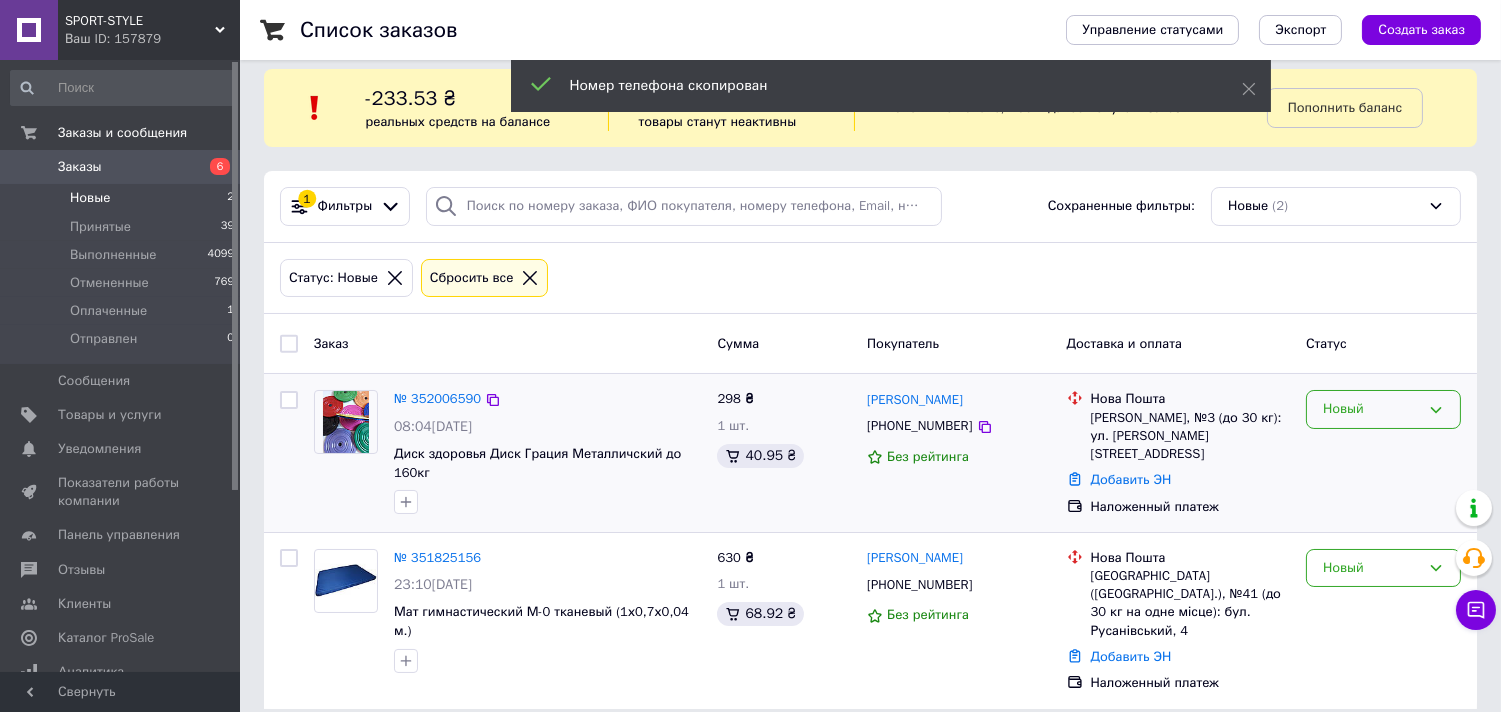 click on "Новый" at bounding box center [1371, 409] 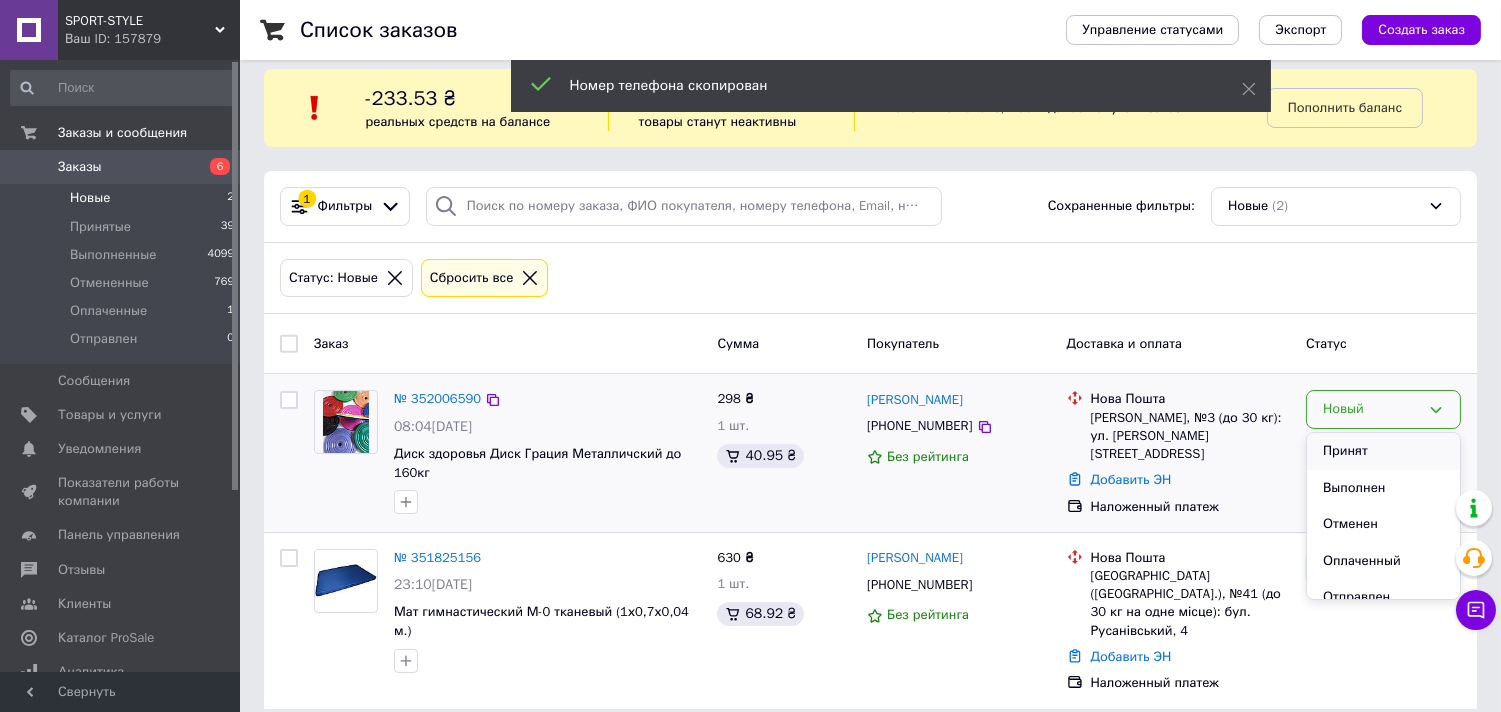 click on "Принят" at bounding box center [1383, 451] 